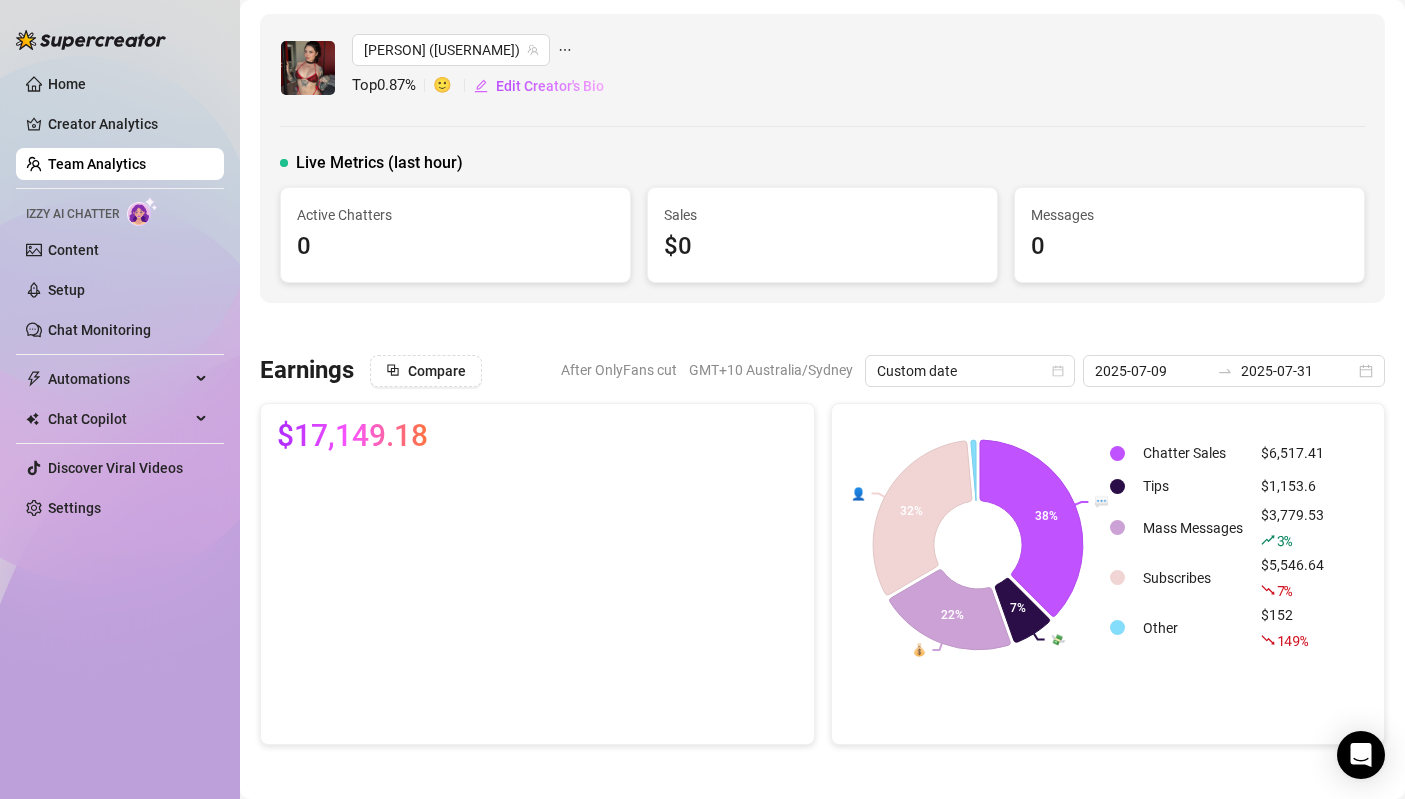 scroll, scrollTop: 0, scrollLeft: 0, axis: both 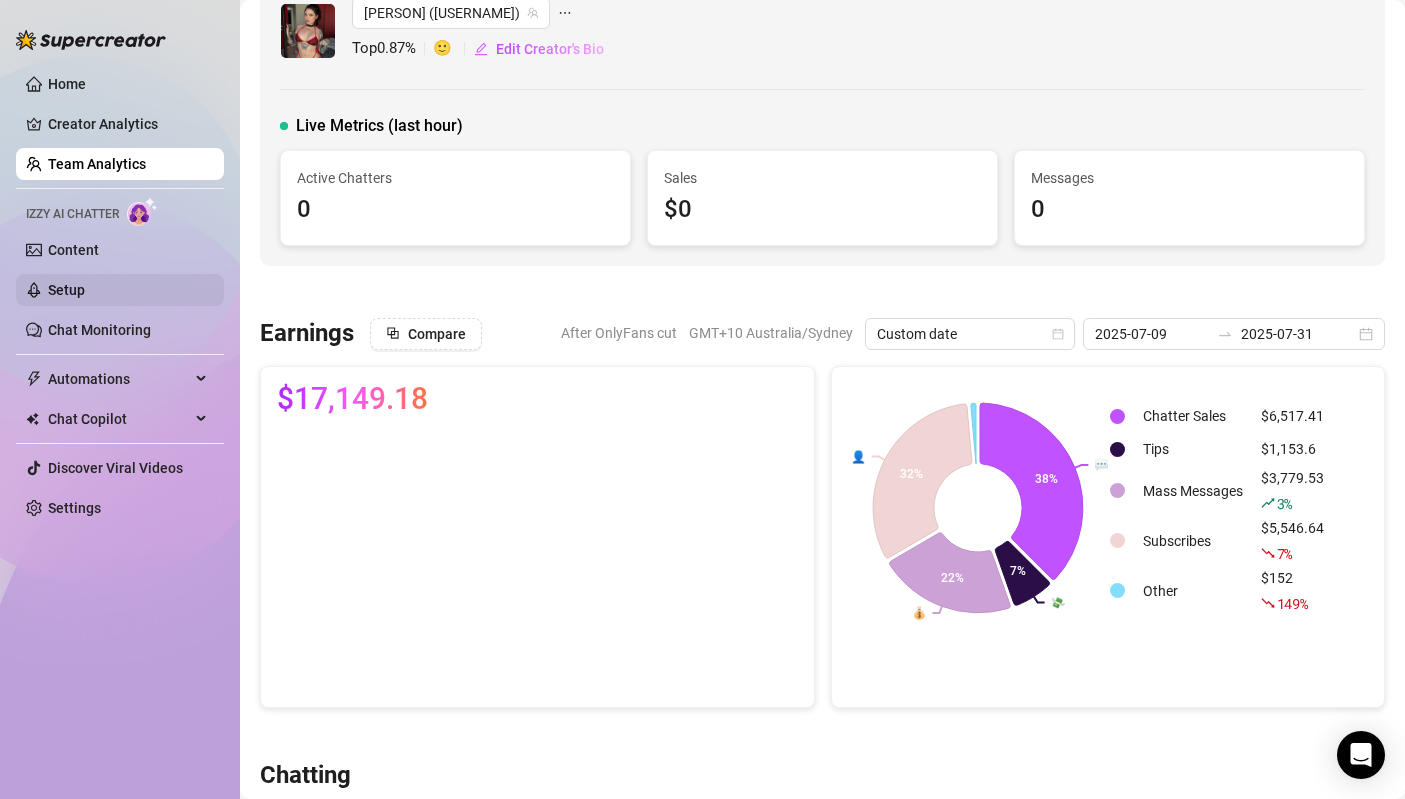 click on "Setup" at bounding box center [66, 290] 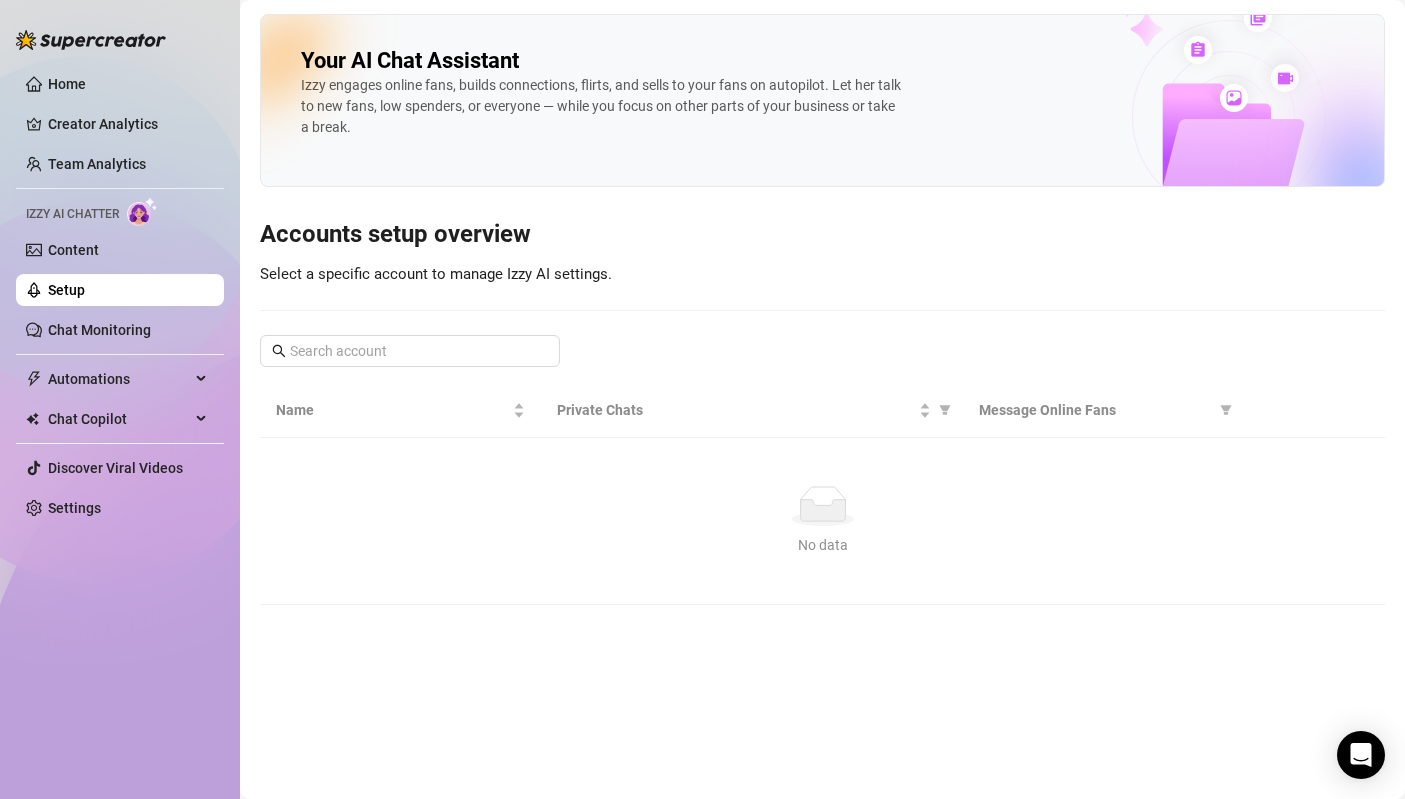 scroll, scrollTop: 0, scrollLeft: 0, axis: both 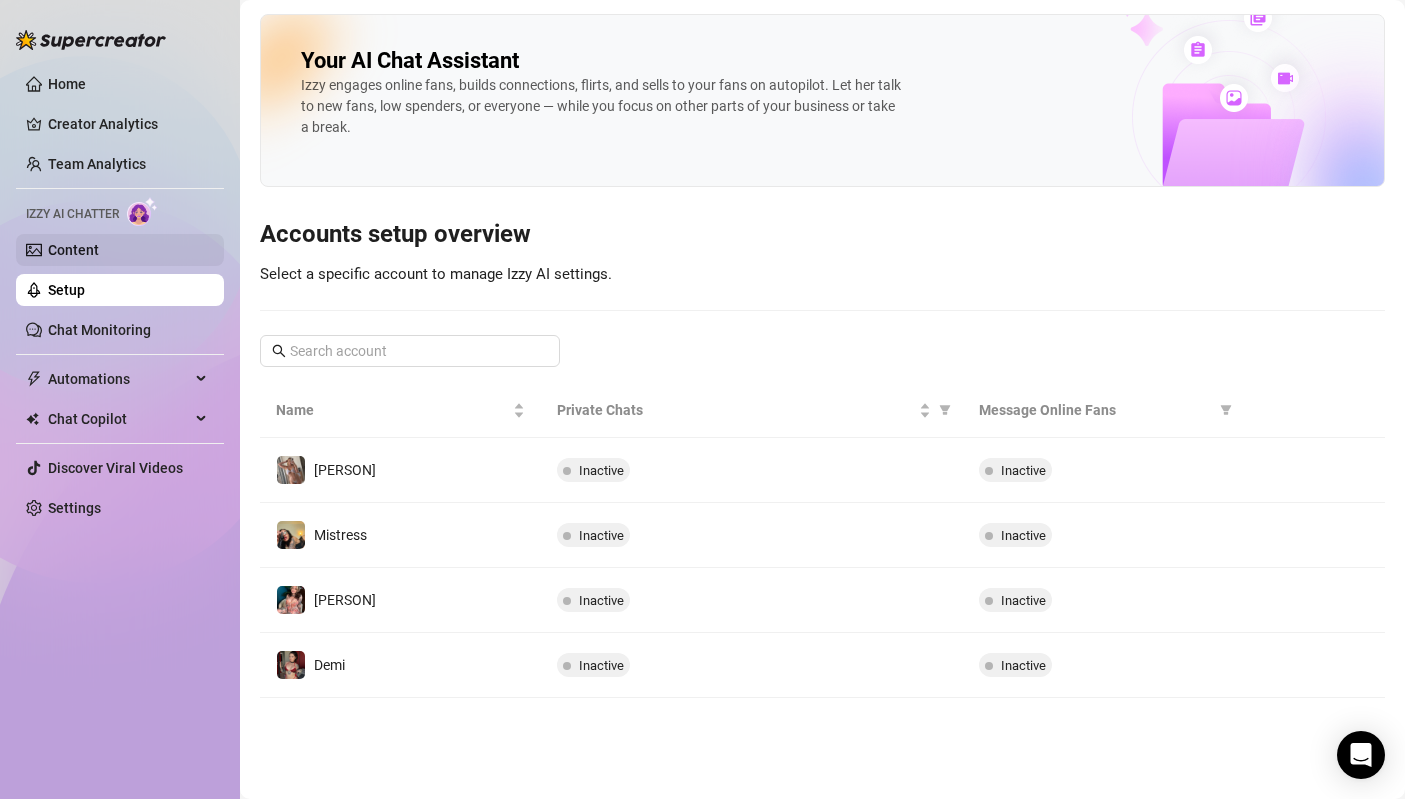 click on "Content" at bounding box center (73, 250) 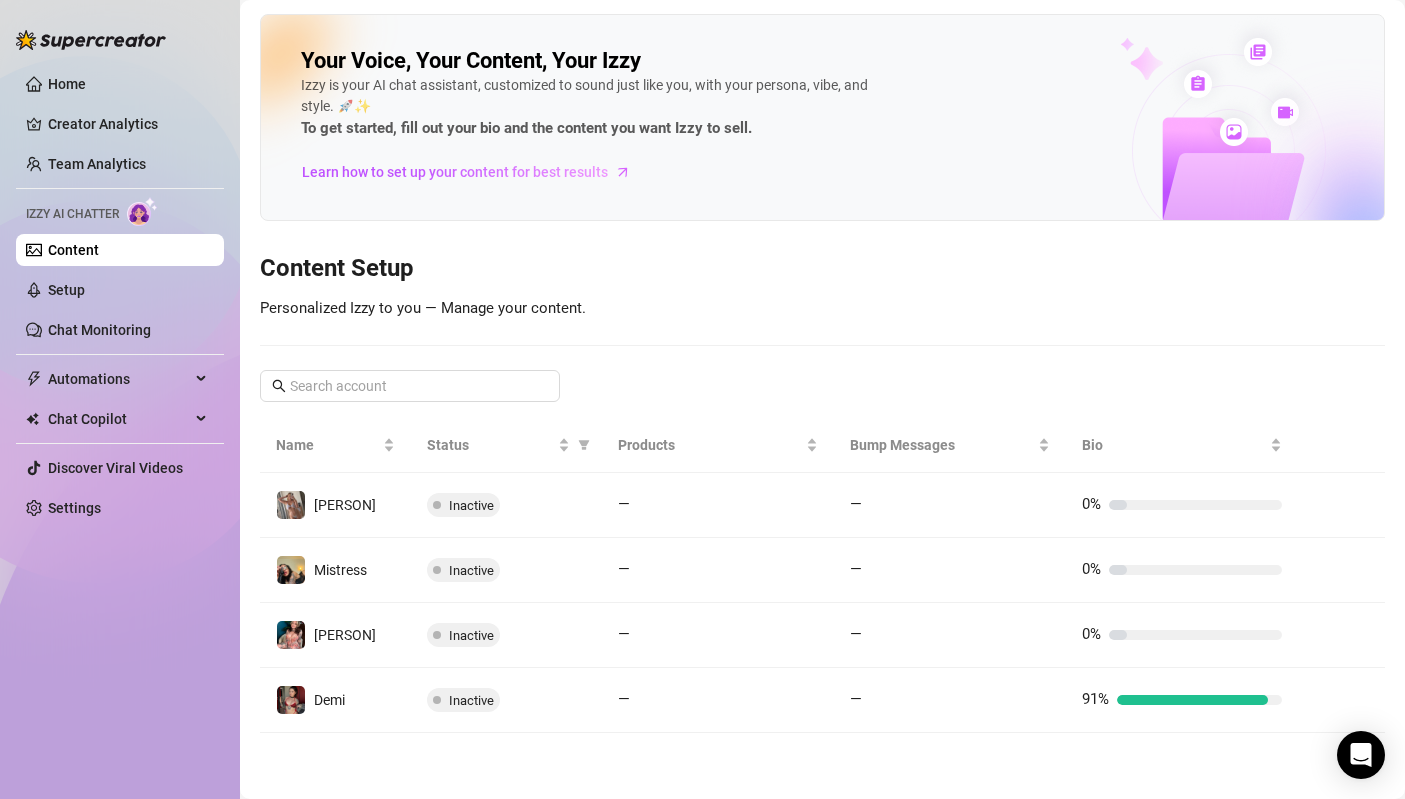 click on "Home Creator Analytics   Team Analytics Izzy AI Chatter Content Setup Chat Monitoring Automations Chat Copilot Discover Viral Videos Settings" at bounding box center (120, 296) 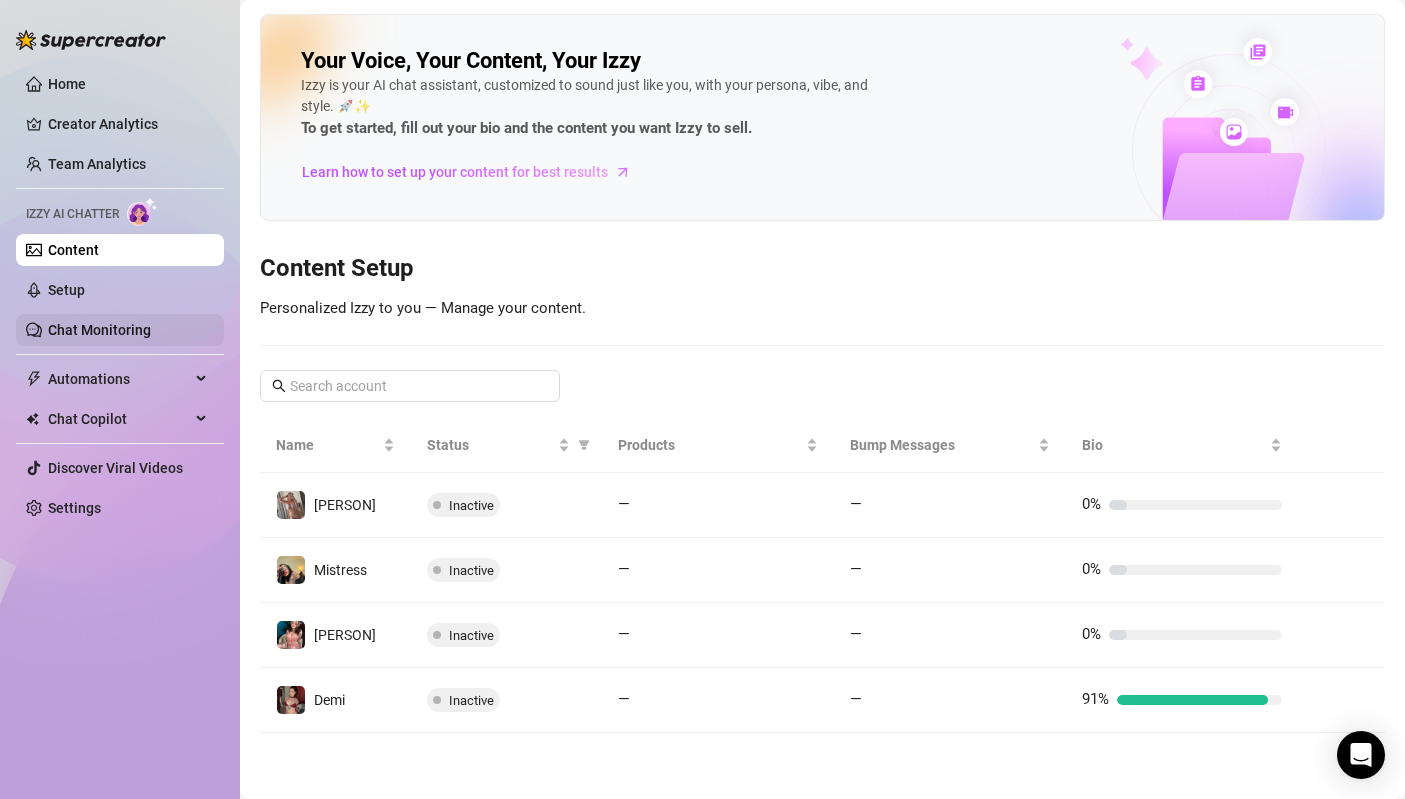 click on "Chat Monitoring" at bounding box center [99, 330] 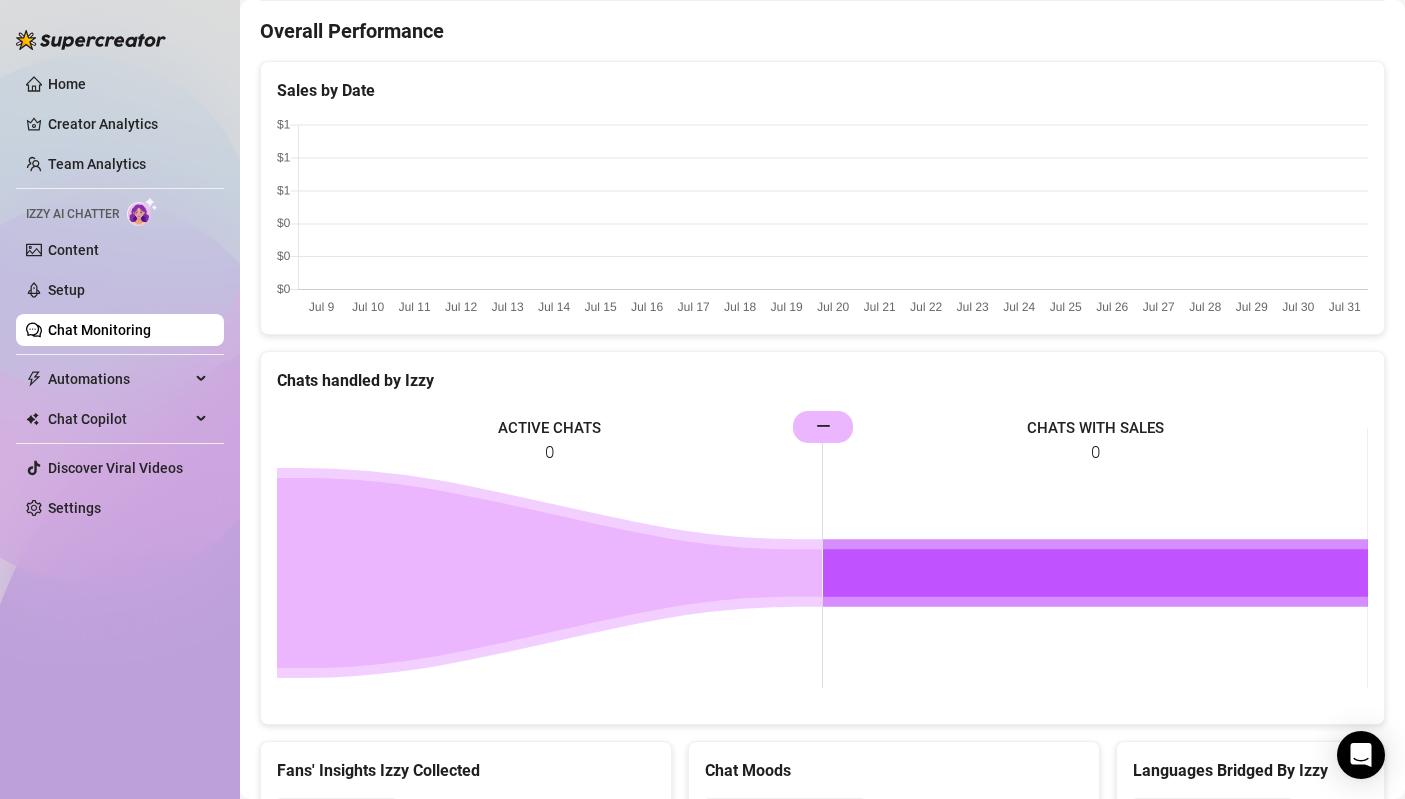 scroll, scrollTop: 710, scrollLeft: 0, axis: vertical 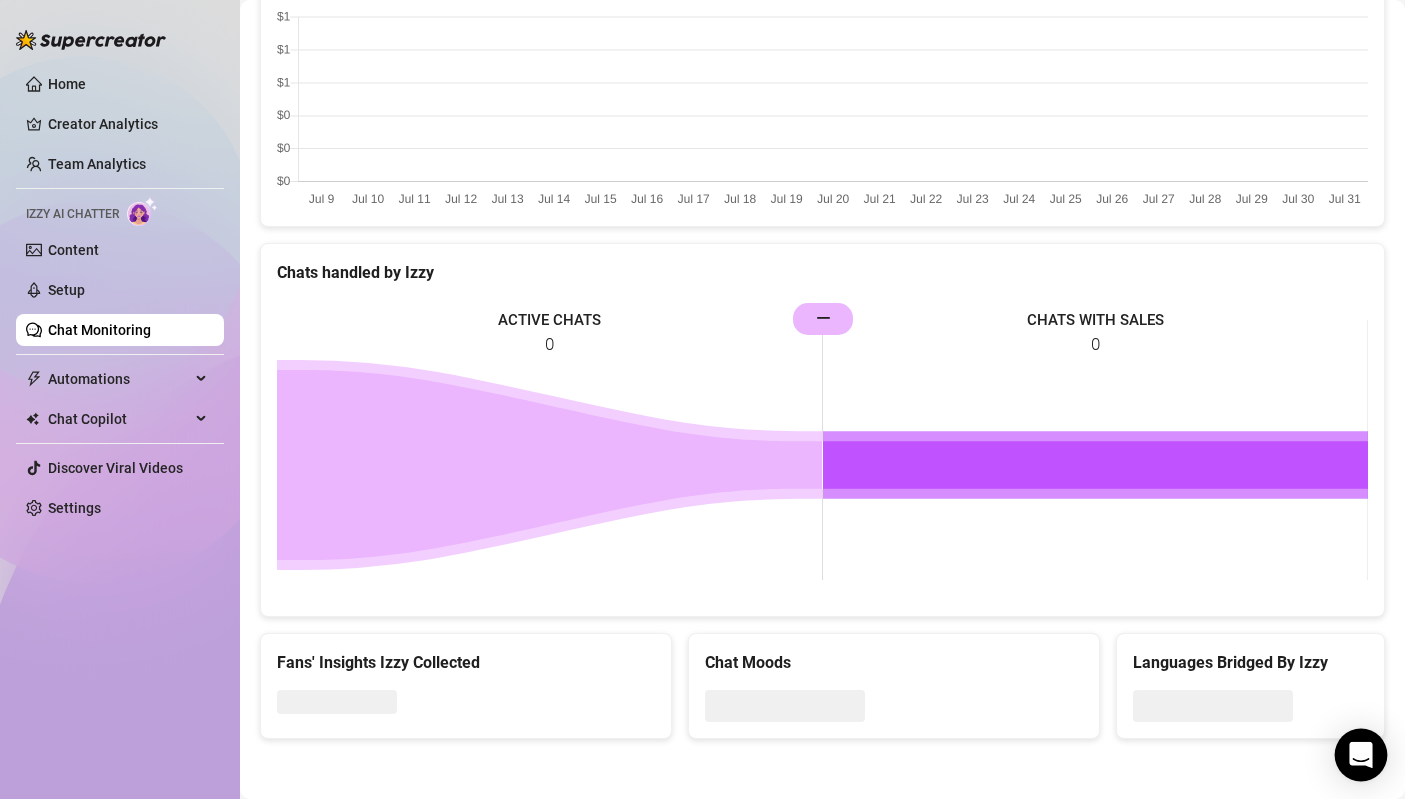 click at bounding box center [1361, 755] 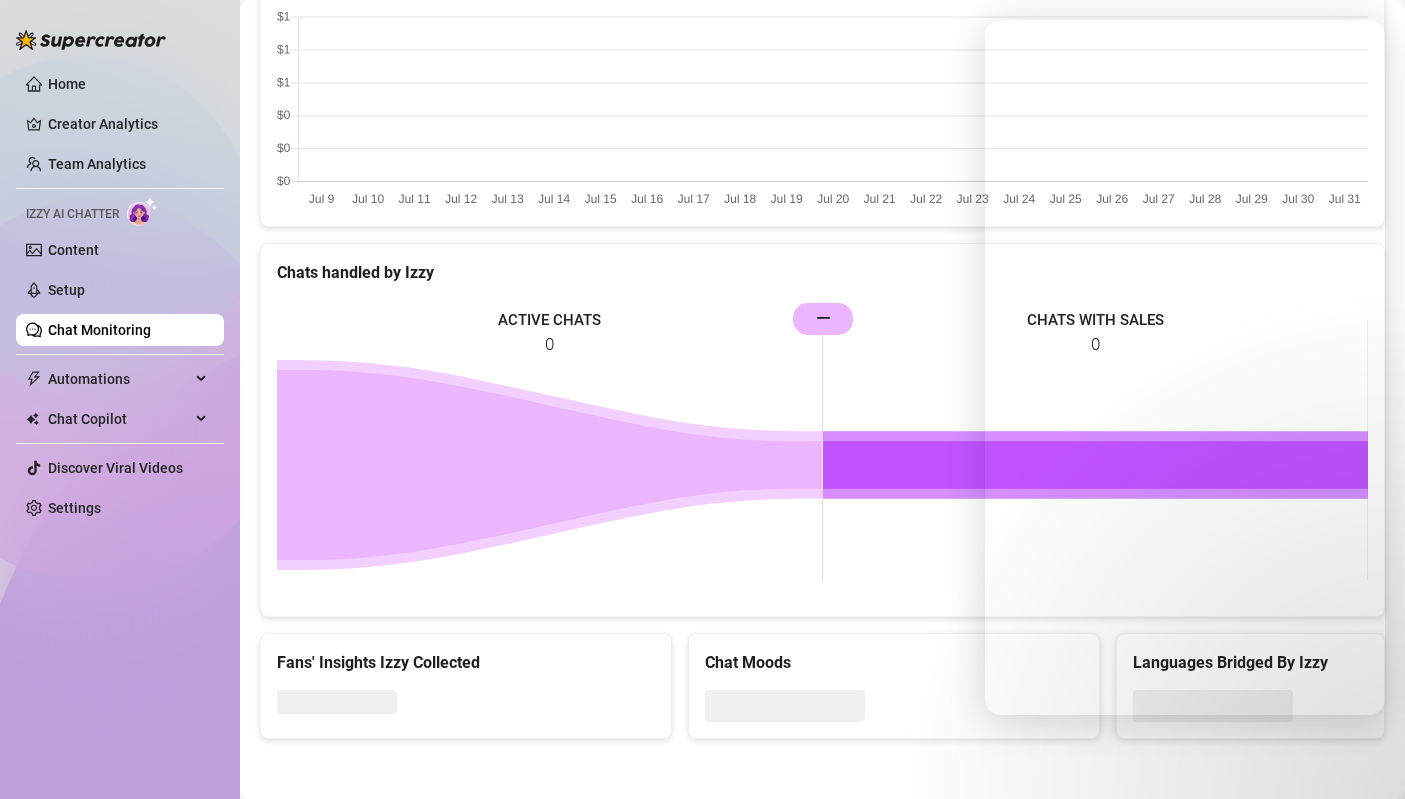 click on "Chats handled by Izzy" at bounding box center [822, 272] 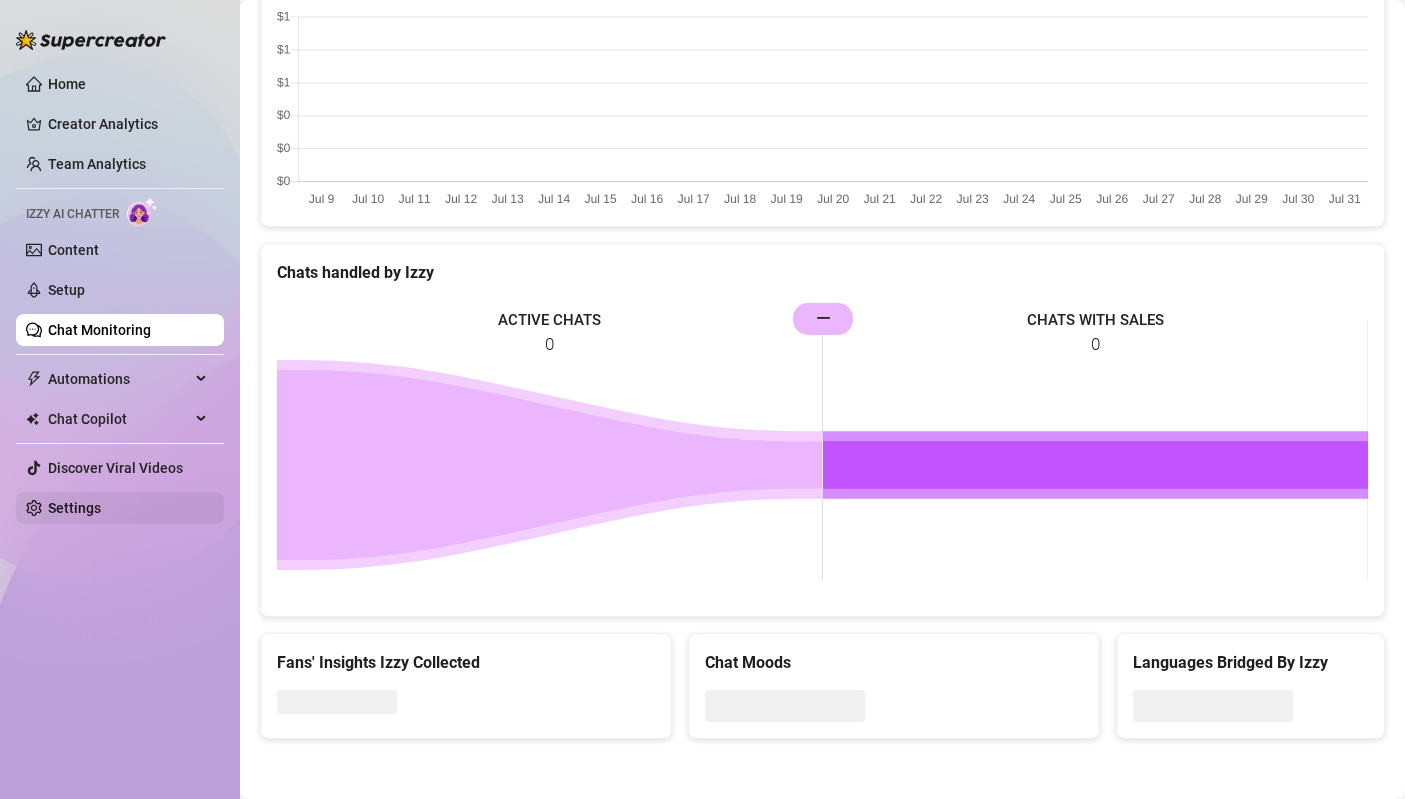 click on "Home Creator Analytics   Team Analytics Izzy AI Chatter Content Setup Chat Monitoring Automations Chat Copilot Discover Viral Videos Settings Izzy AI Chatter" at bounding box center [120, 390] 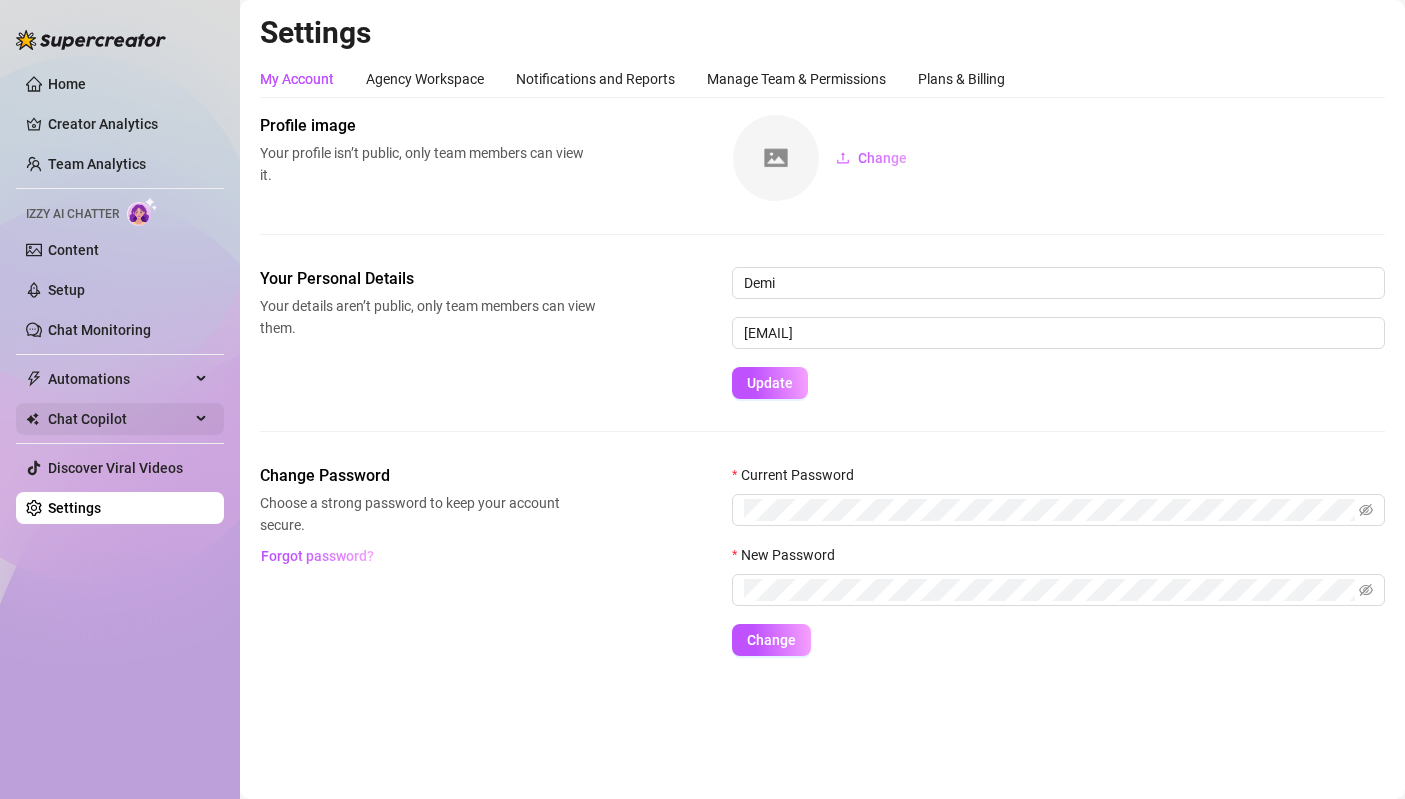 click on "Chat Copilot" at bounding box center [119, 419] 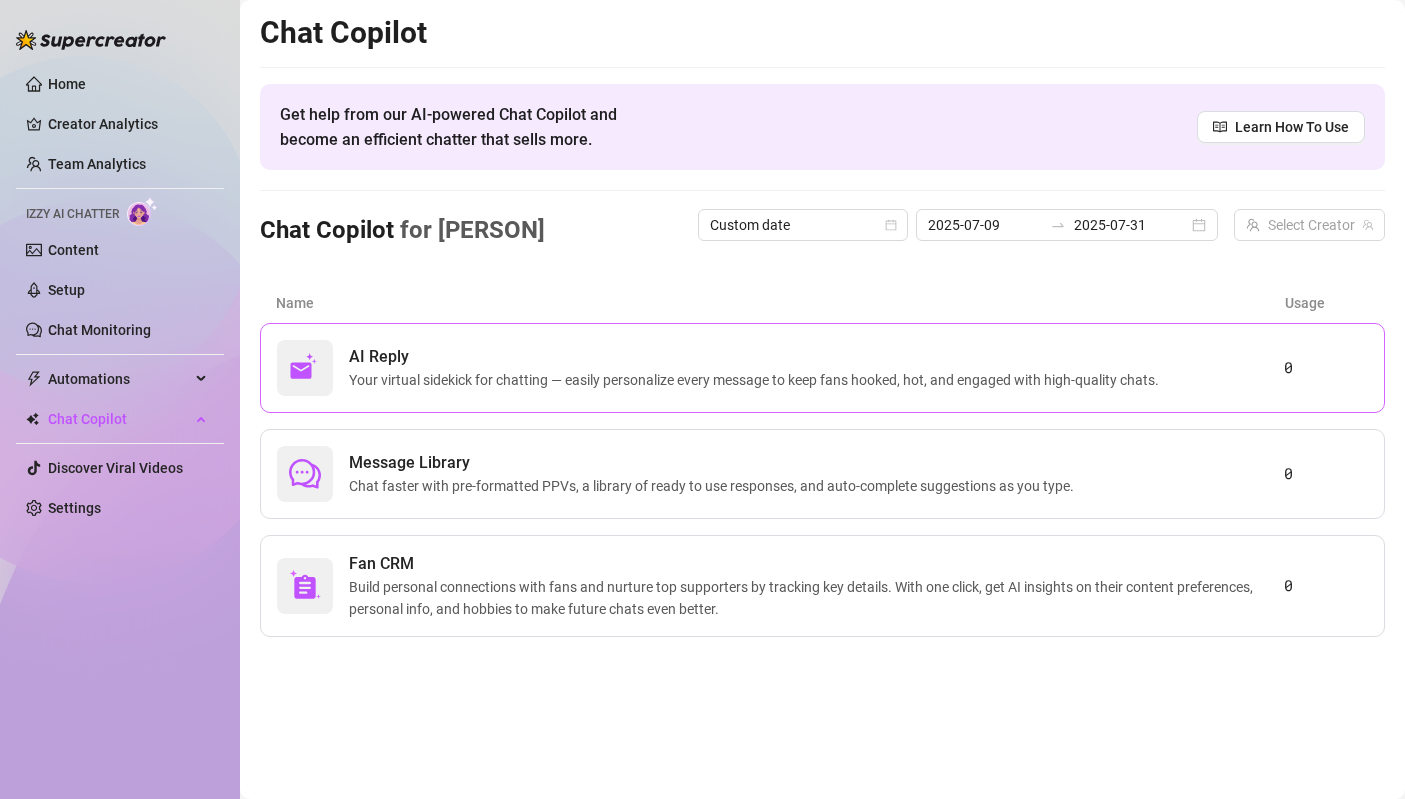 click on "Your virtual sidekick for chatting — easily personalize every message to keep fans hooked, hot, and engaged with high-quality chats." at bounding box center [758, 380] 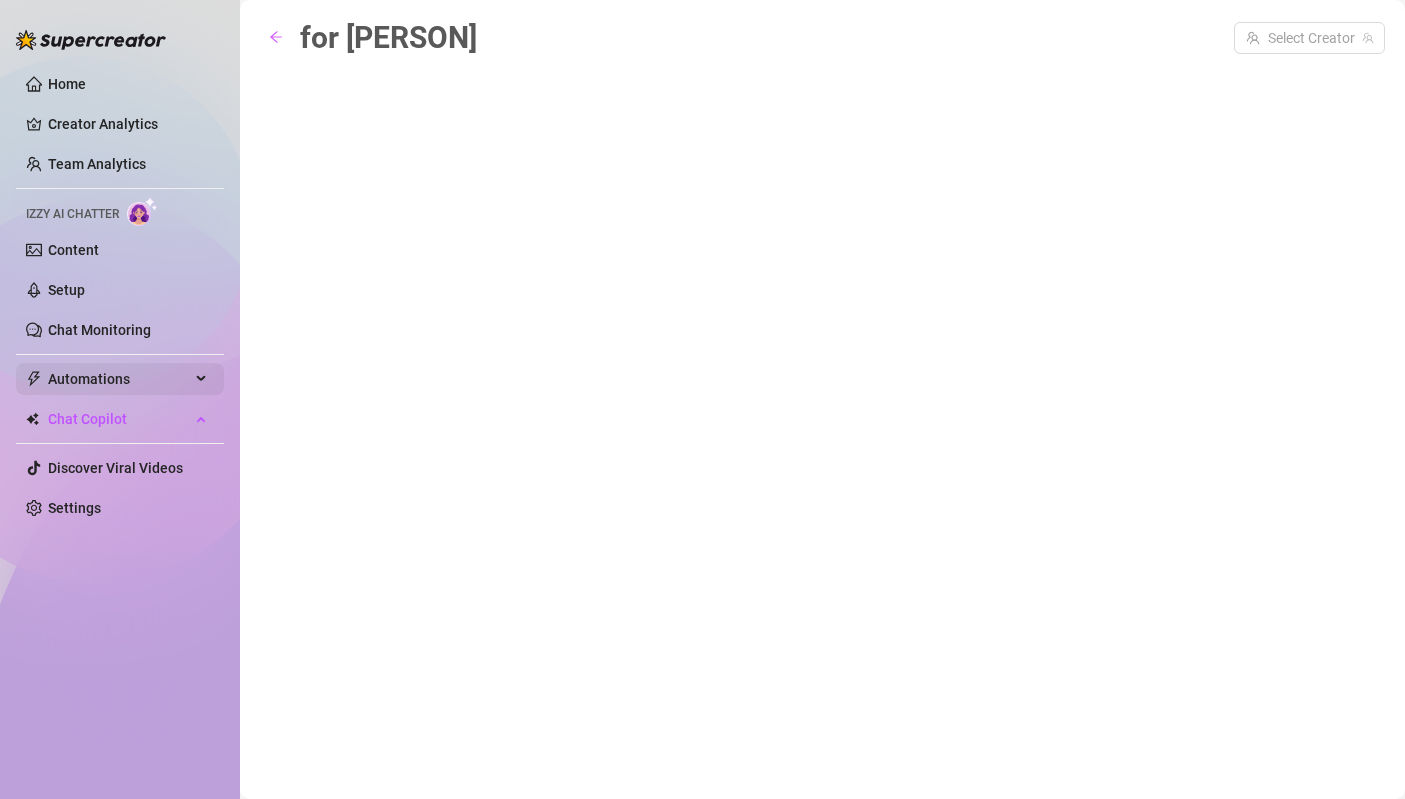 click on "Automations" at bounding box center (119, 379) 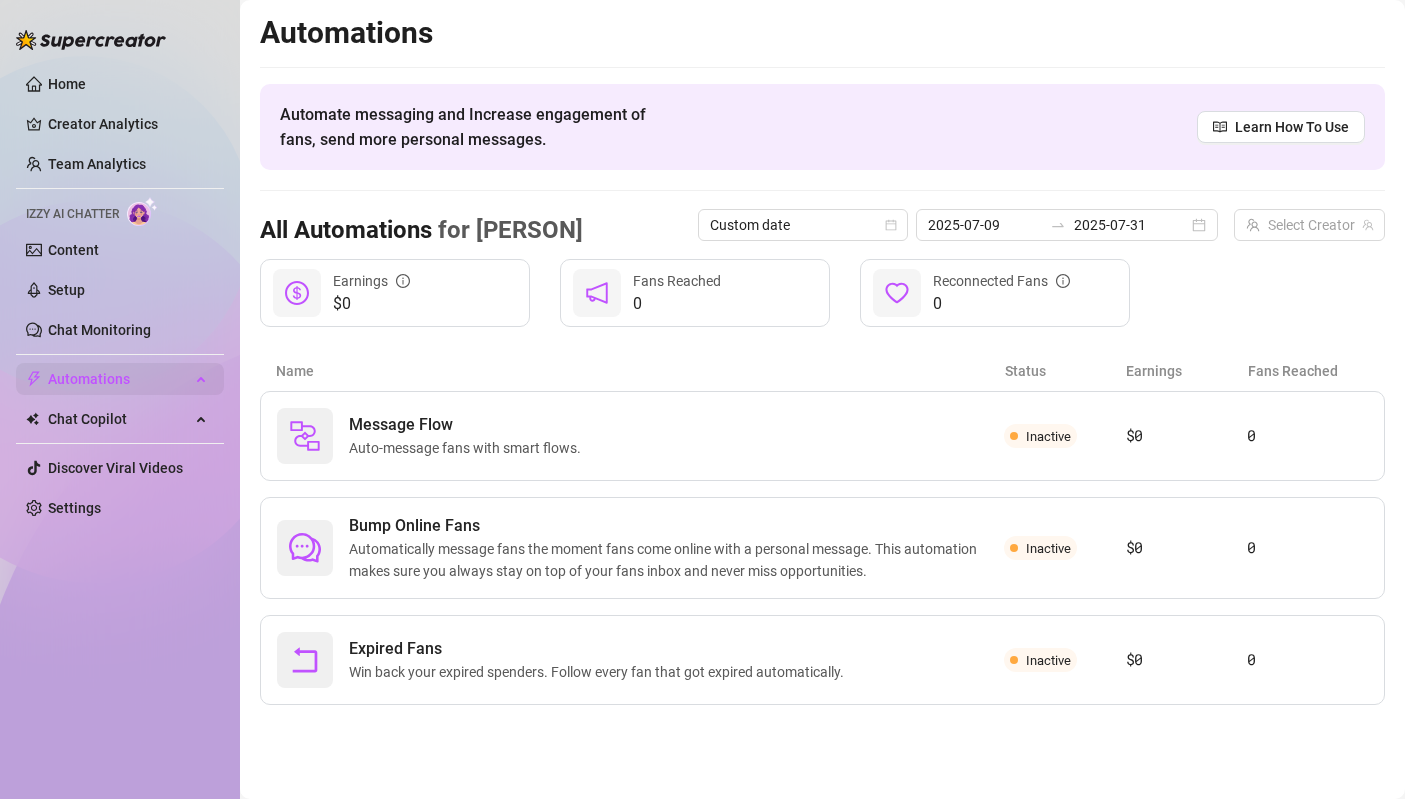 scroll, scrollTop: 0, scrollLeft: 0, axis: both 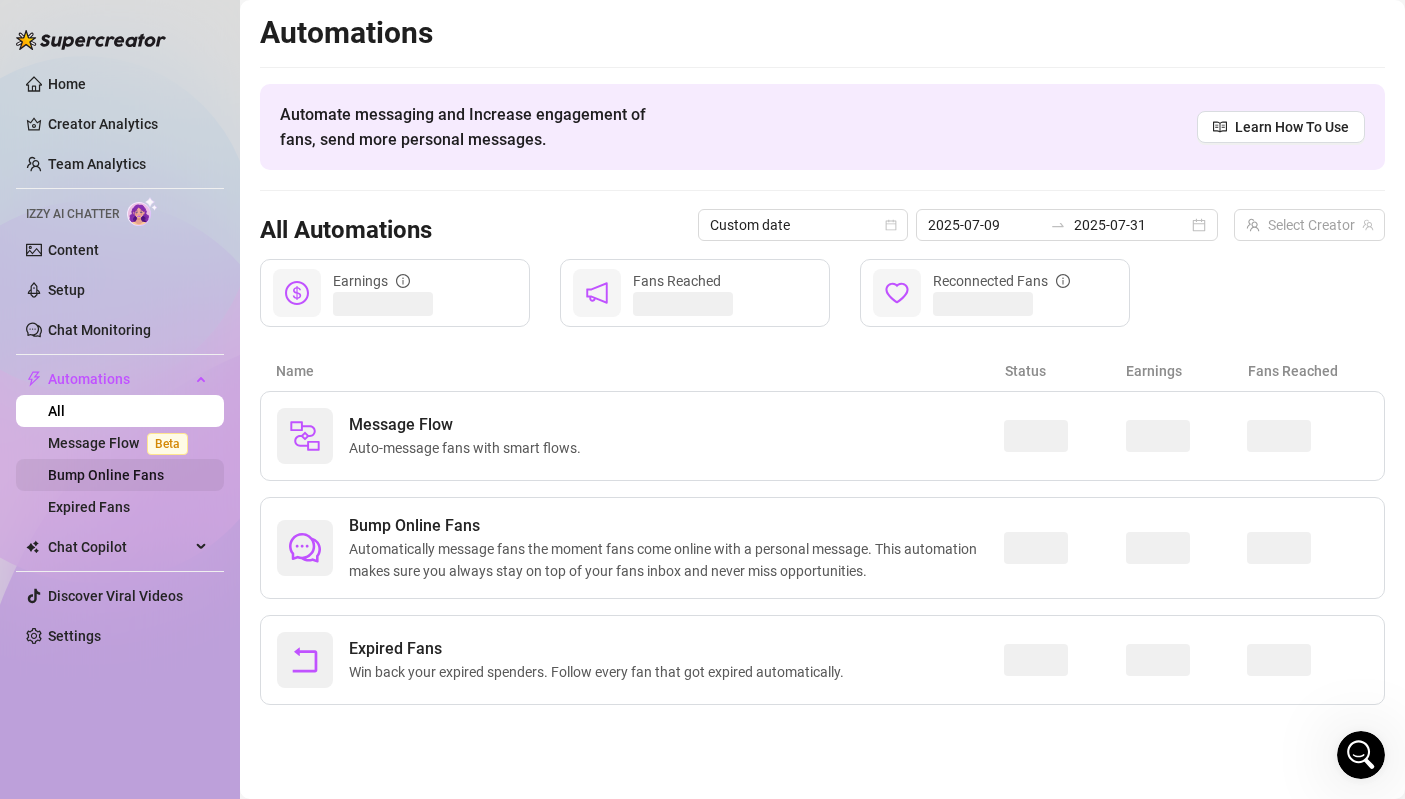 click on "Bump Online Fans" at bounding box center (106, 475) 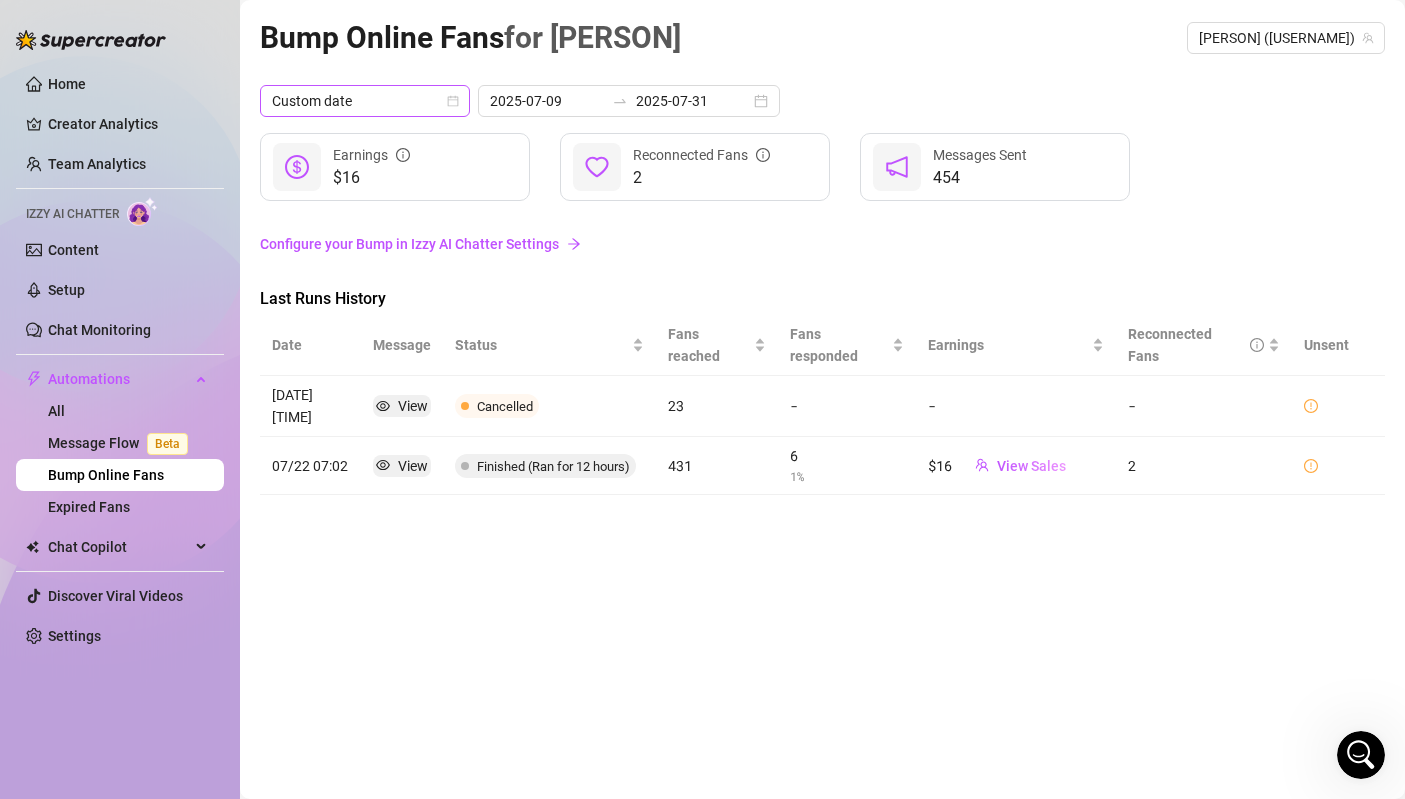 click on "Custom date" at bounding box center [365, 101] 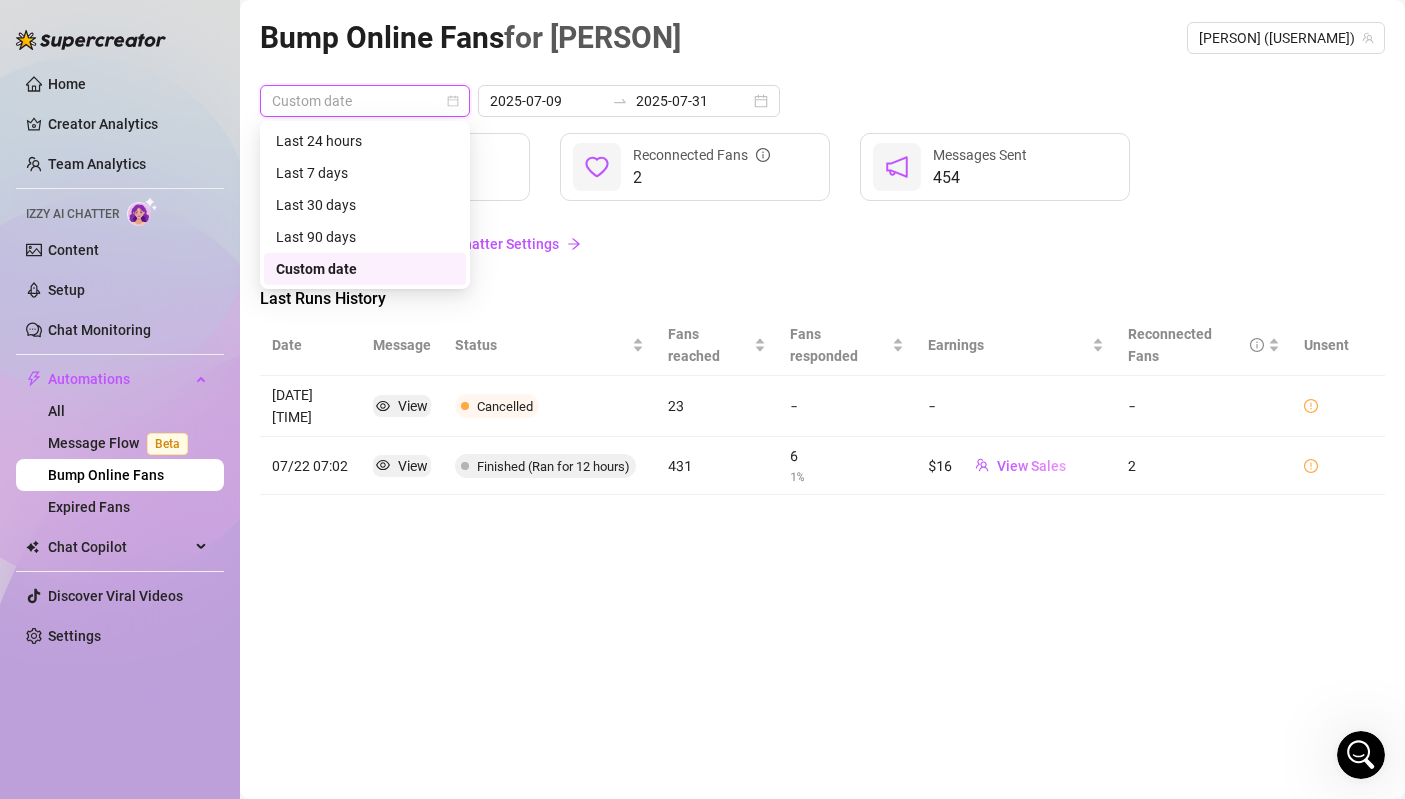 click on "Bump Online Fans  for [PERSON] [PERSON] ([USERNAME])" at bounding box center [822, 37] 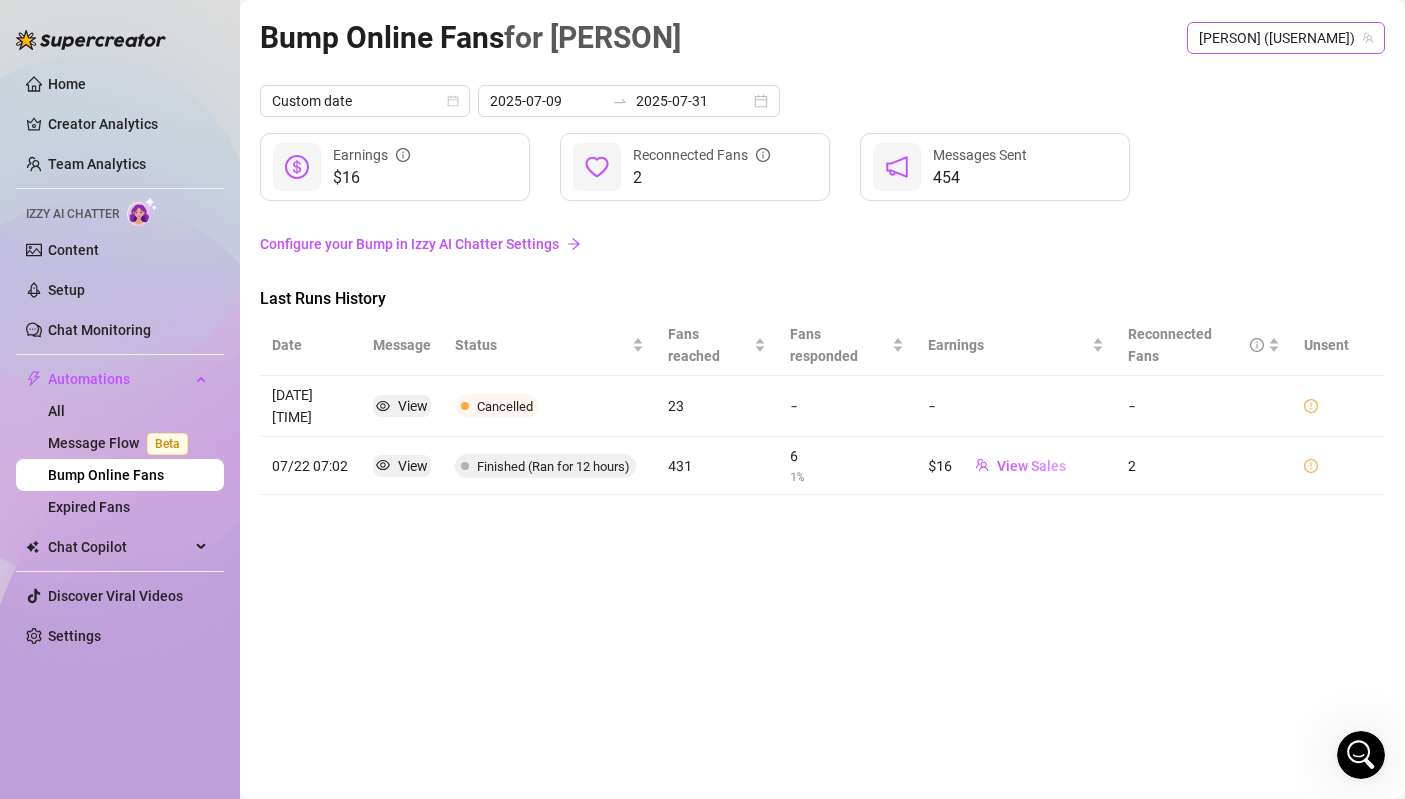 click on "[PERSON] ([USERNAME])" at bounding box center (1286, 38) 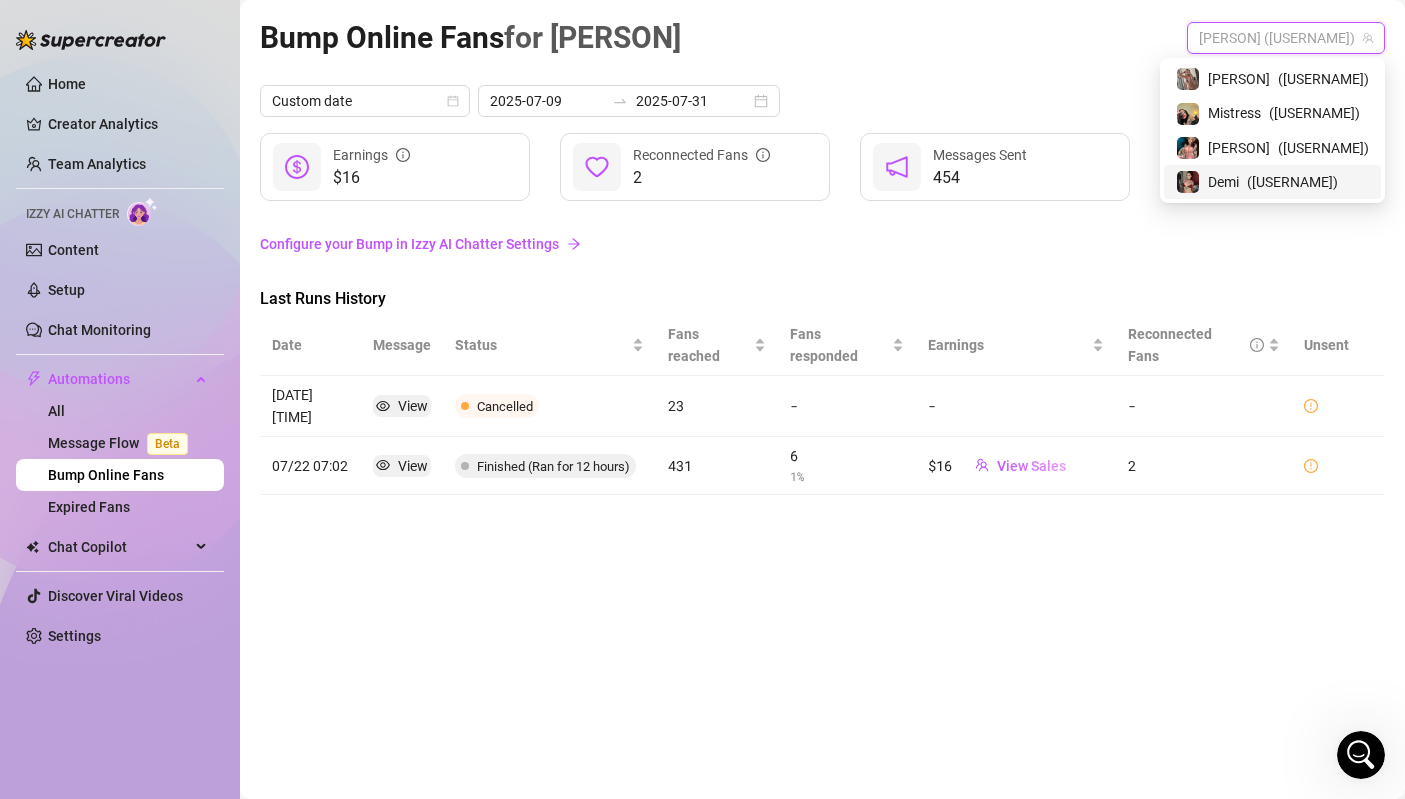 click on "Demi" at bounding box center (1223, 182) 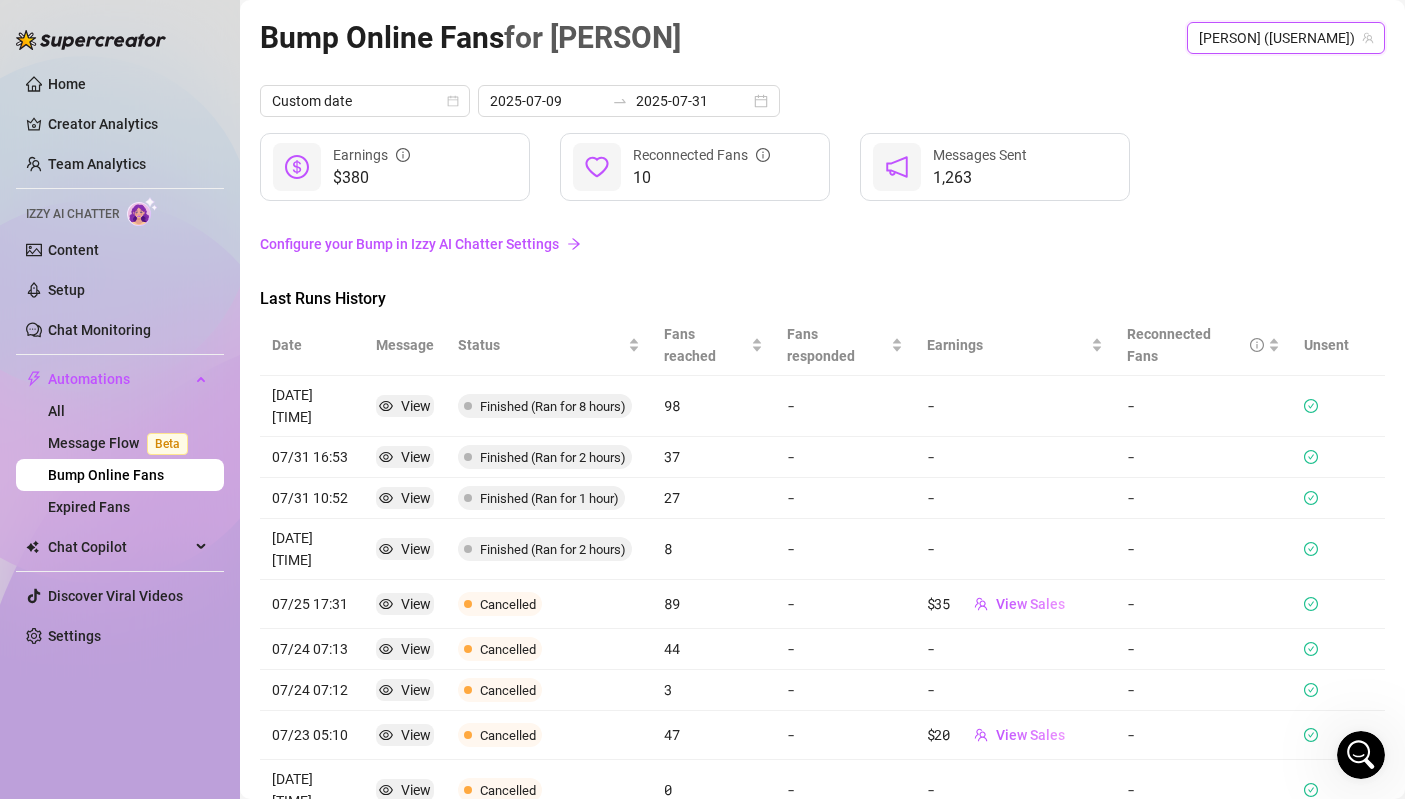click on "Configure your Bump in Izzy AI Chatter Settings" at bounding box center (822, 244) 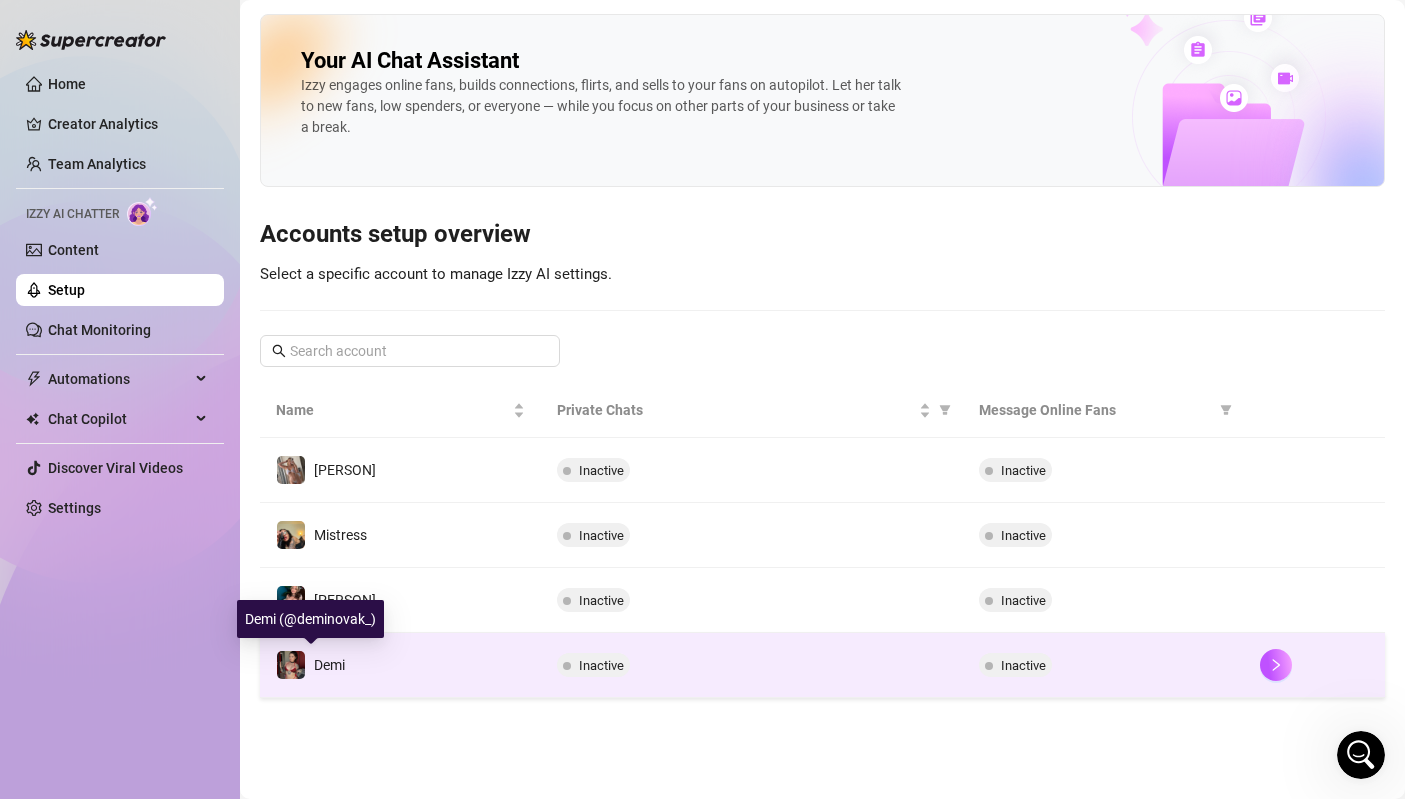 click on "Demi" at bounding box center [329, 665] 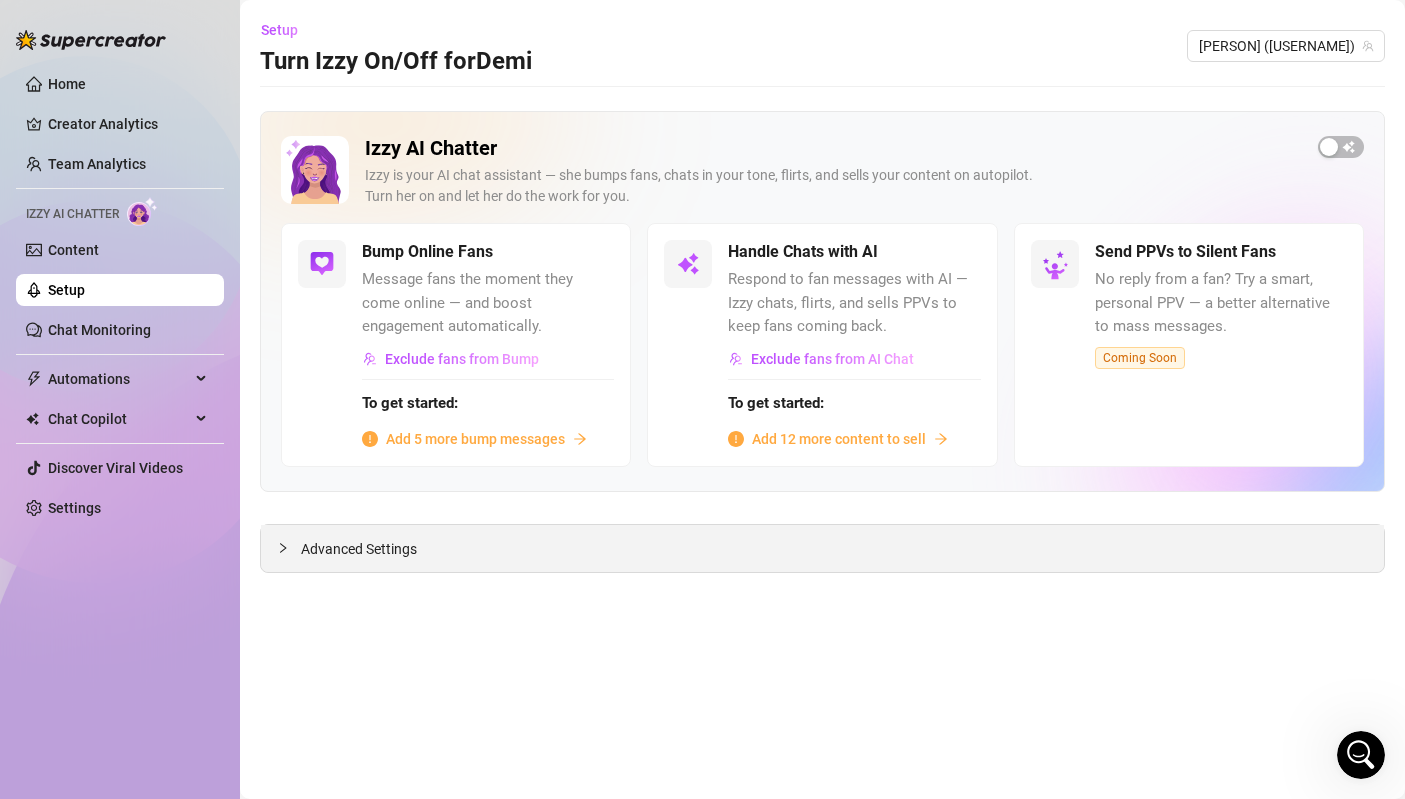 click on "Advanced Settings" at bounding box center [359, 549] 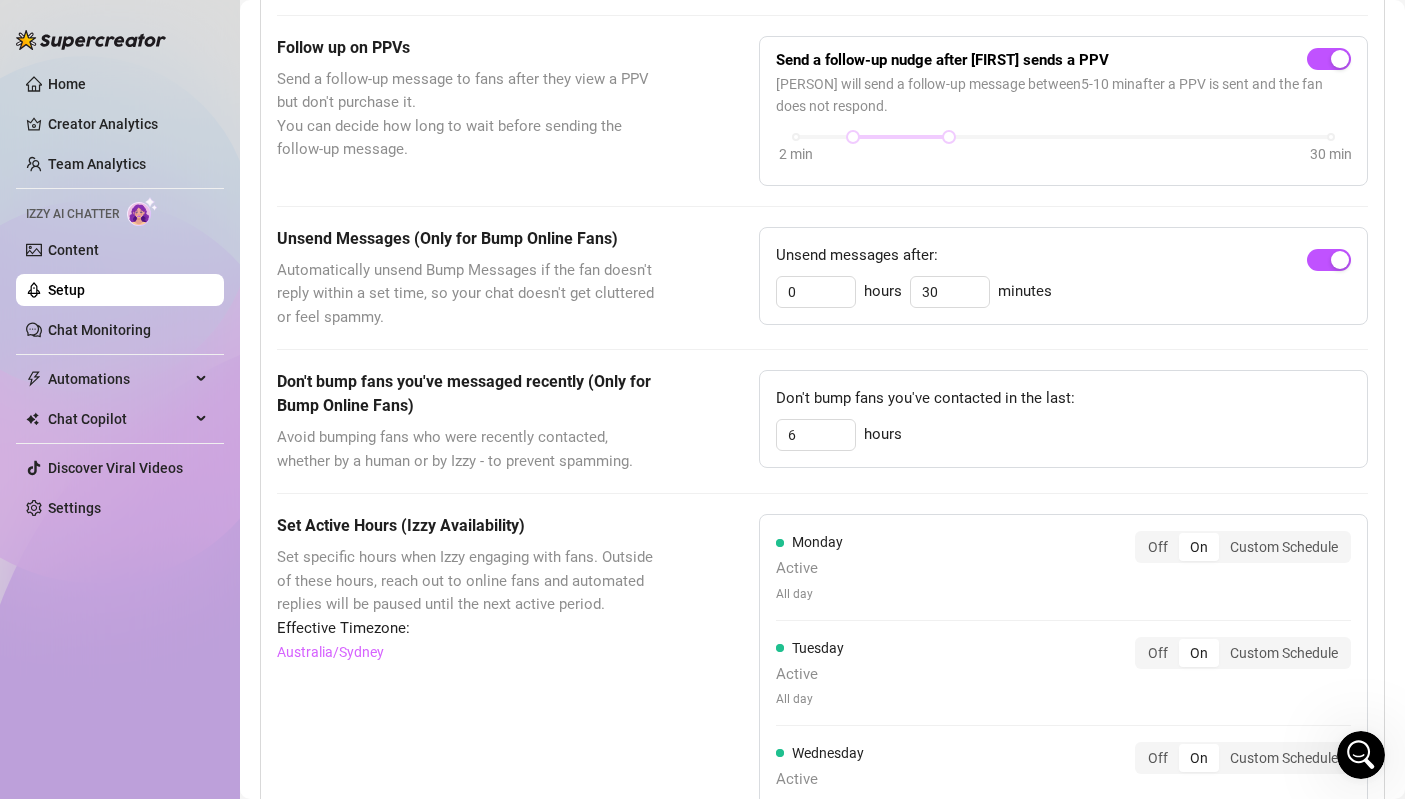 scroll, scrollTop: 882, scrollLeft: 0, axis: vertical 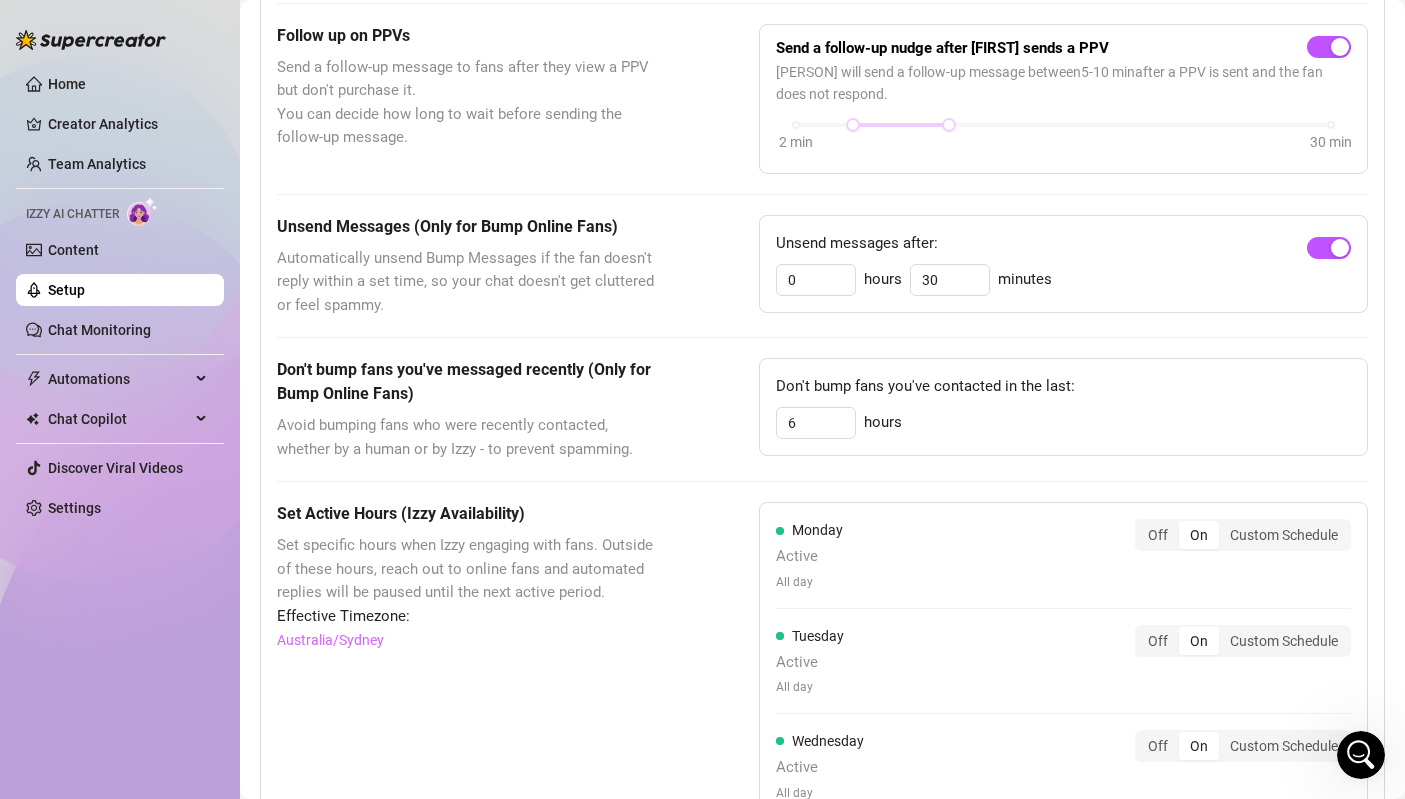 click on "Don't bump fans you've contacted in the last: 6 hours" at bounding box center [1063, 407] 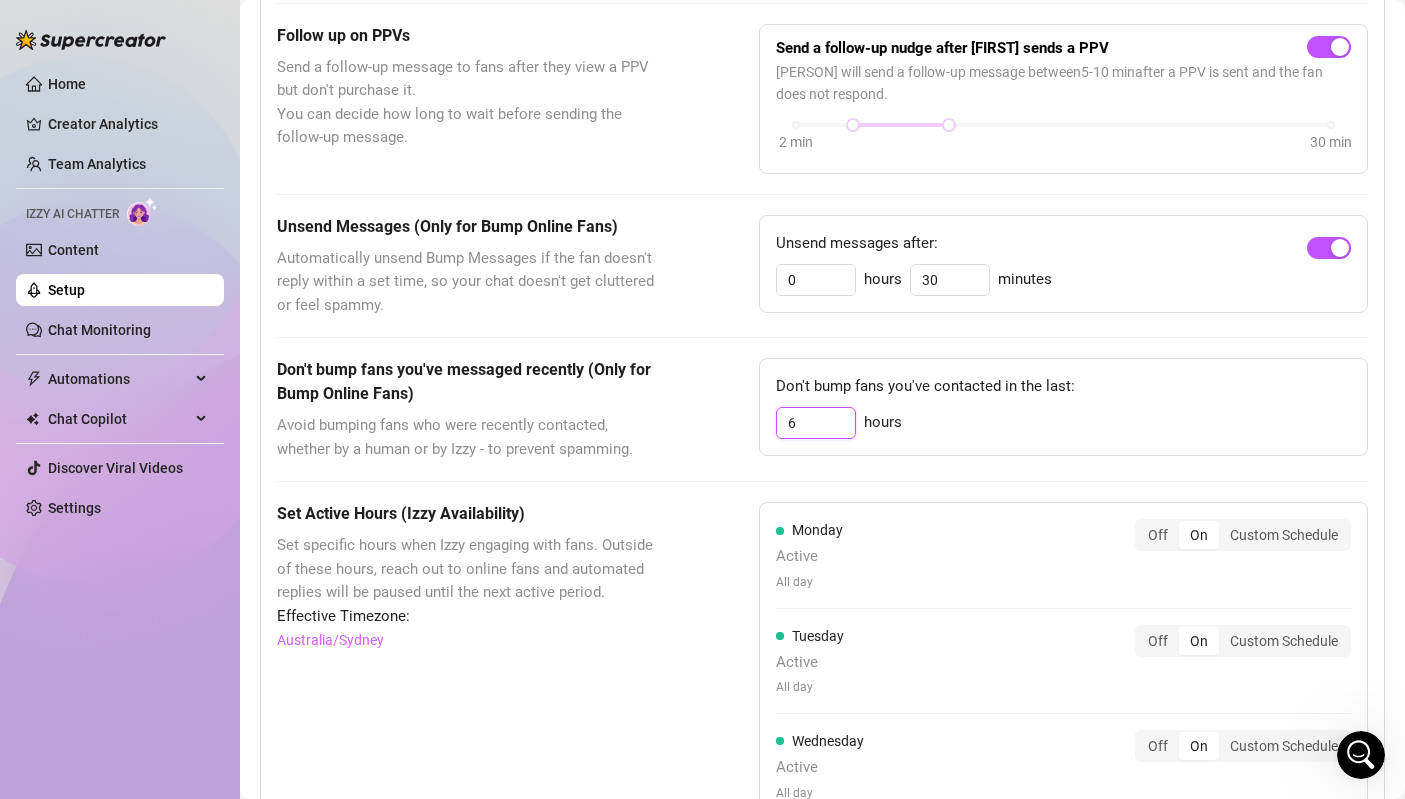 click on "6" at bounding box center [816, 280] 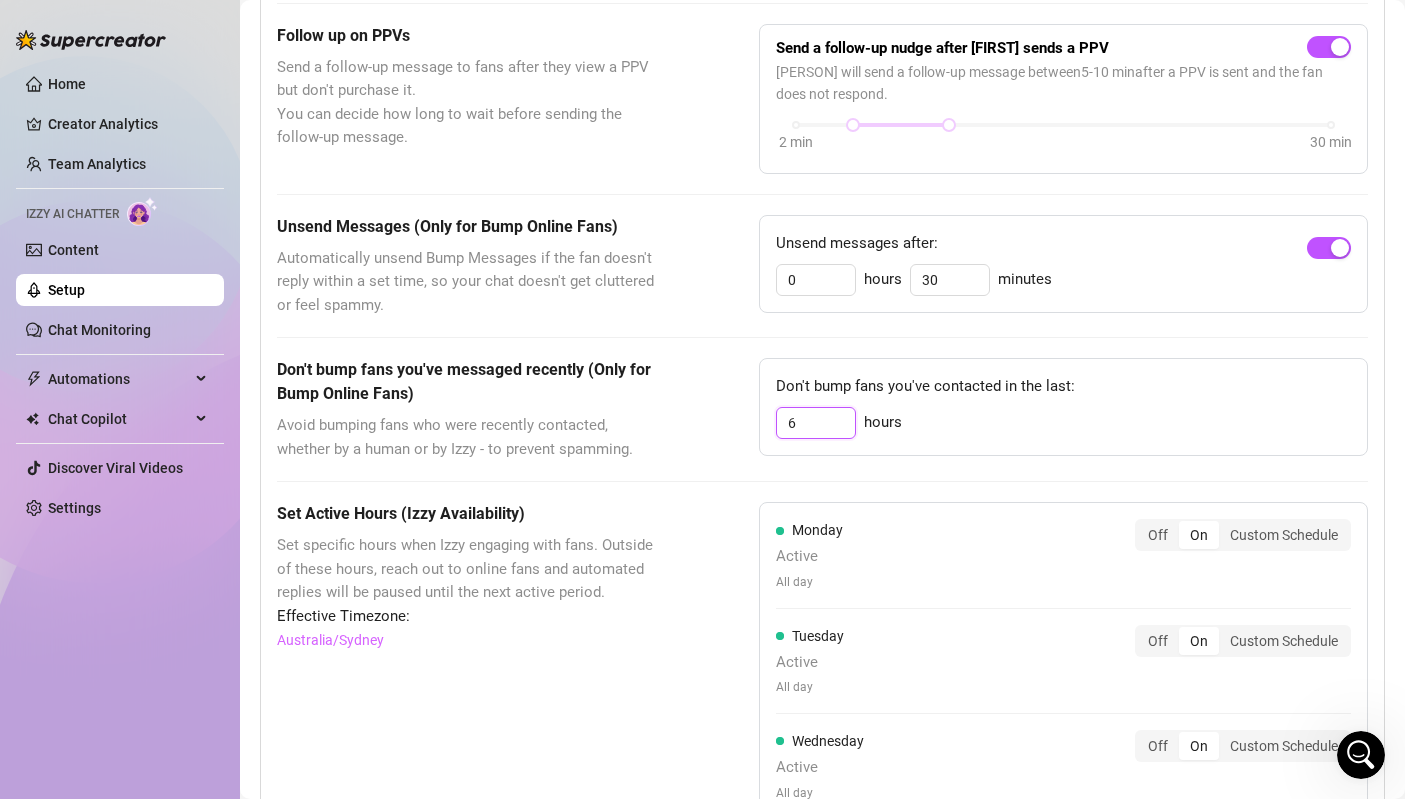click on "6" at bounding box center [816, 423] 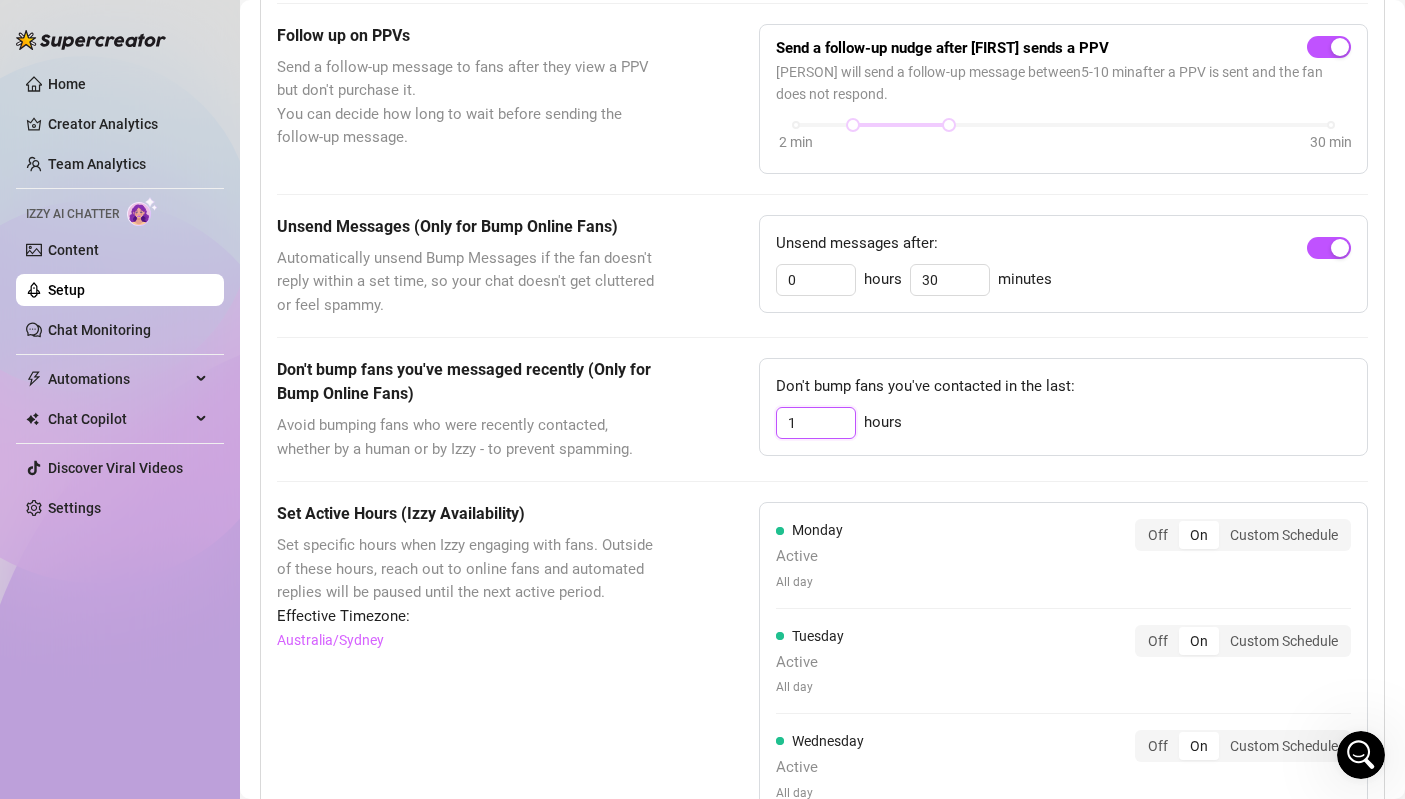 type on "3" 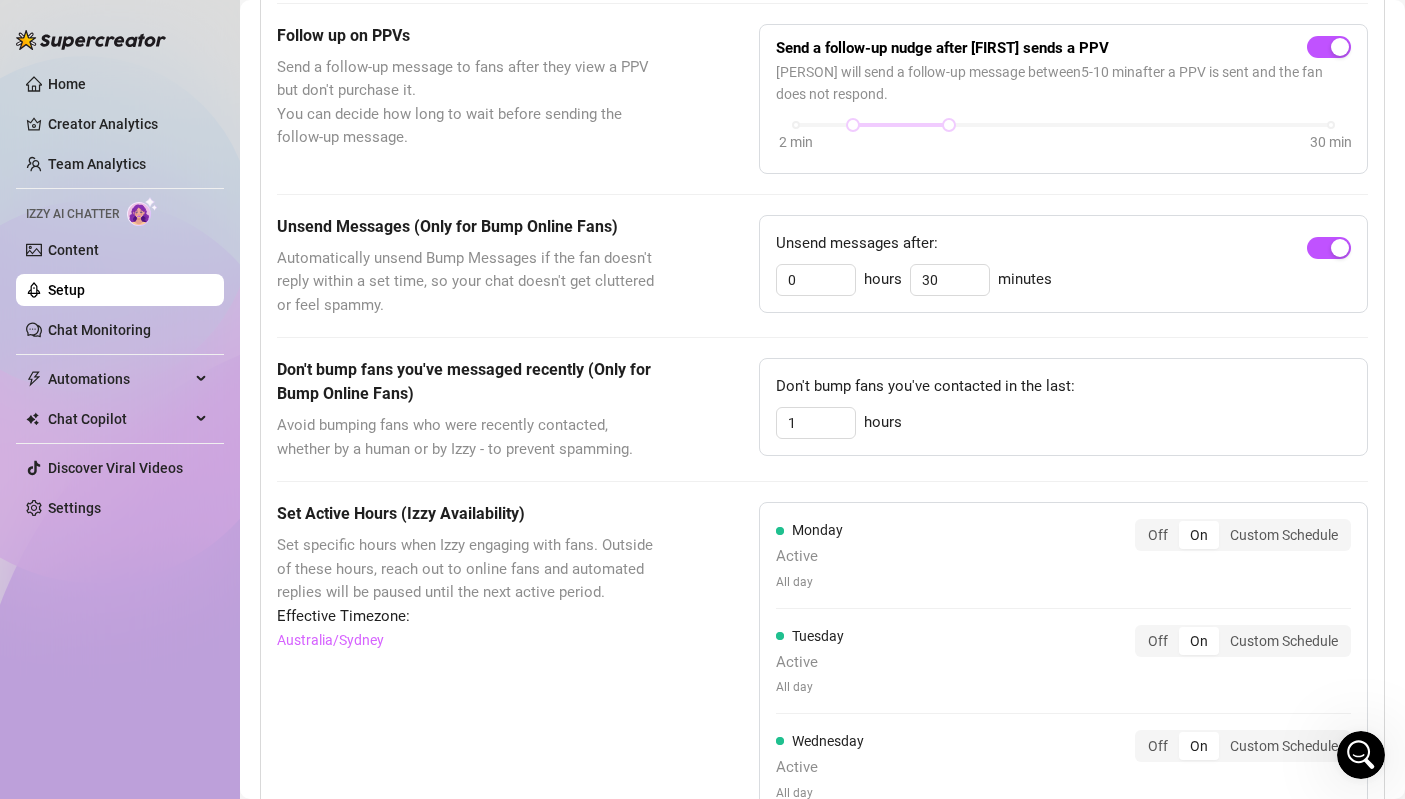 type on "3" 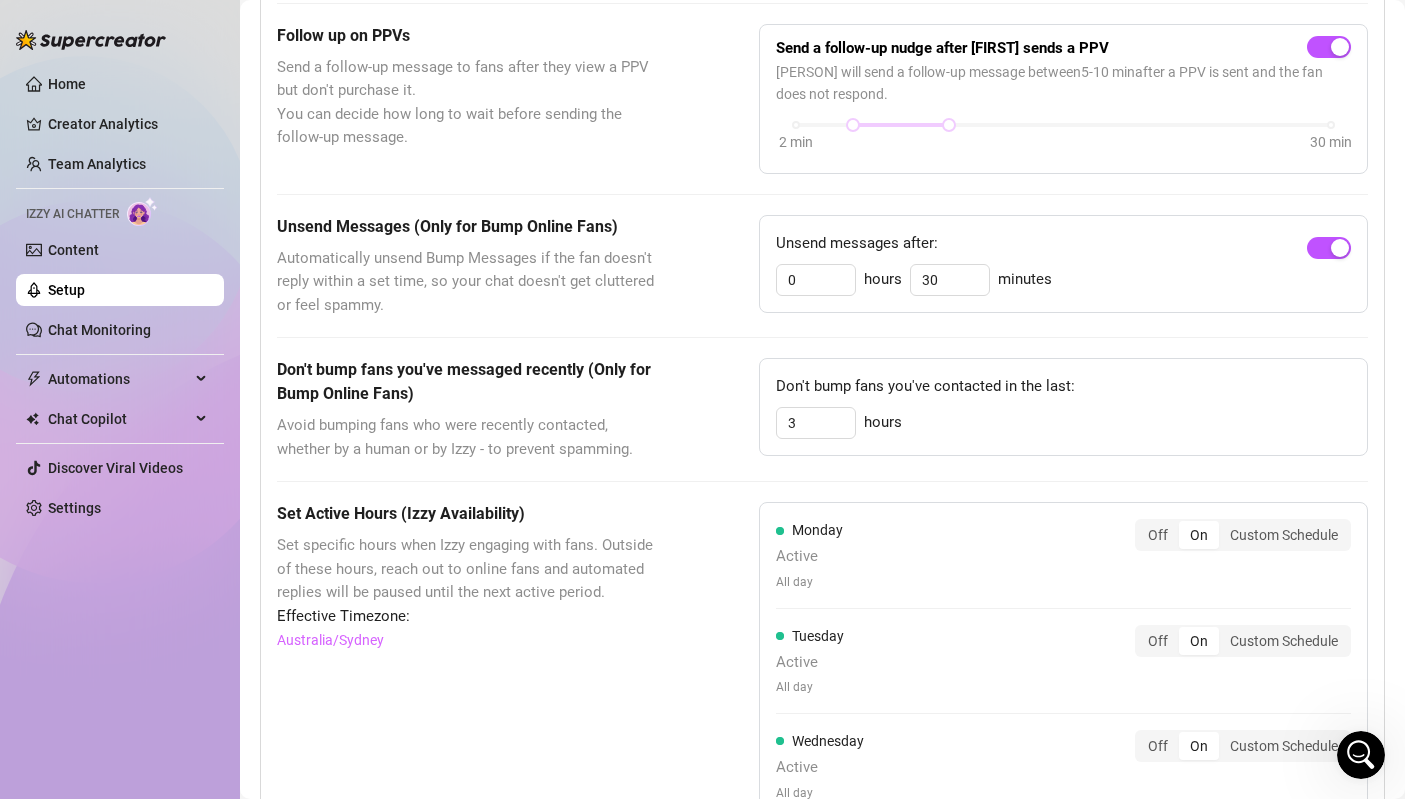 click on "Don't bump fans you've messaged recently (Only for Bump Online Fans) Avoid bumping fans who were recently contacted, whether by a human or by Izzy - to prevent spamming. Don't bump fans you've contacted in the last: 3 hours" at bounding box center (822, 409) 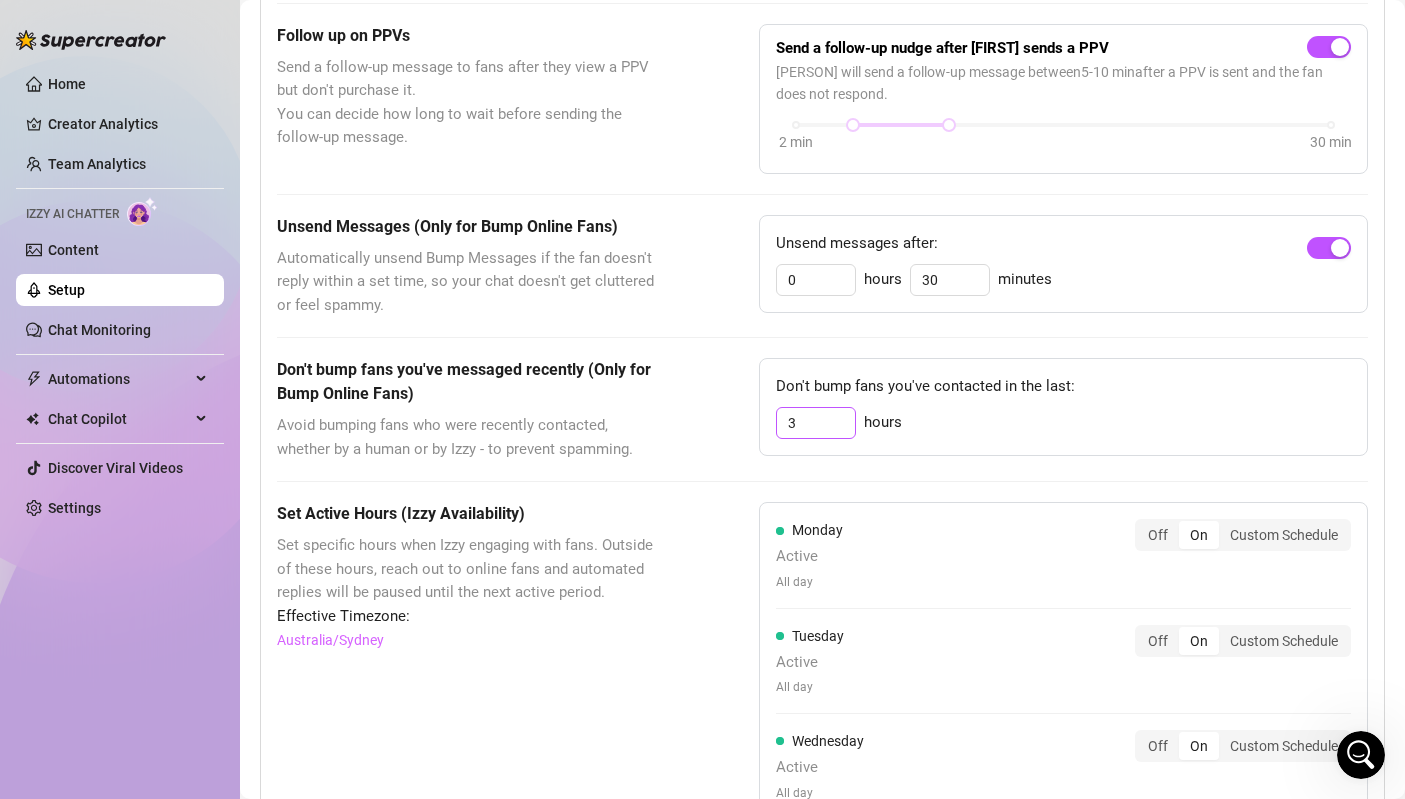 click on "3" at bounding box center (816, 423) 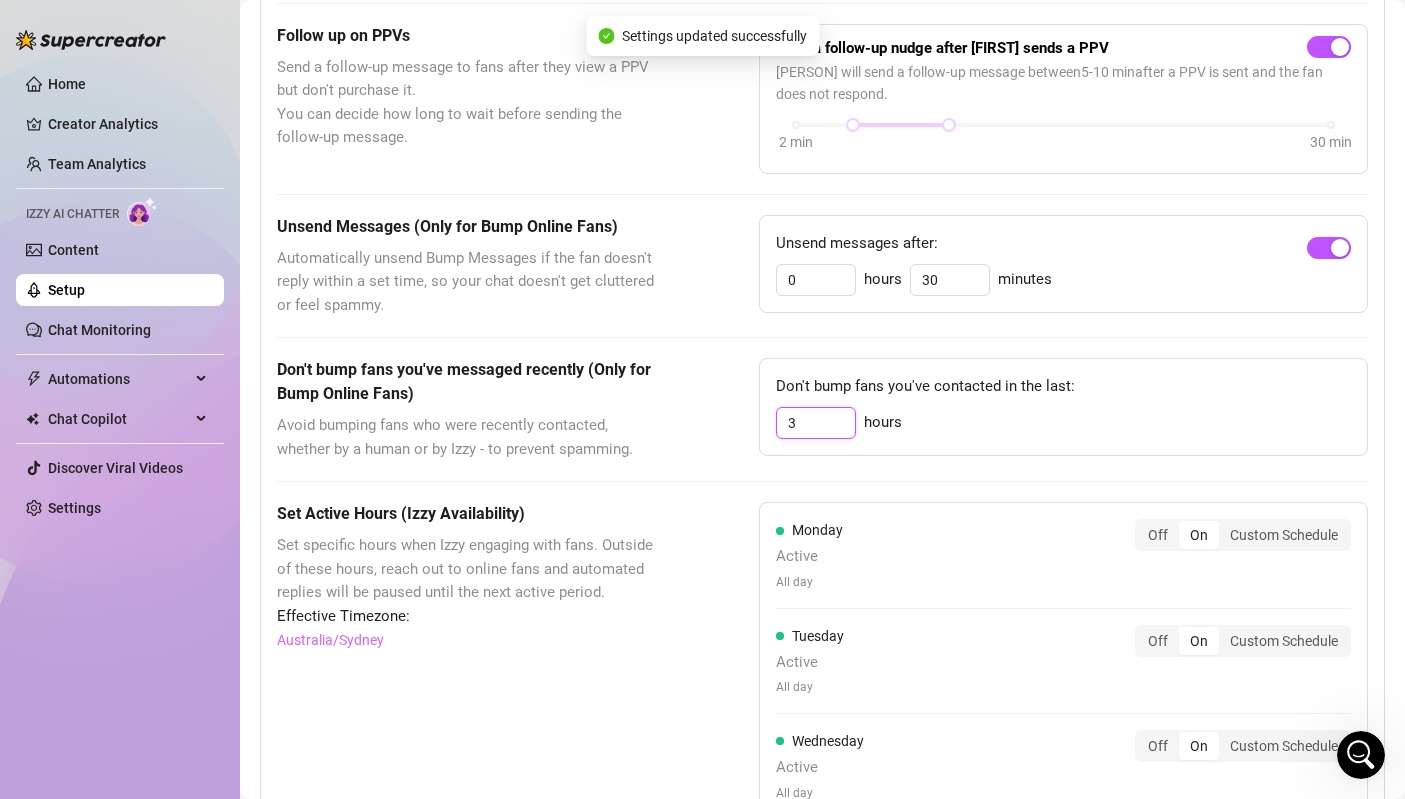 click on "3" at bounding box center [816, 423] 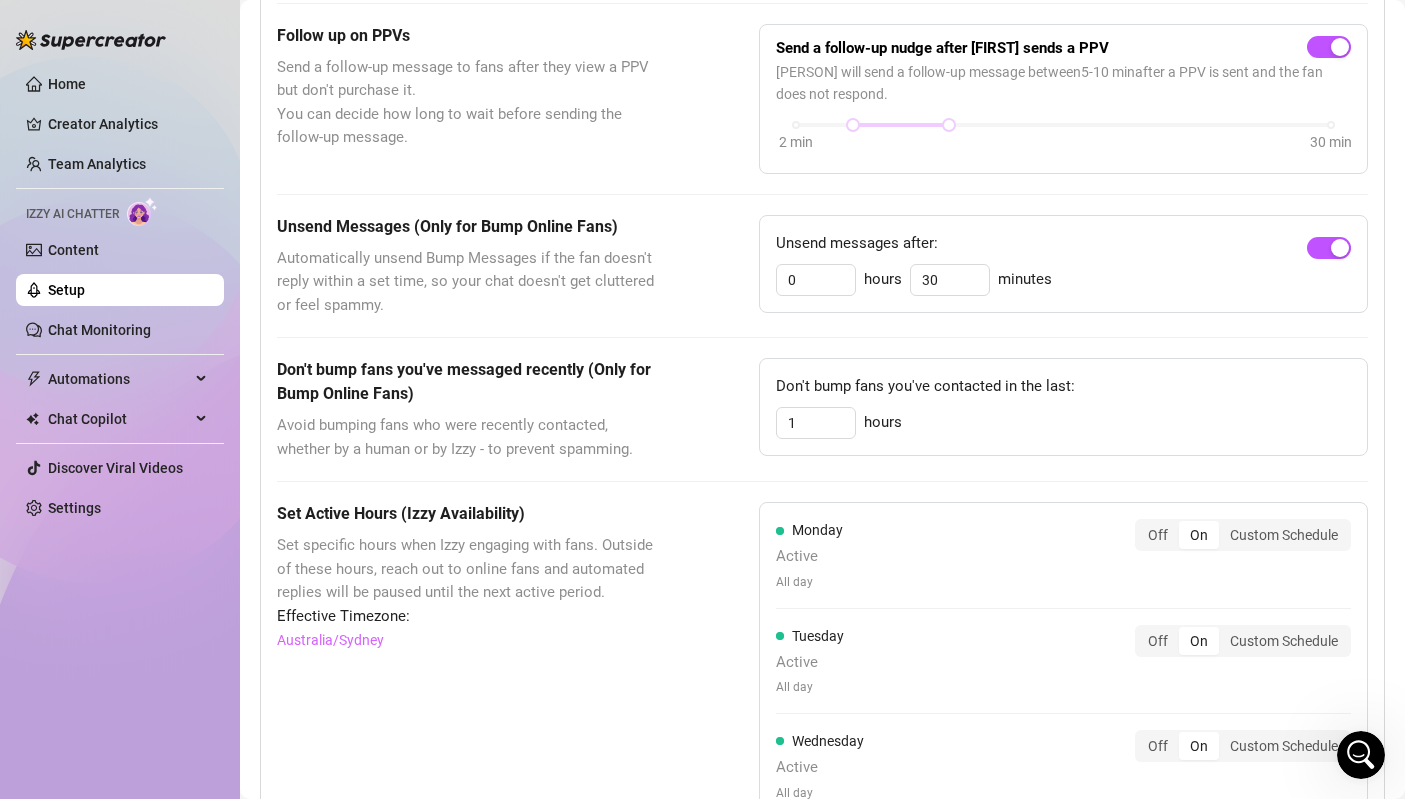 type on "3" 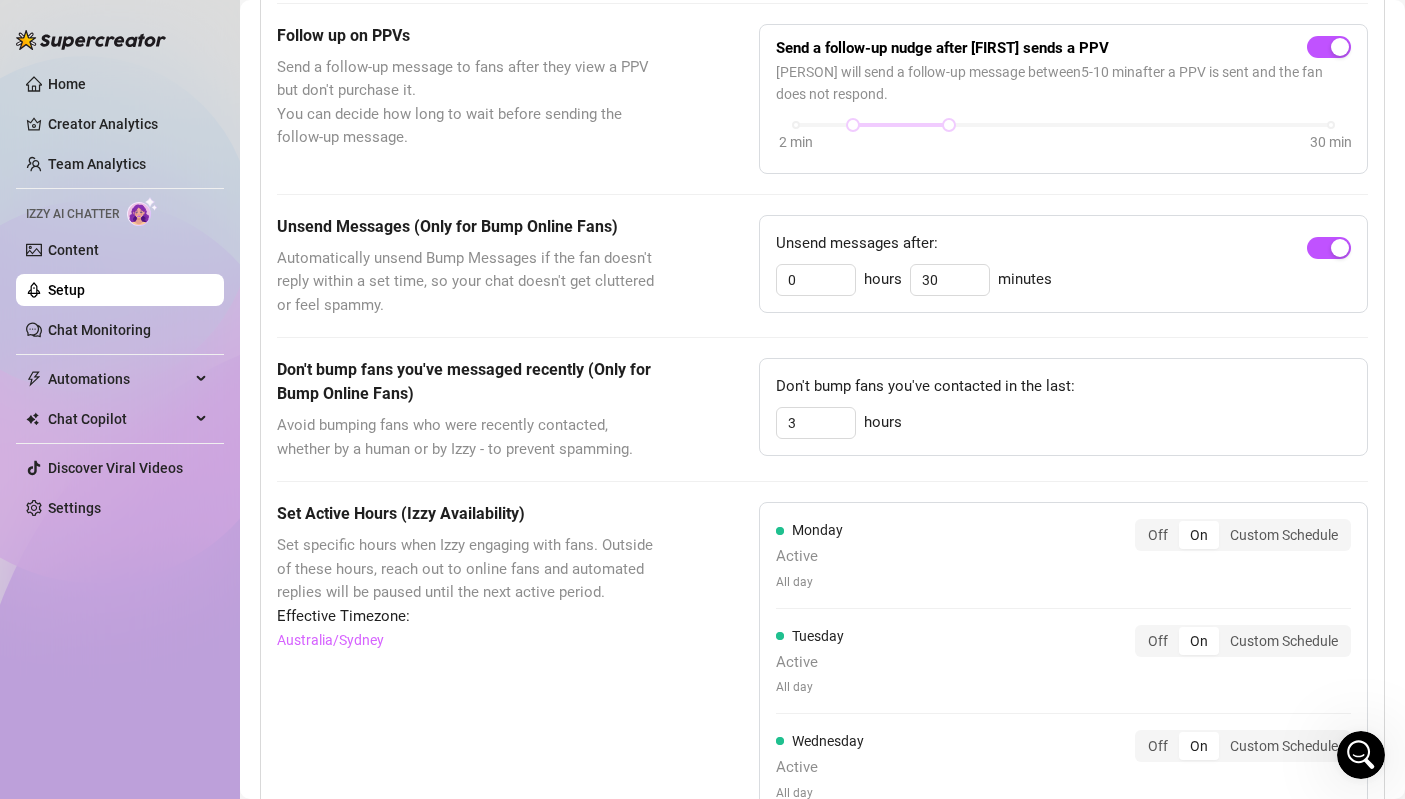 click on "Don't bump fans you've contacted in the last:" at bounding box center (1063, 387) 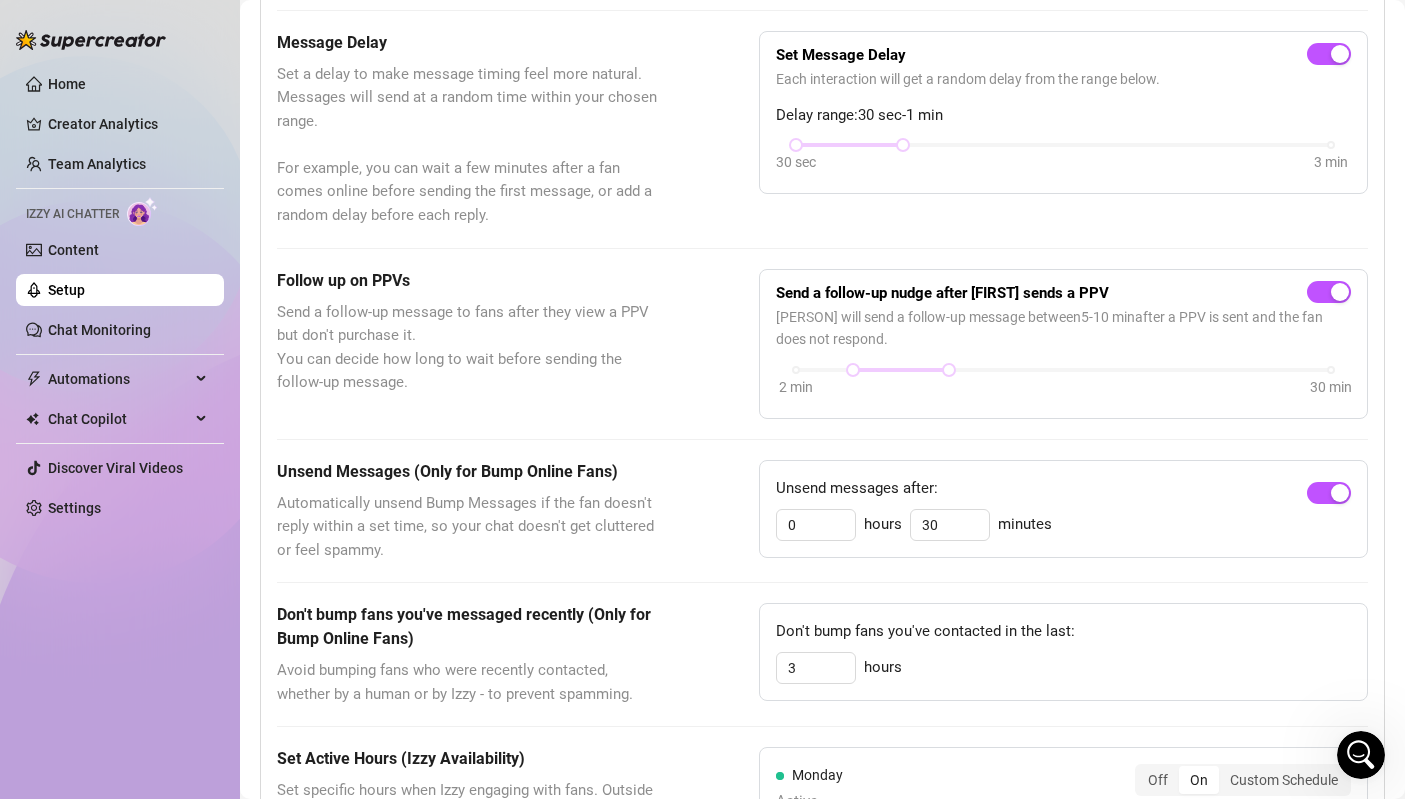 scroll, scrollTop: 668, scrollLeft: 0, axis: vertical 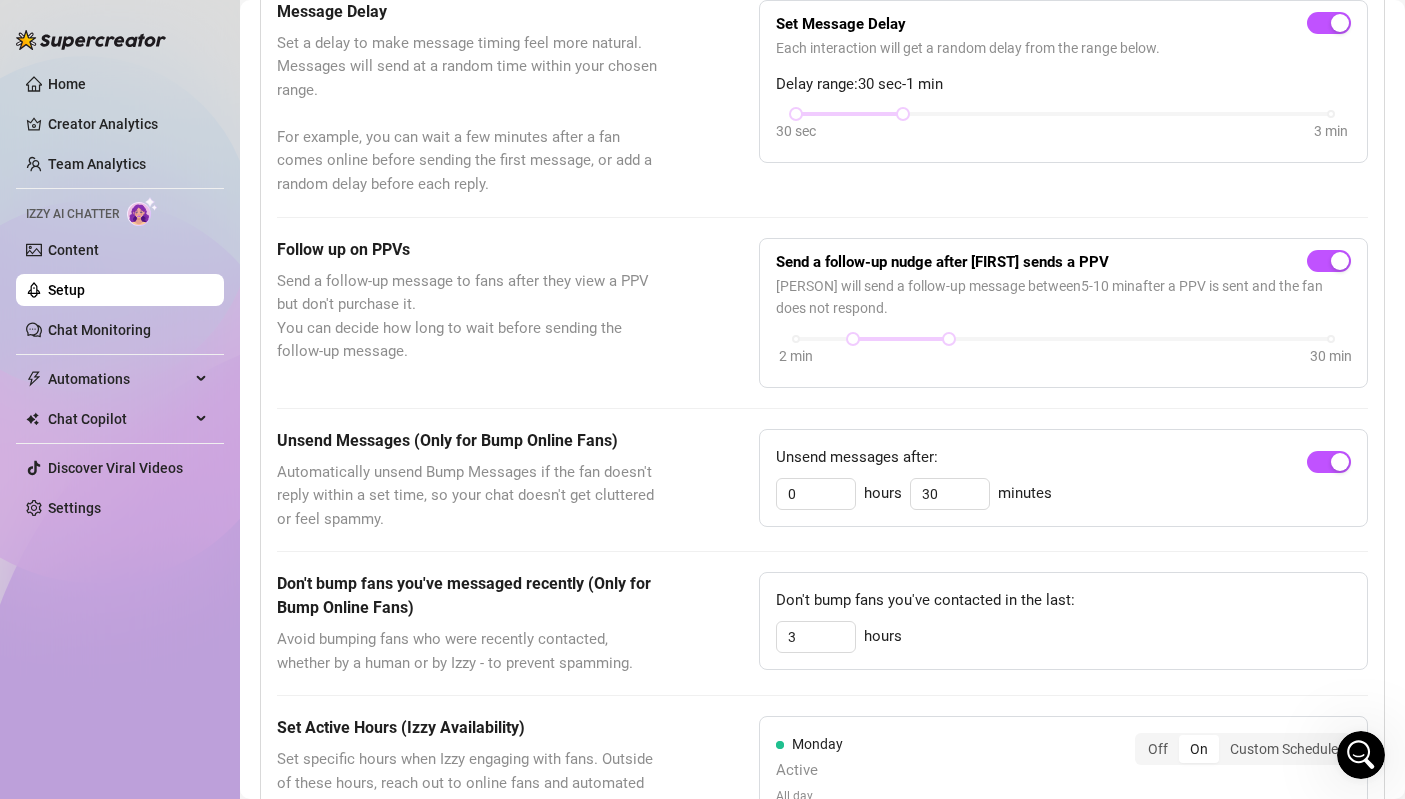 click at bounding box center (1361, 755) 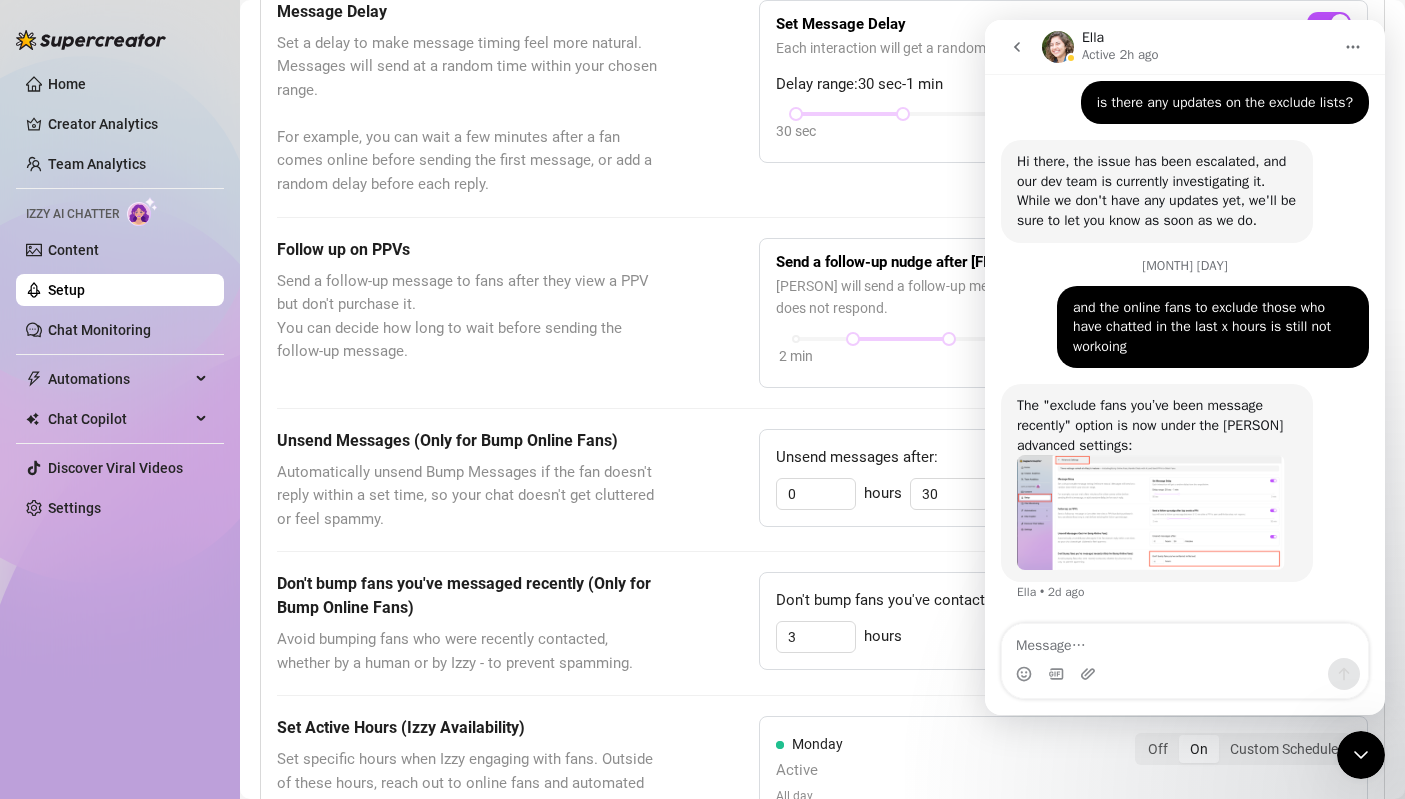 scroll, scrollTop: 2260, scrollLeft: 0, axis: vertical 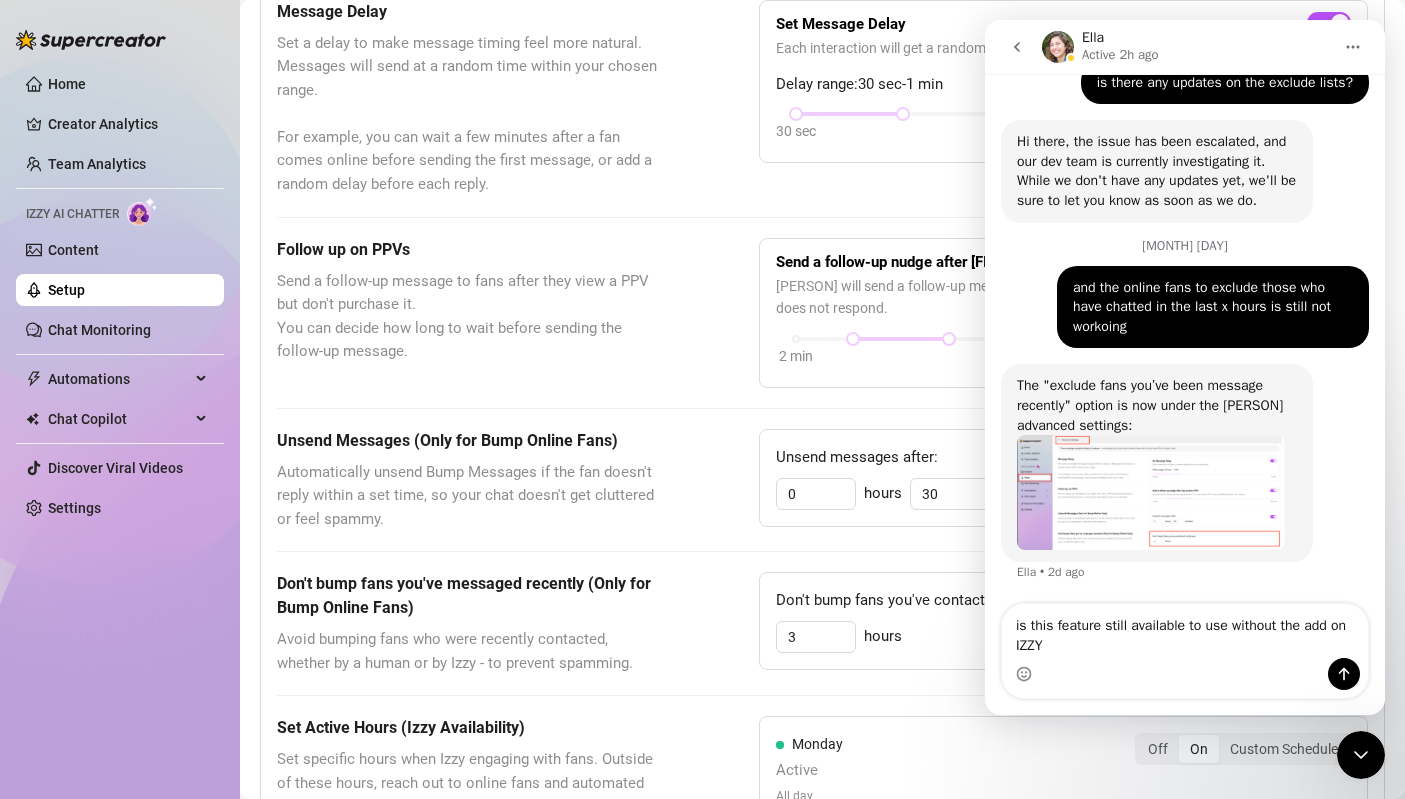 type on "is this feature still available to use without the add on IZZY" 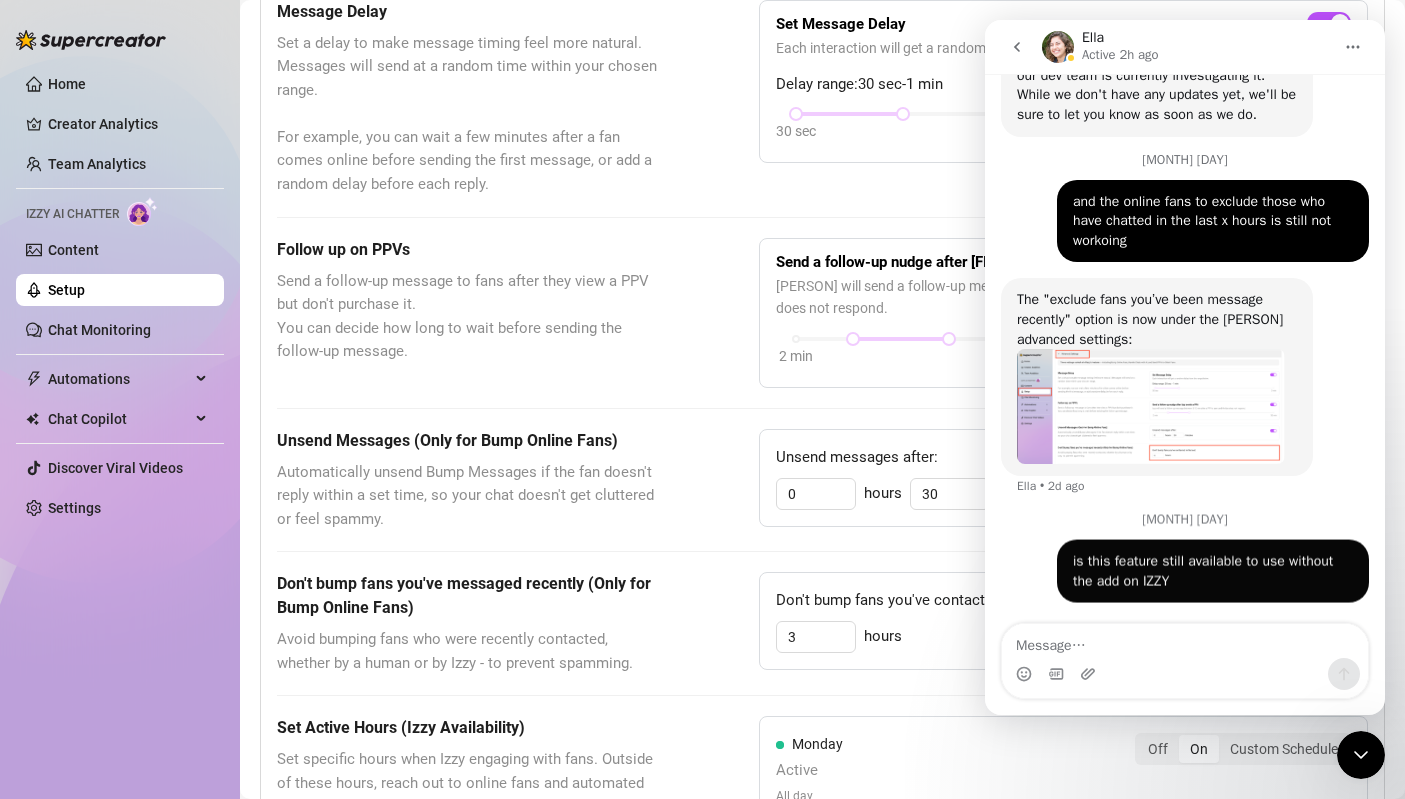 scroll, scrollTop: 2366, scrollLeft: 0, axis: vertical 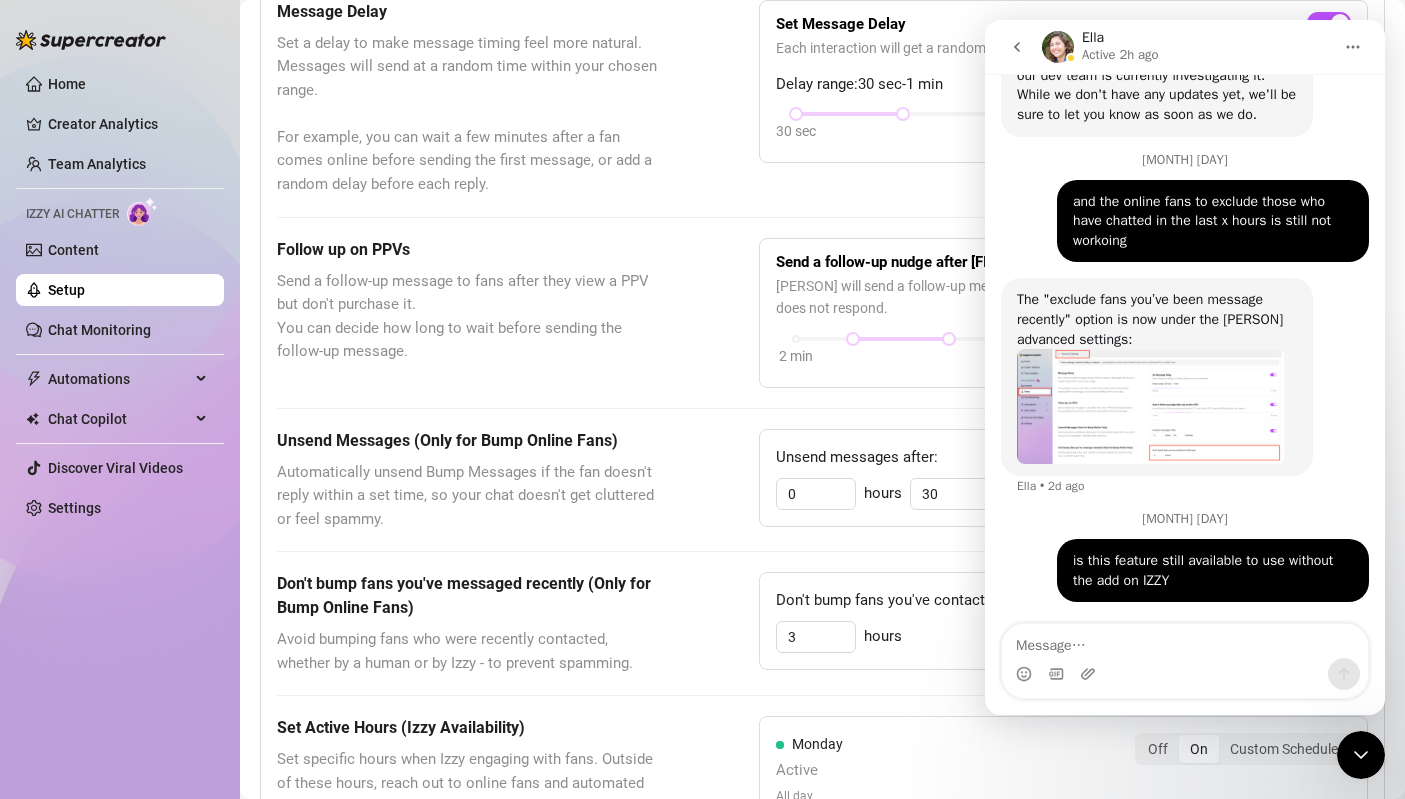 click at bounding box center (822, 551) 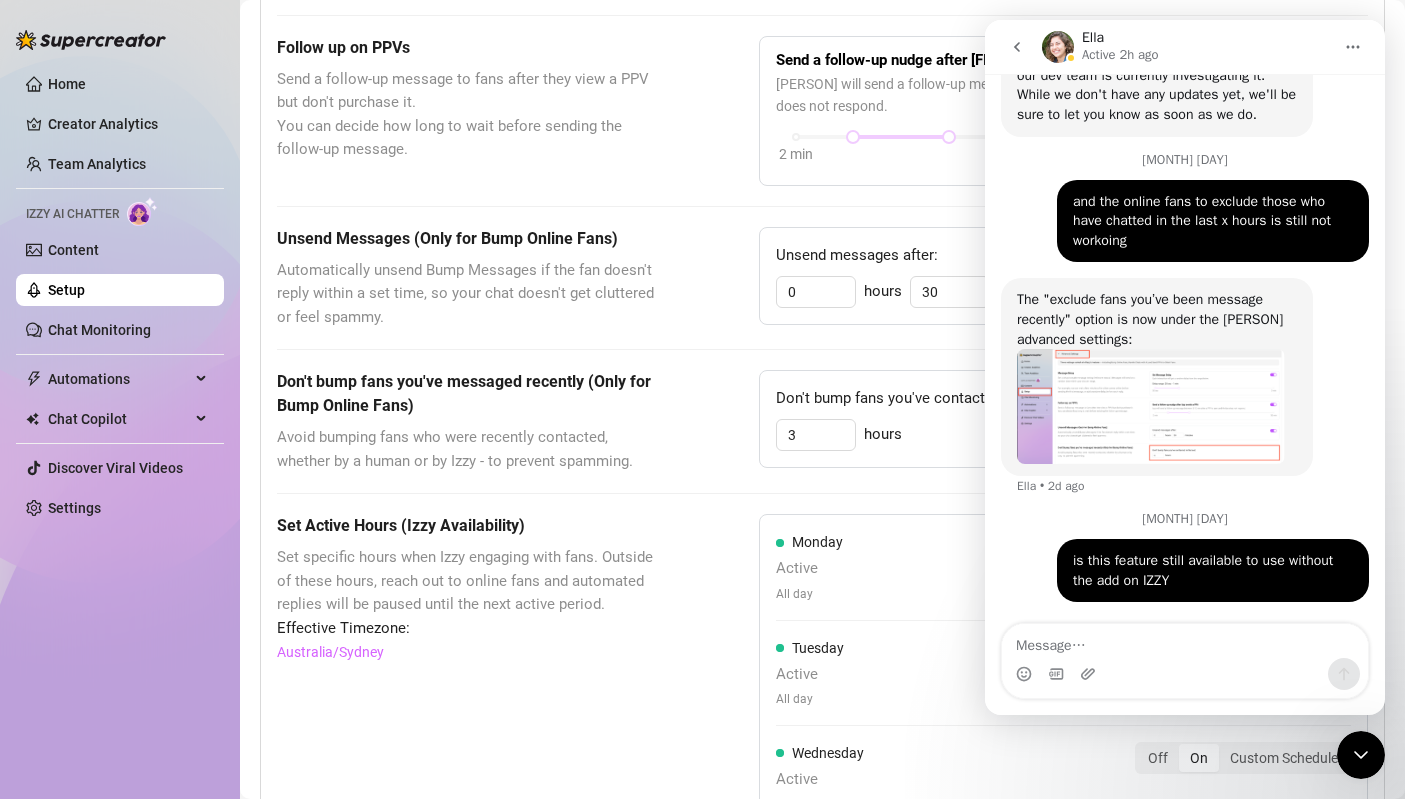 scroll, scrollTop: 873, scrollLeft: 0, axis: vertical 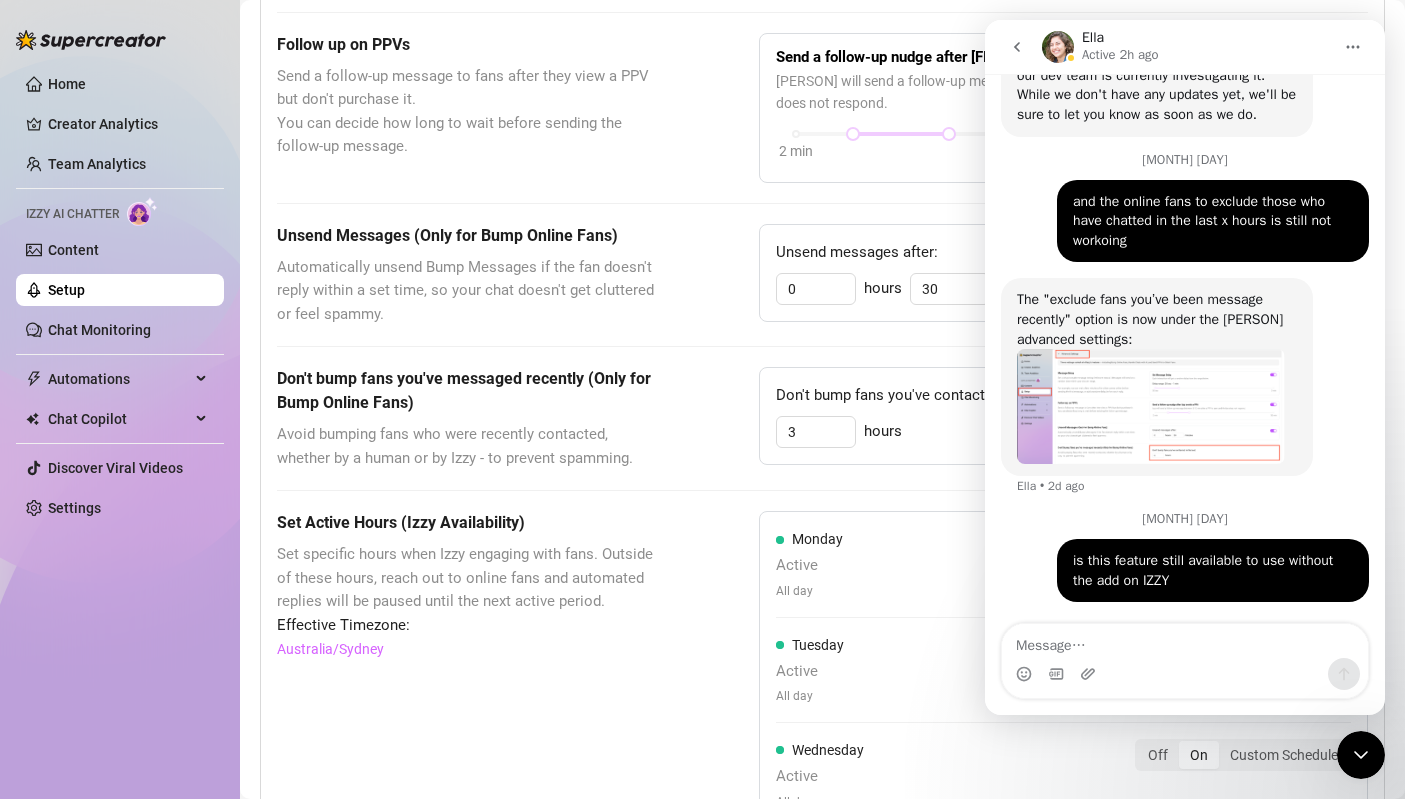 click on "Set Active Hours ([PERSON] Availability) Set specific hours when [PERSON] engaging with fans. Outside of these hours, reach out to online fans and automated replies will be paused until the next active period. Effective Timezone: Australia/Sydney Monday Active All day Off On Custom Schedule Tuesday Active All day Off On Custom Schedule Wednesday Active All day Off On Custom Schedule Thursday Active All day Off On Custom Schedule Friday Active All day Off On Custom Schedule Saturday Active All day Off On Custom Schedule Sunday Active All day Off On Custom Schedule Respond to unread messages when you're back online Let [PERSON] reply to messages that came in while she was offline. If this is off, any messages received during offline hours will be ignored." at bounding box center (822, 959) 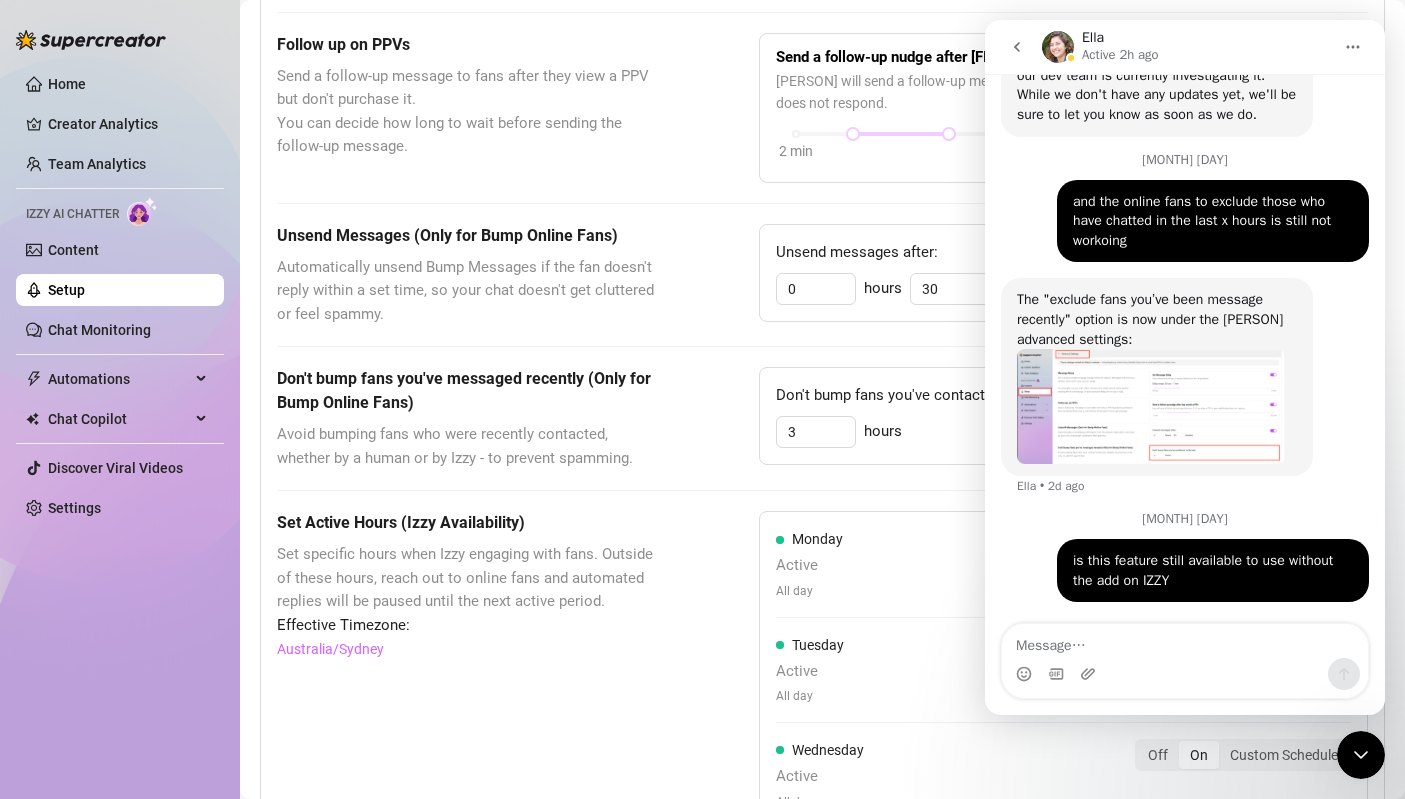 click 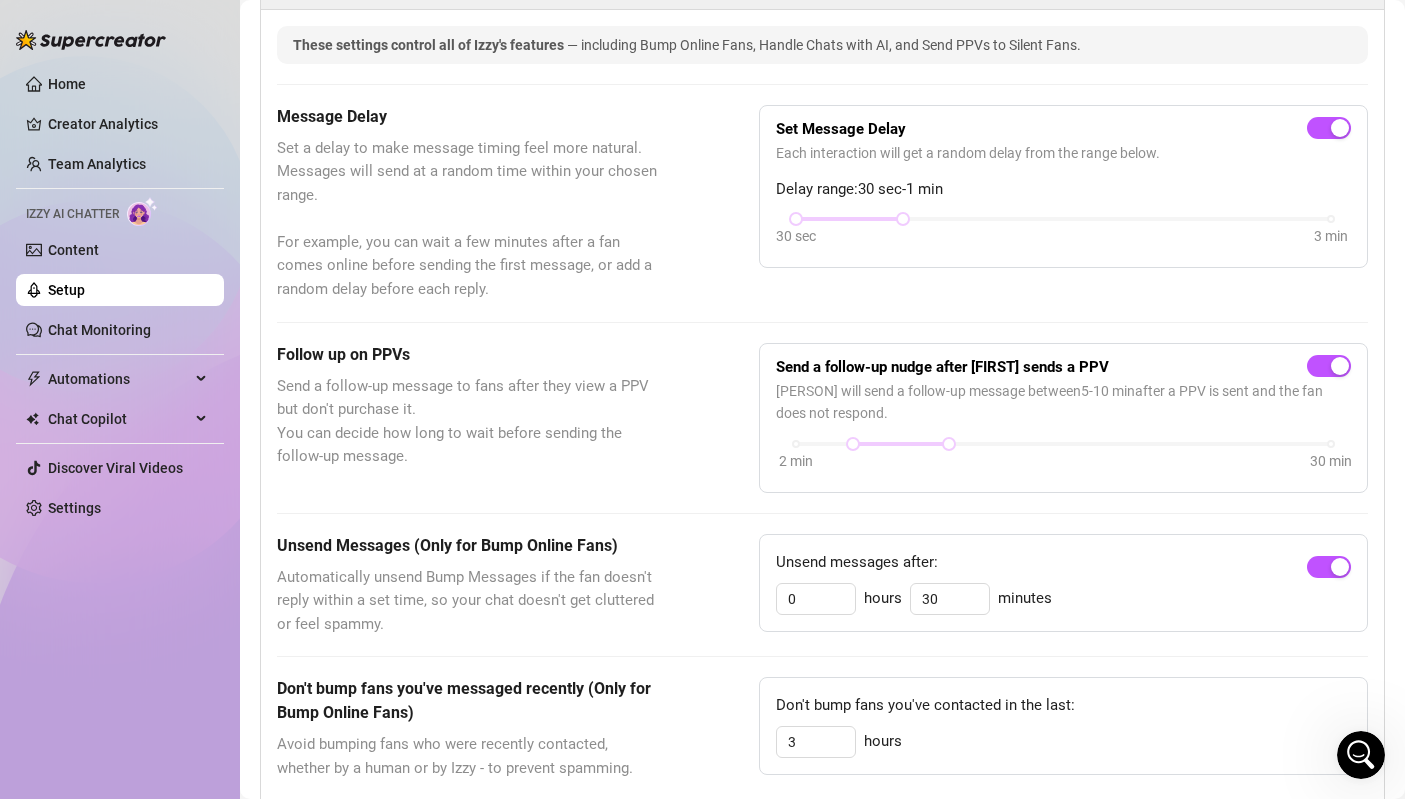 scroll, scrollTop: 561, scrollLeft: 0, axis: vertical 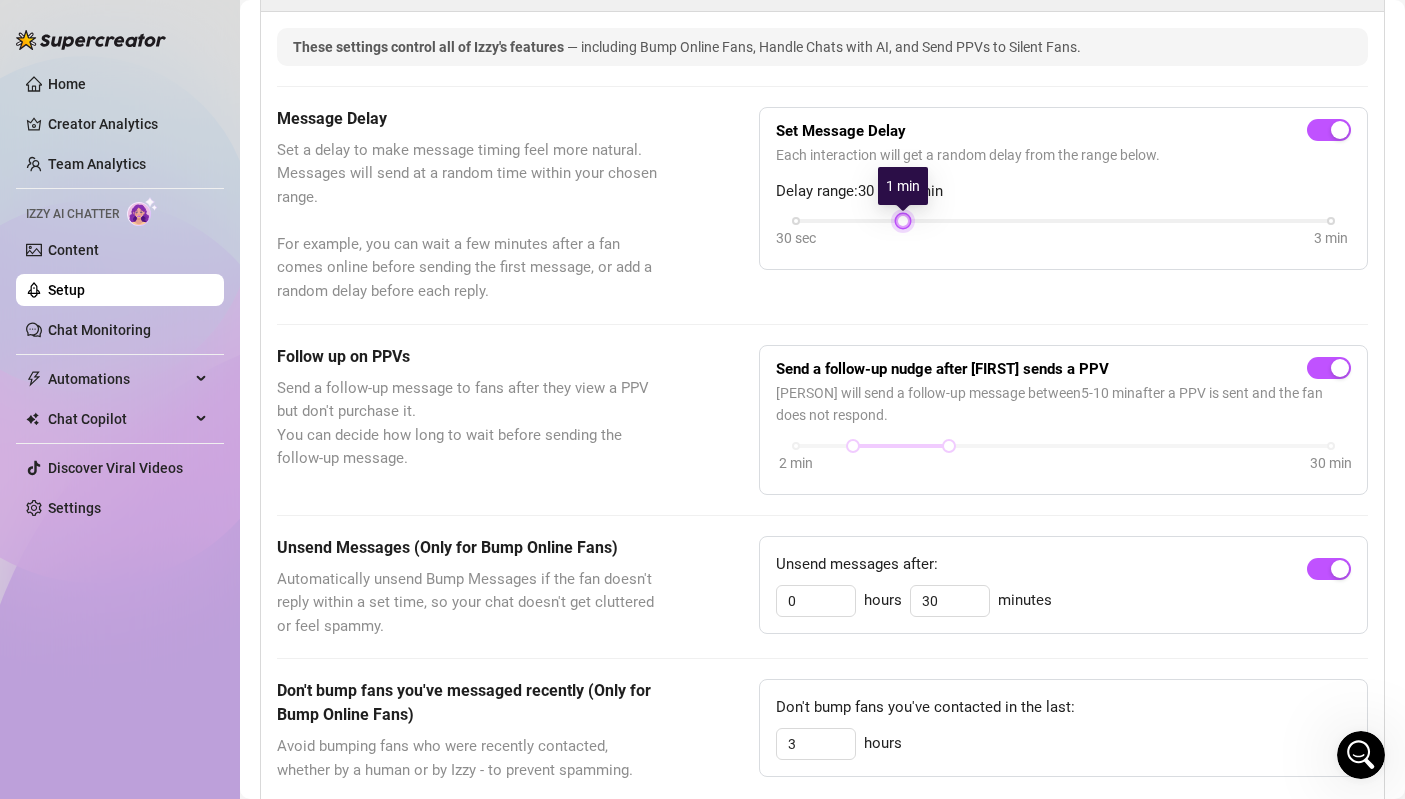 drag, startPoint x: 798, startPoint y: 219, endPoint x: 887, endPoint y: 221, distance: 89.02247 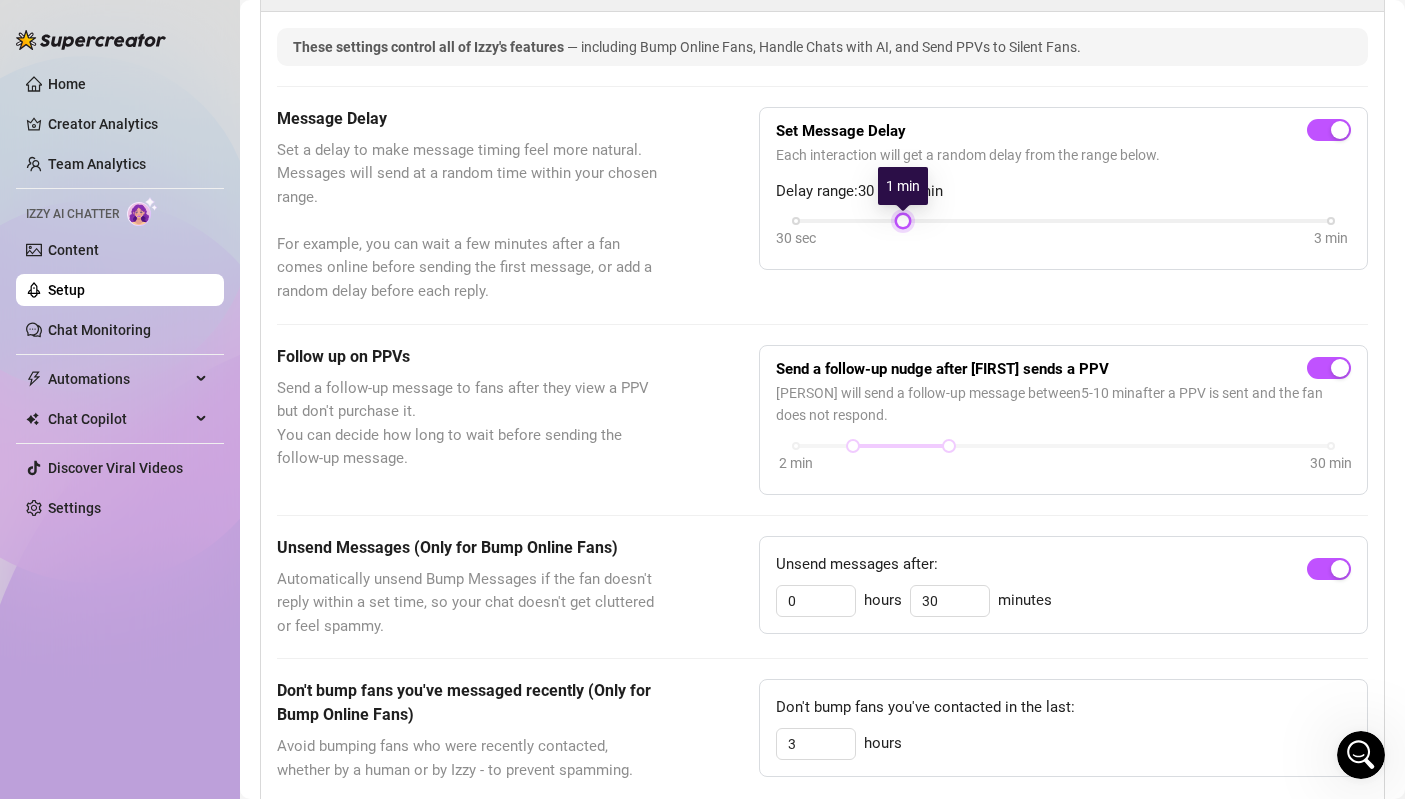 click on "30 sec 3 min" at bounding box center (1063, 219) 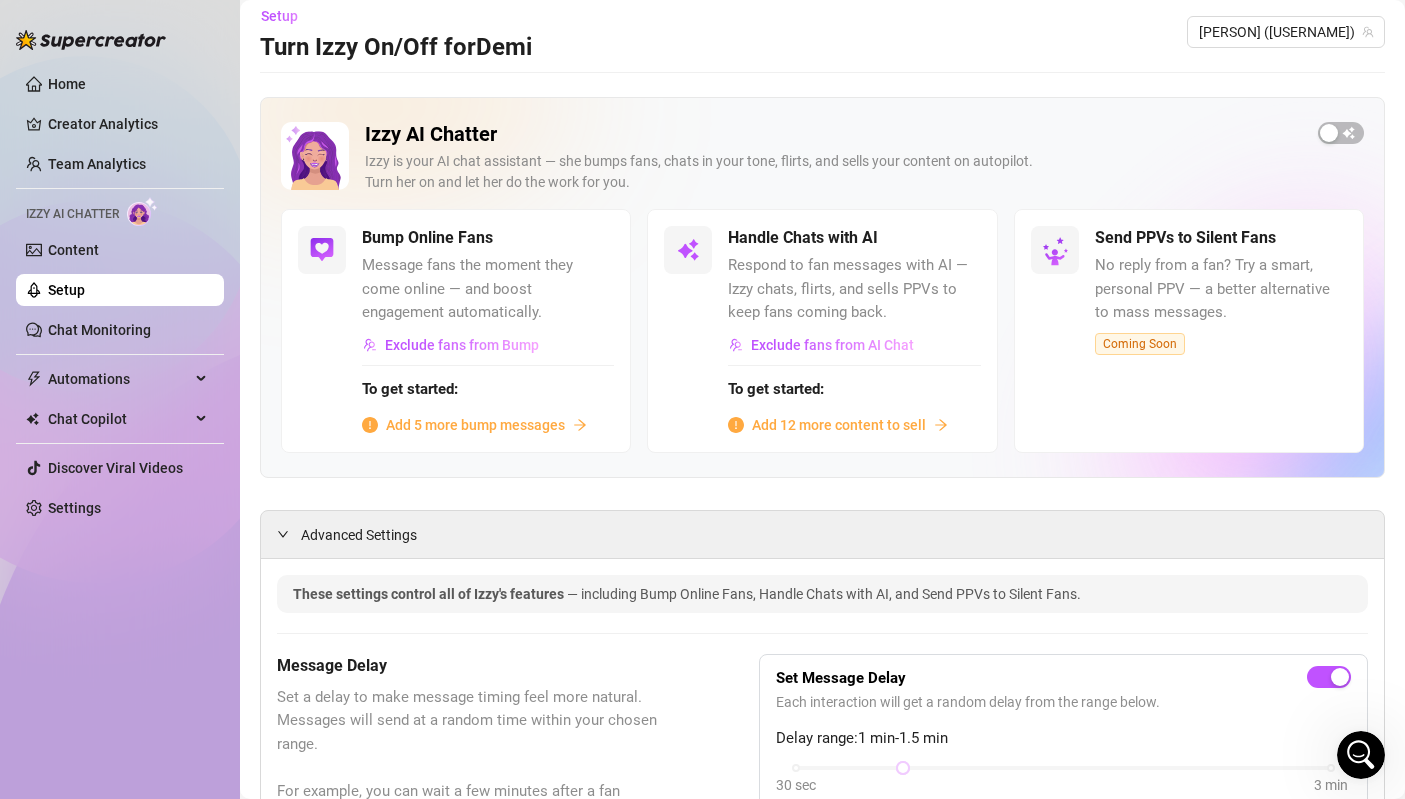 scroll, scrollTop: 0, scrollLeft: 0, axis: both 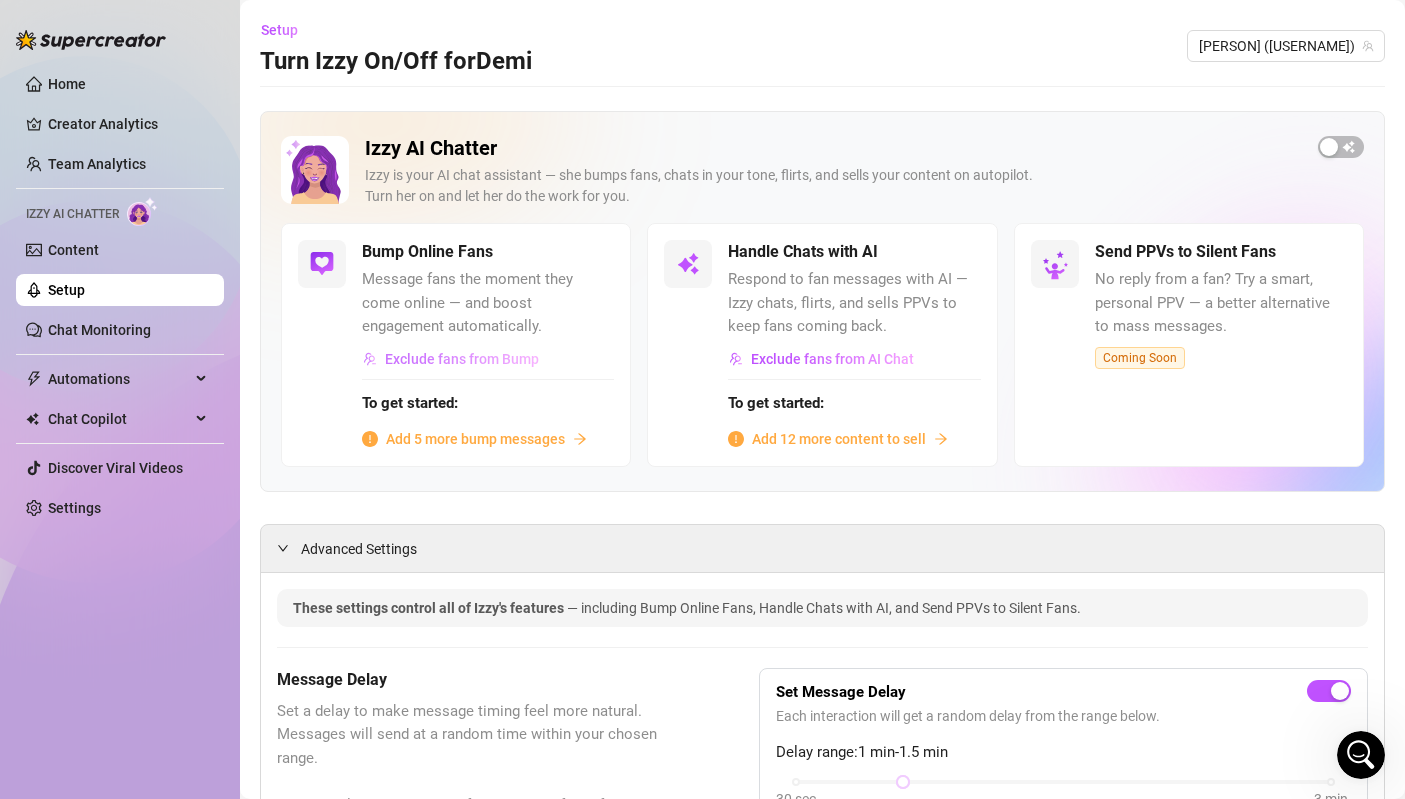click on "Exclude fans from Bump" at bounding box center [462, 359] 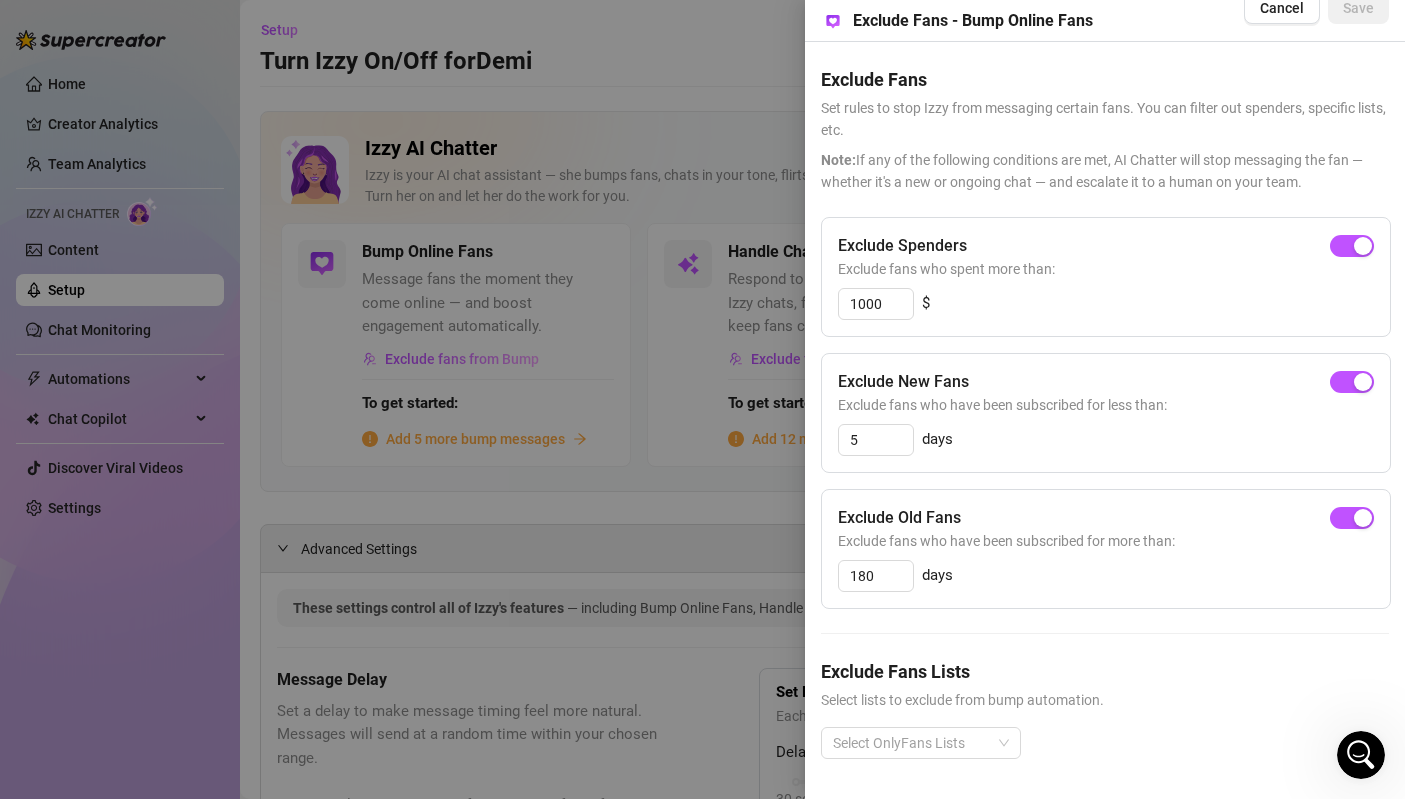 scroll, scrollTop: 0, scrollLeft: 0, axis: both 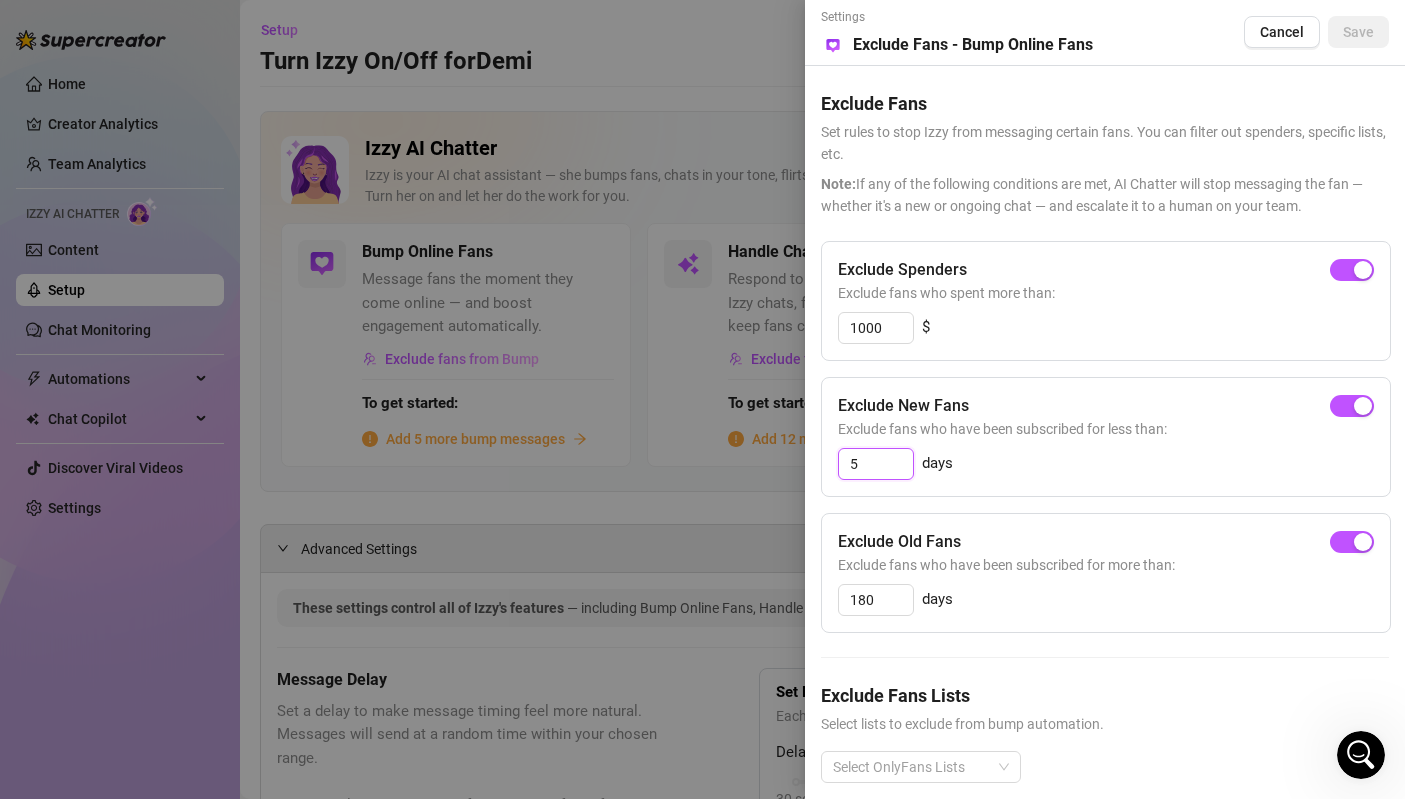 click on "5" at bounding box center (876, 464) 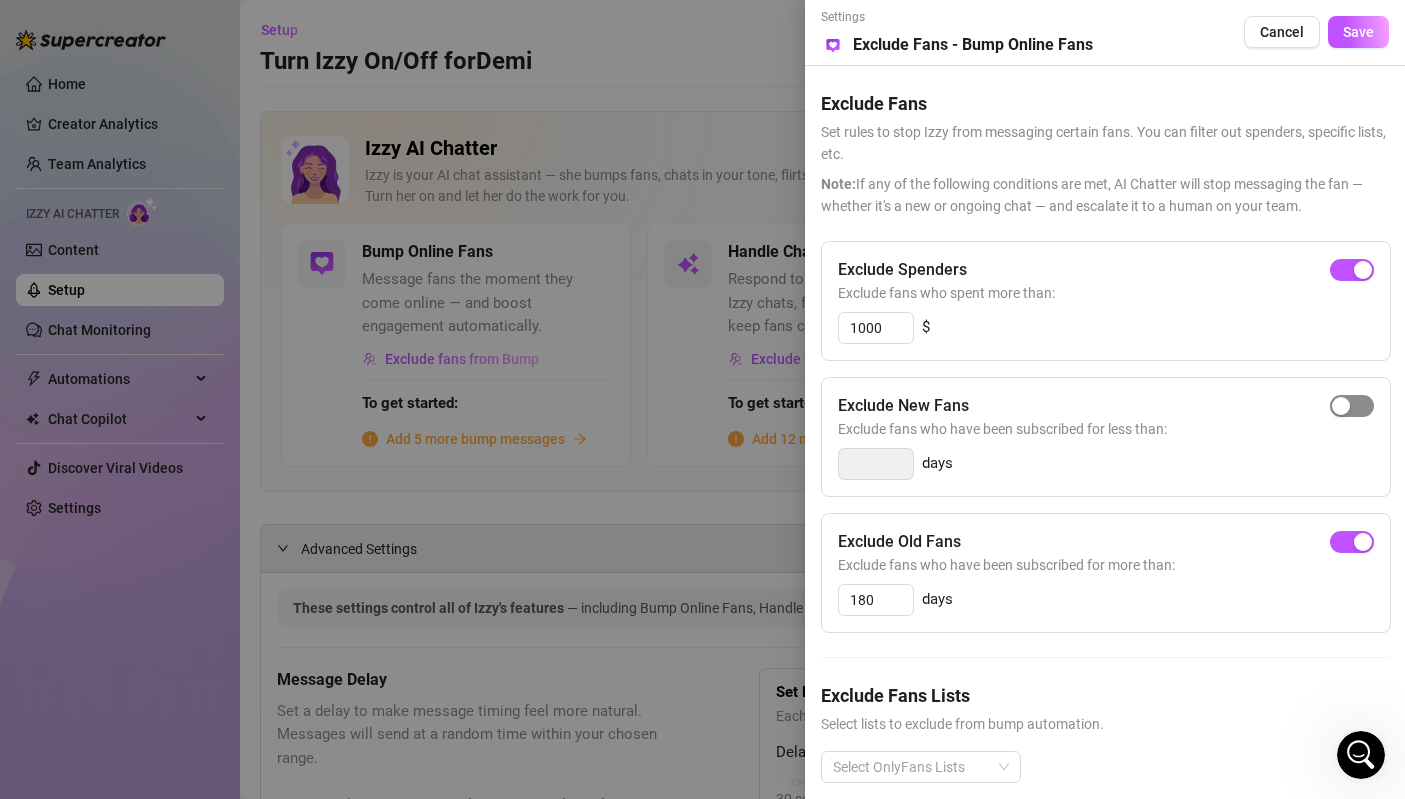 click at bounding box center [1352, 406] 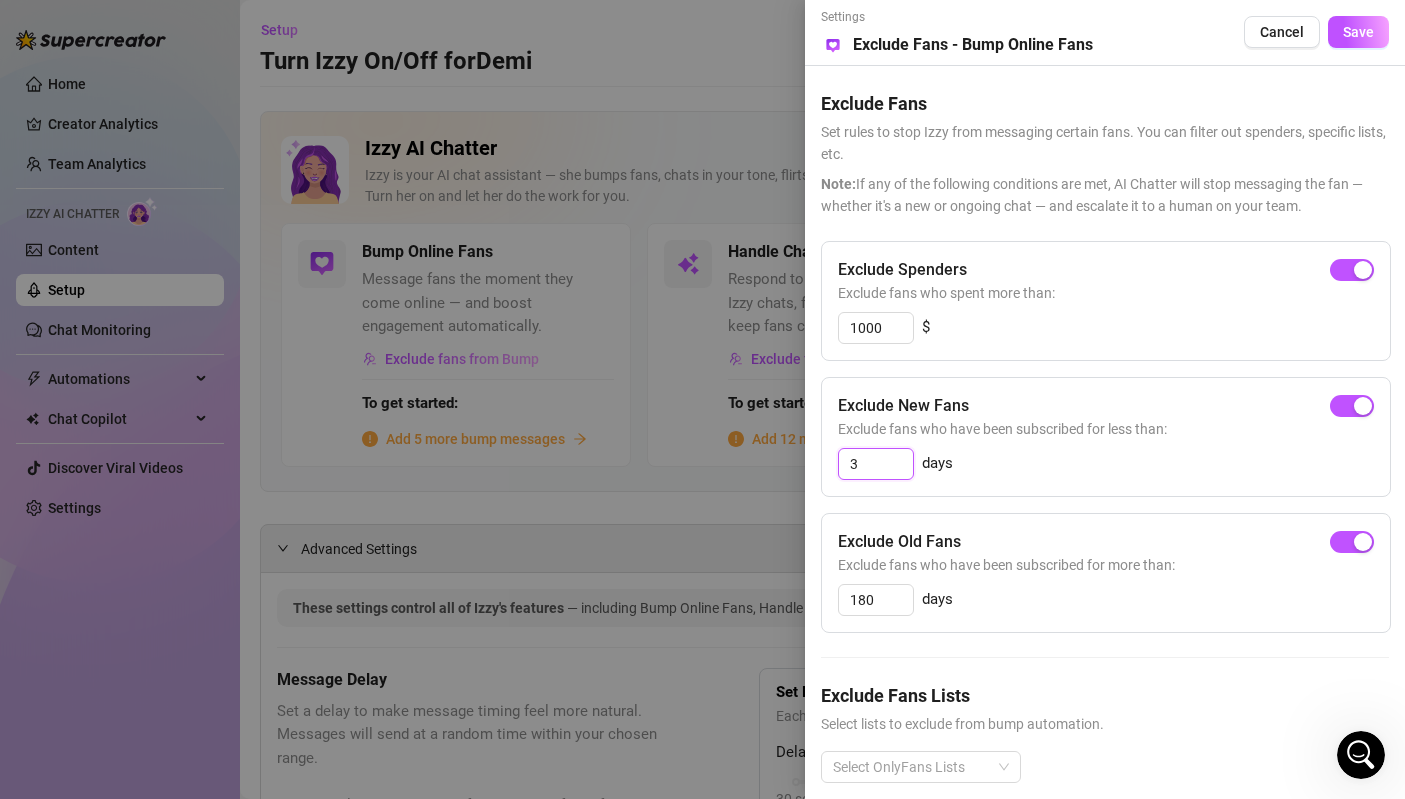 click on "3" at bounding box center (876, 464) 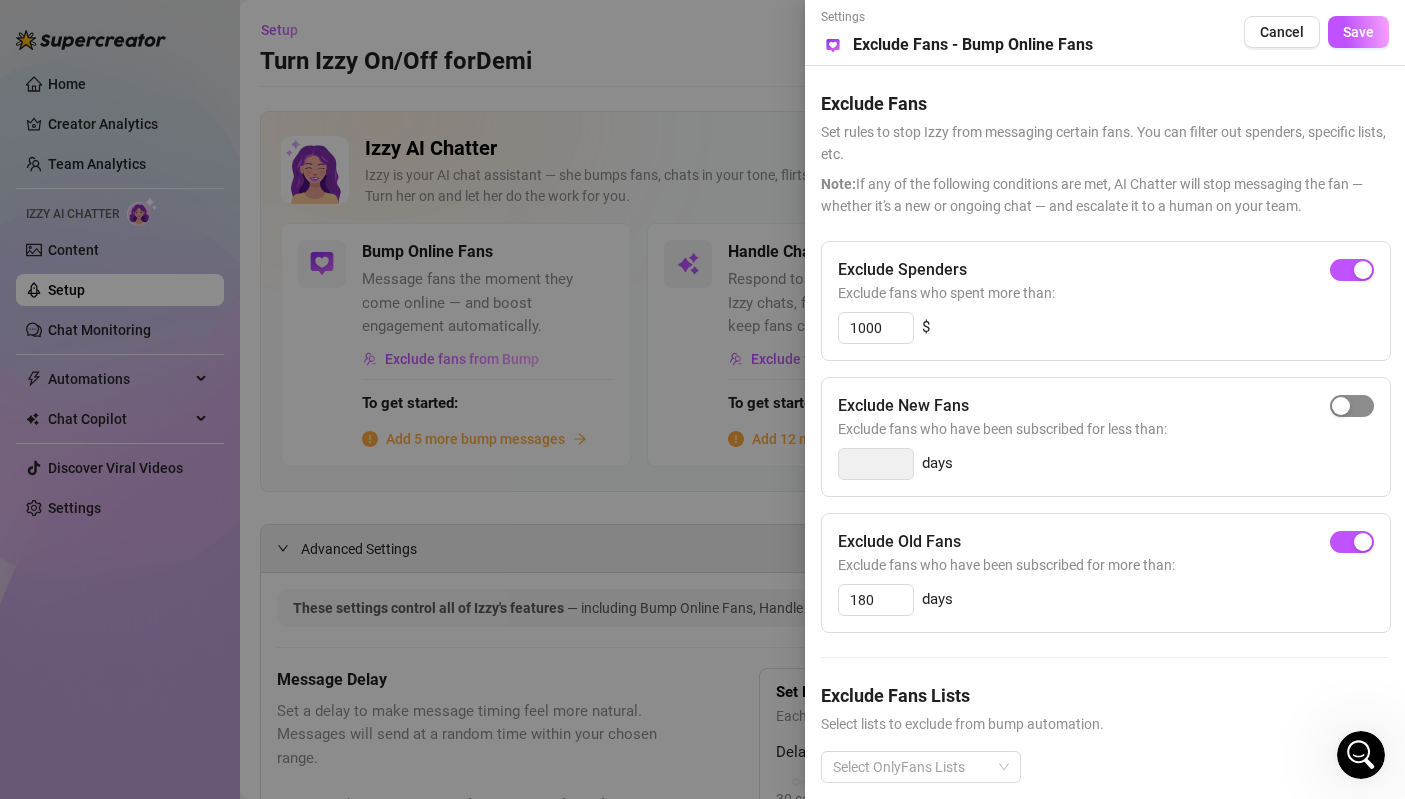 click at bounding box center [1352, 406] 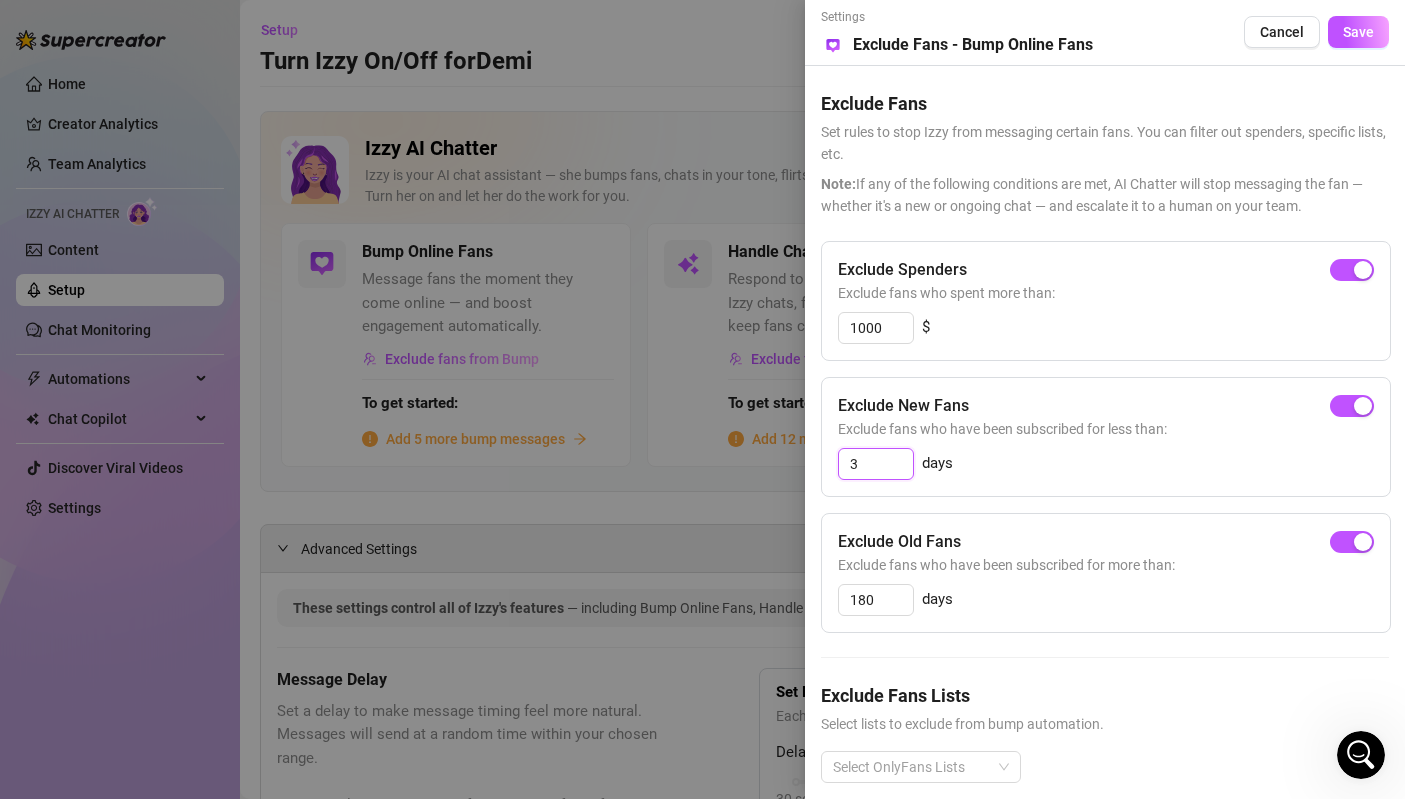 click on "3" at bounding box center [876, 464] 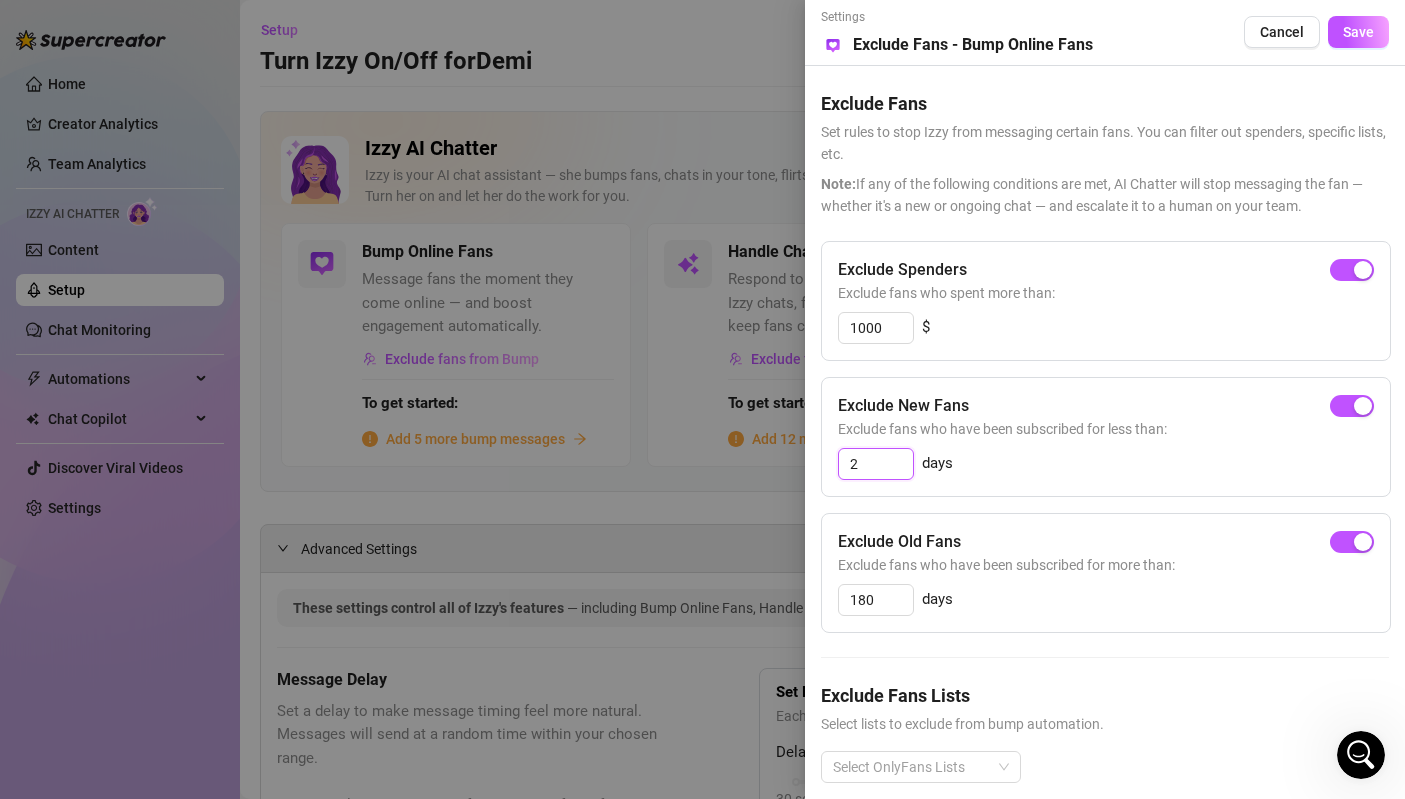 type on "2" 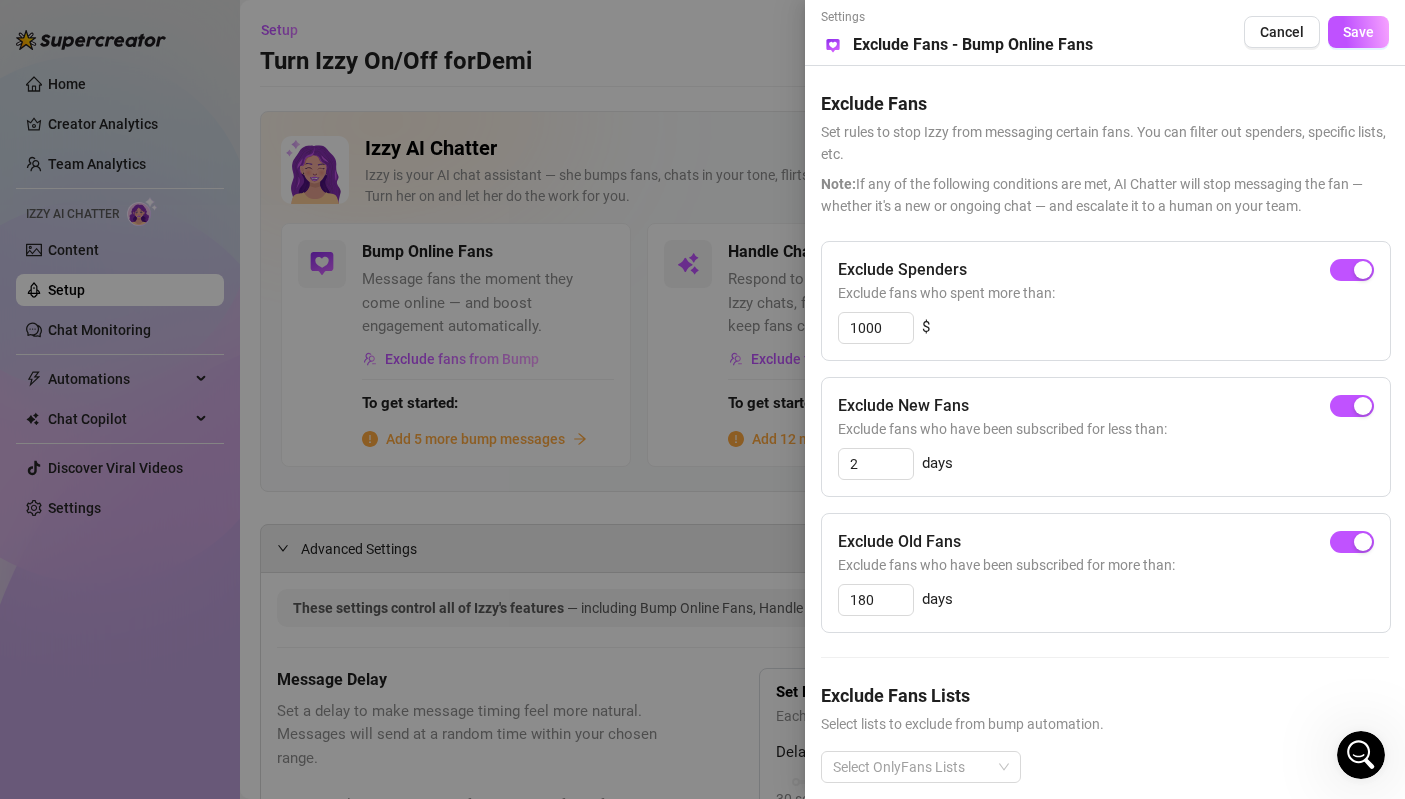 click on "Exclude New Fans" at bounding box center [1106, 406] 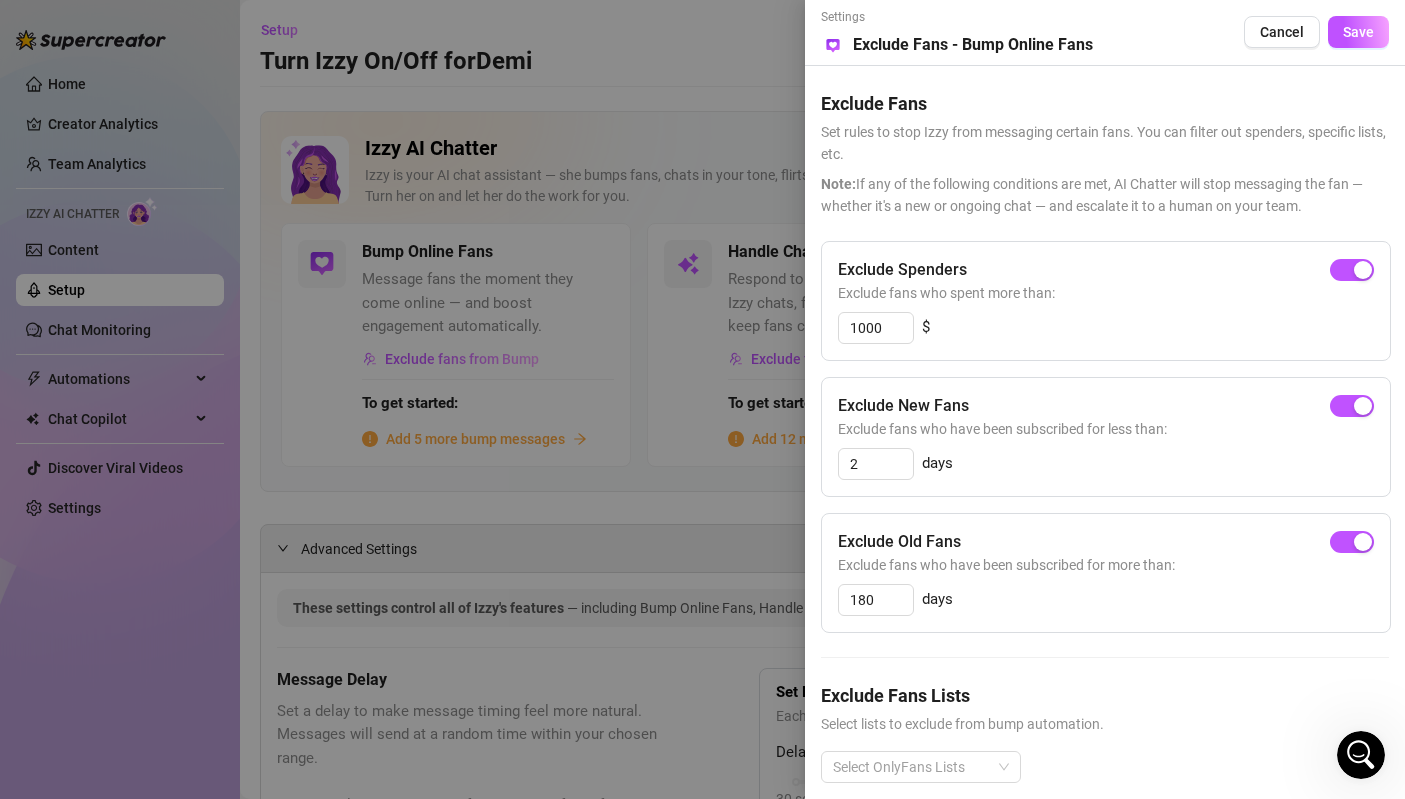 scroll, scrollTop: 24, scrollLeft: 0, axis: vertical 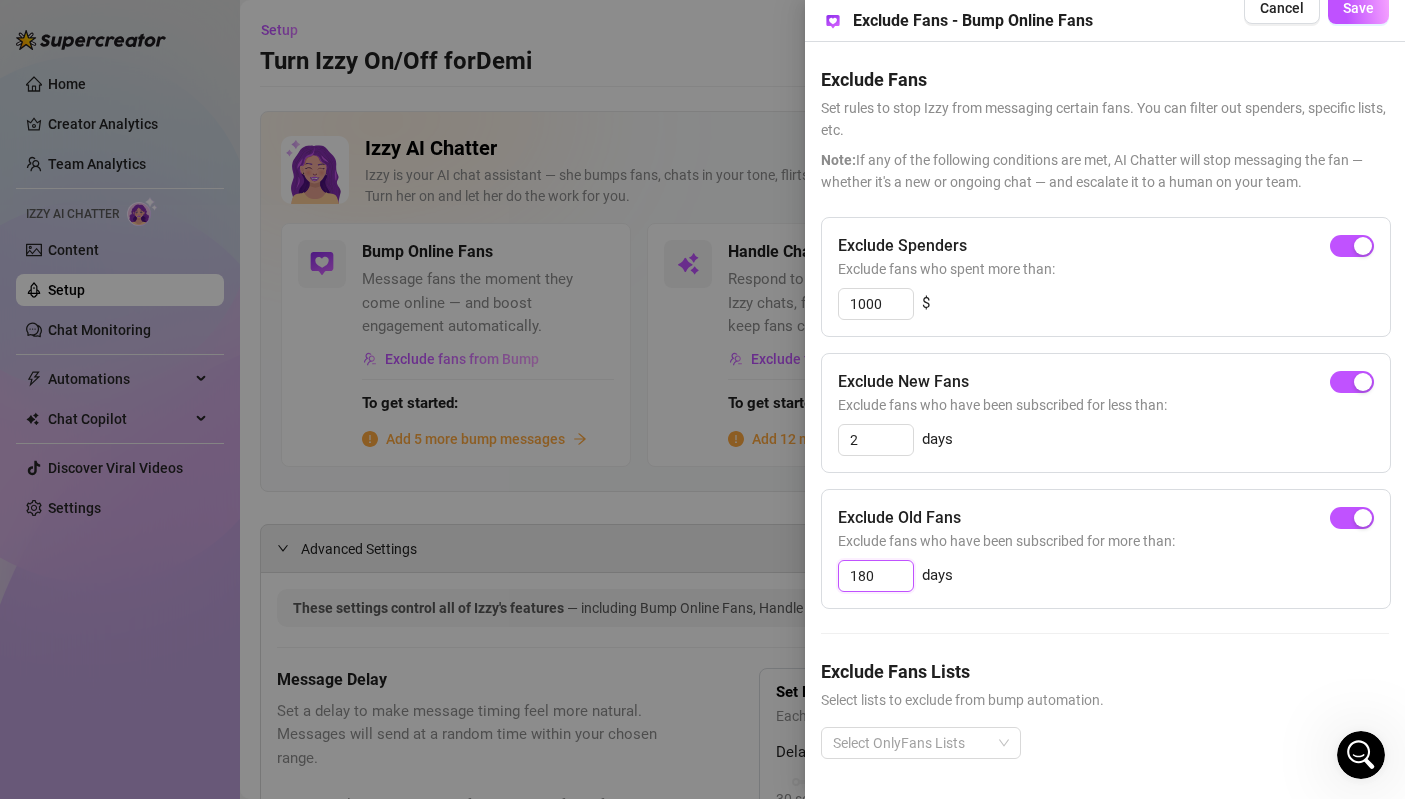 click on "180" at bounding box center [876, 576] 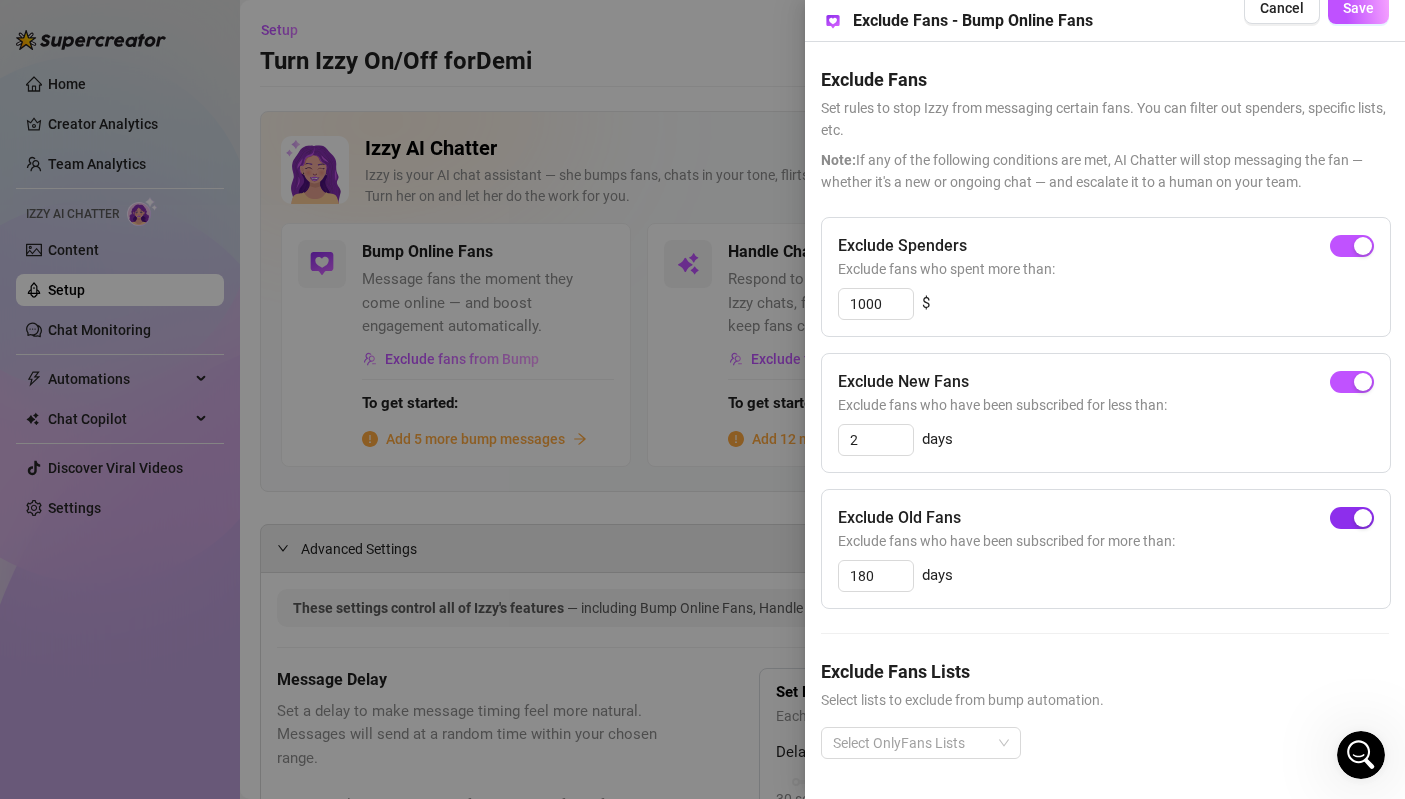 click at bounding box center (1352, 518) 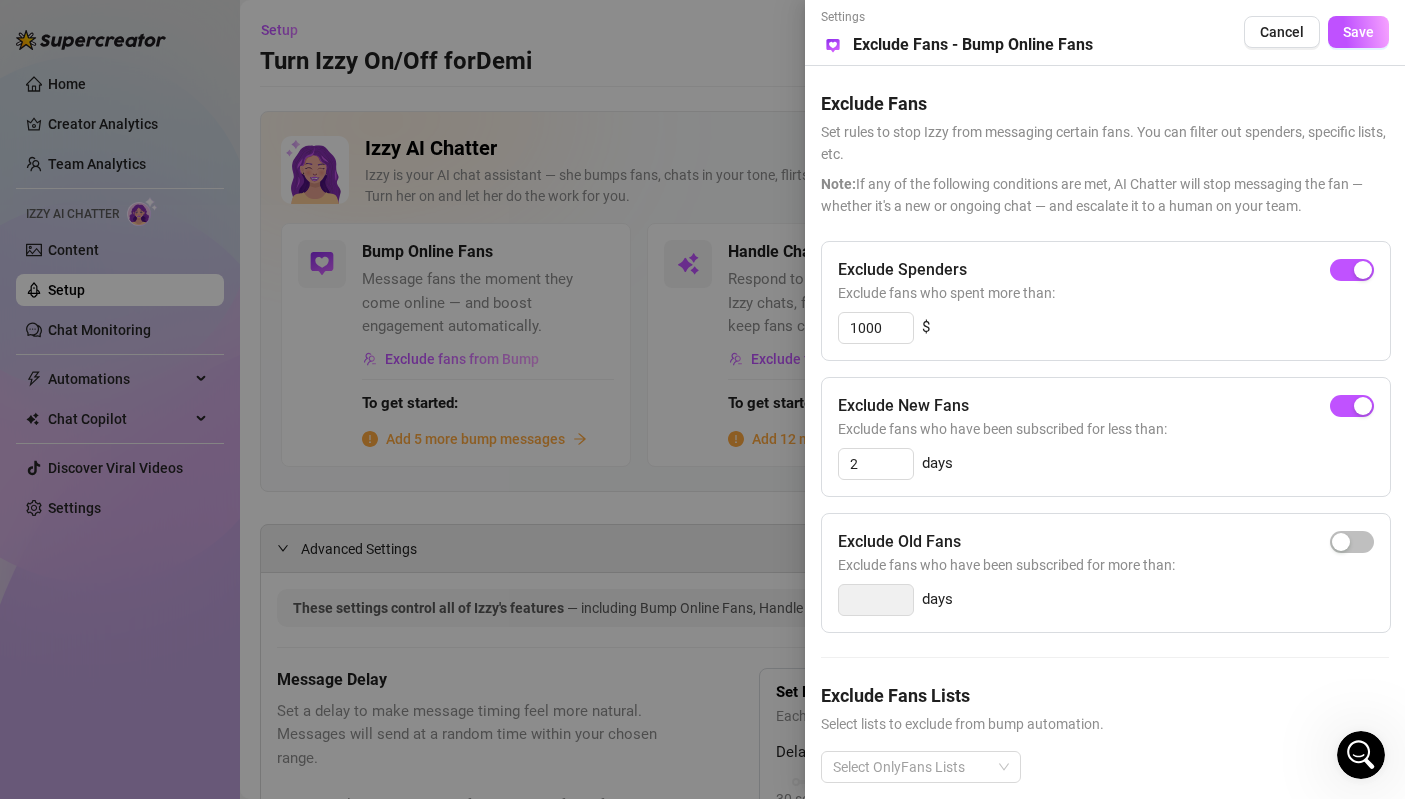 scroll, scrollTop: 24, scrollLeft: 0, axis: vertical 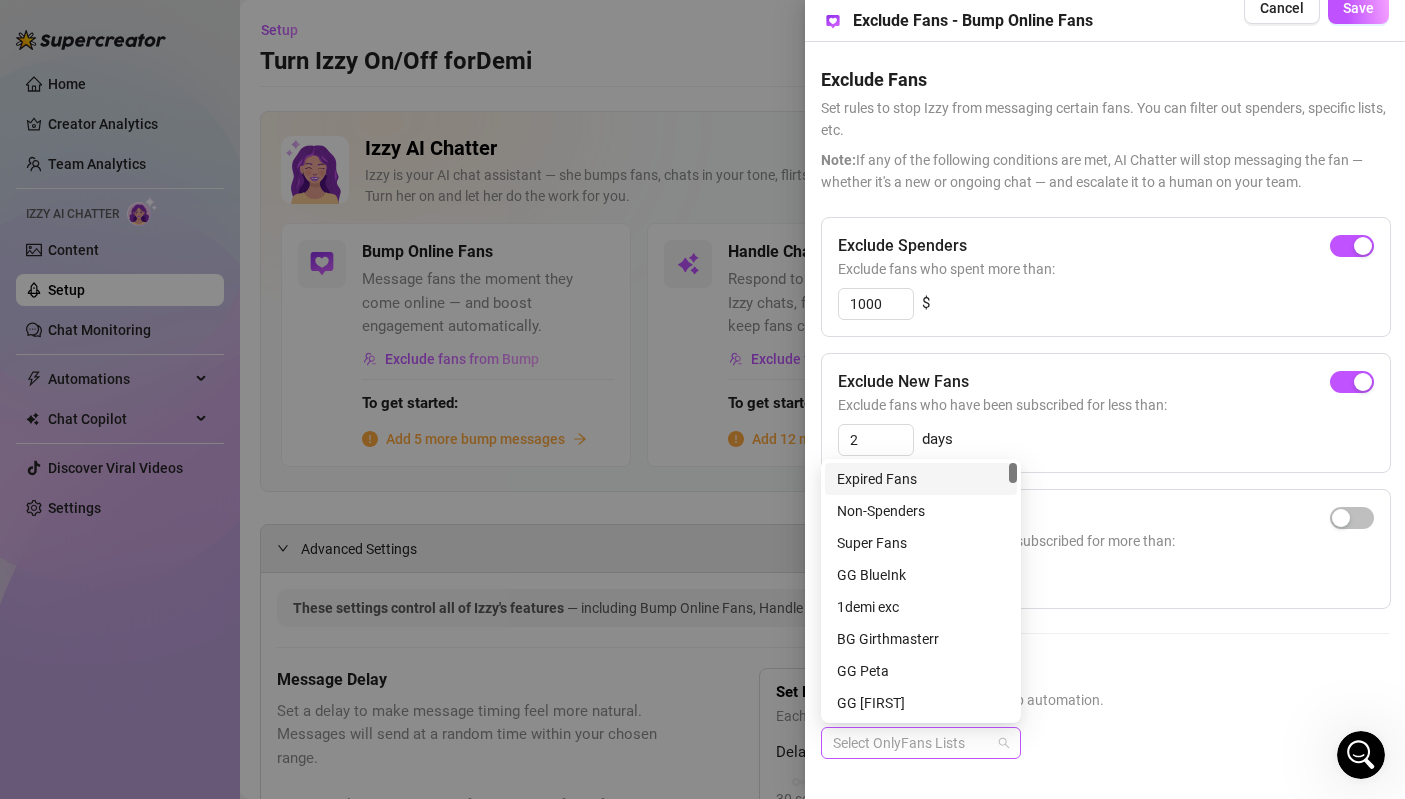 click at bounding box center [910, 743] 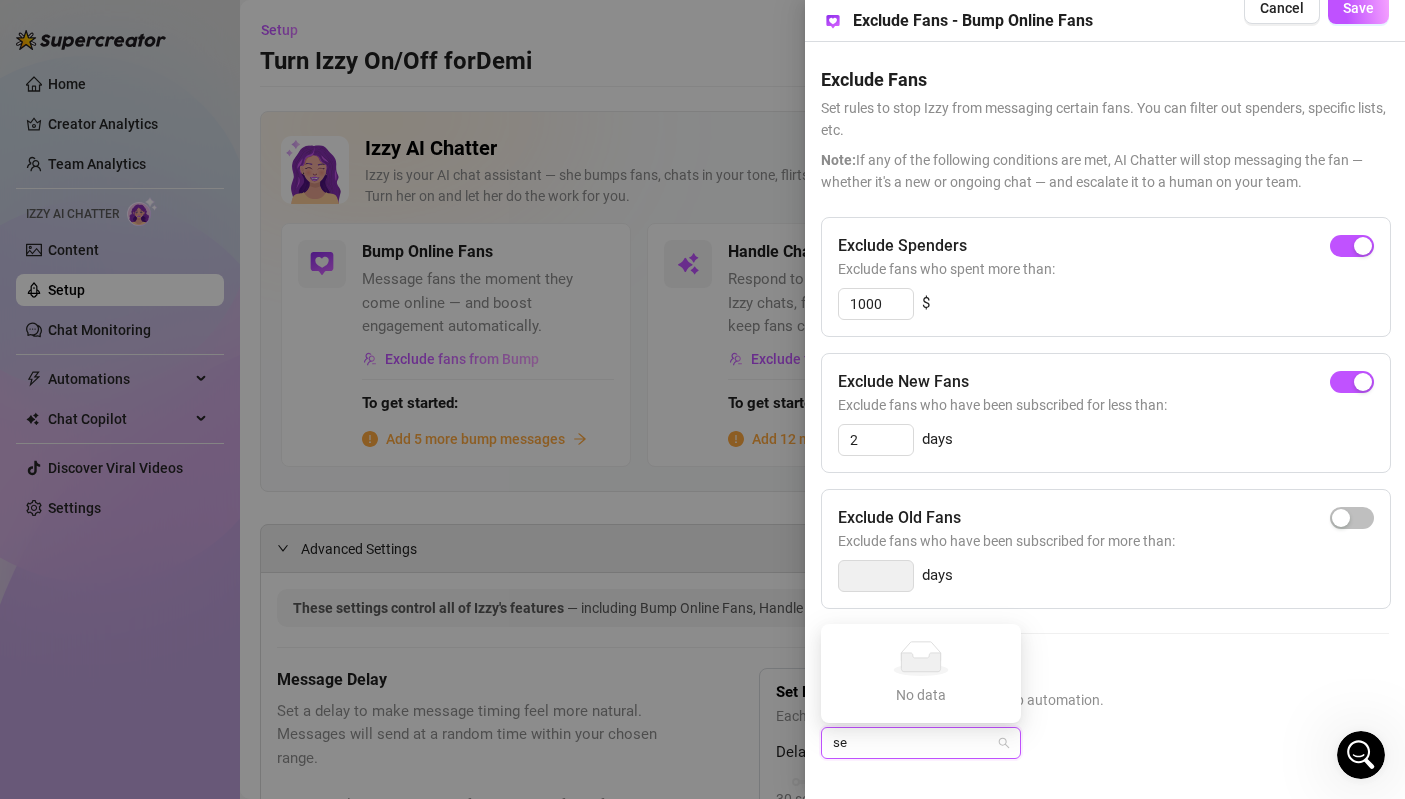 type on "s" 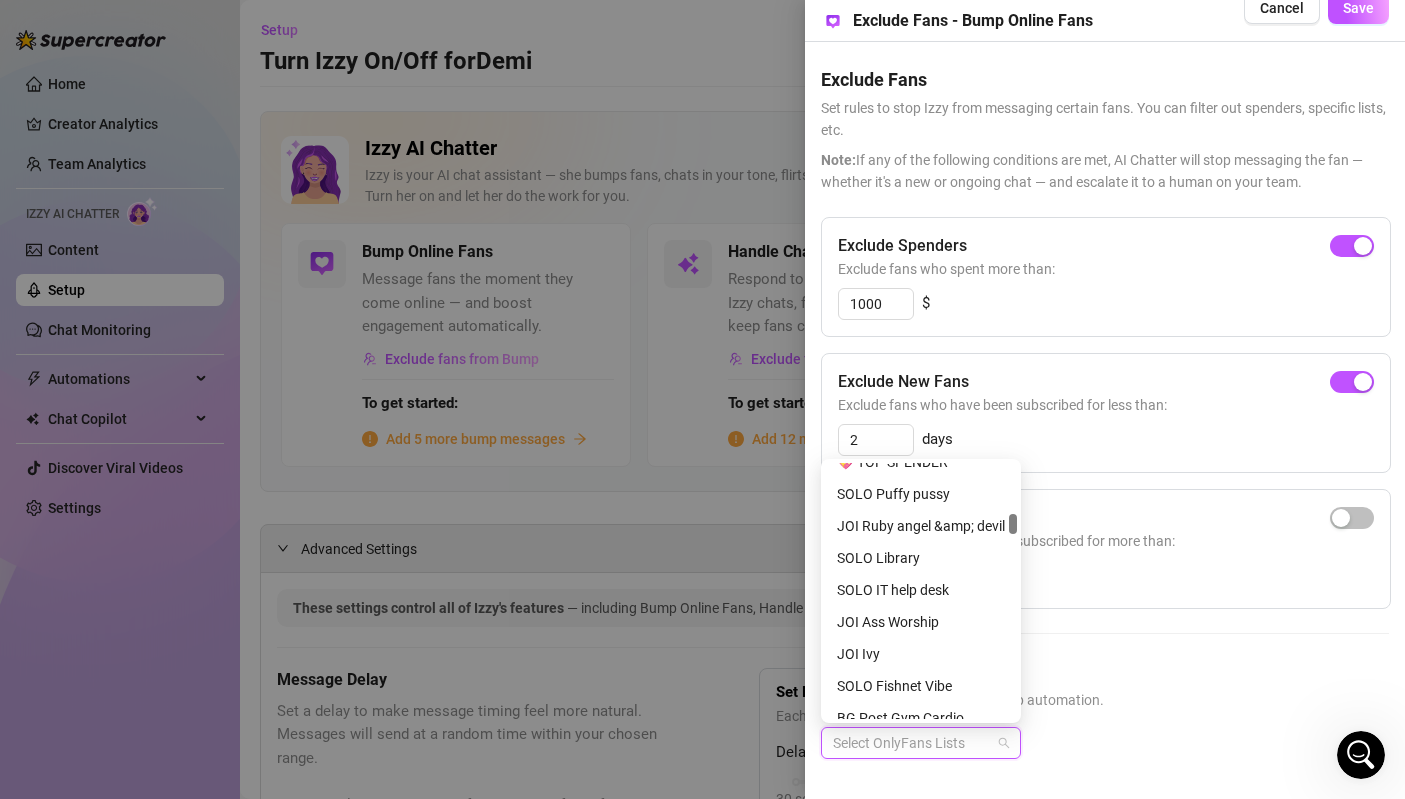 scroll, scrollTop: 663, scrollLeft: 0, axis: vertical 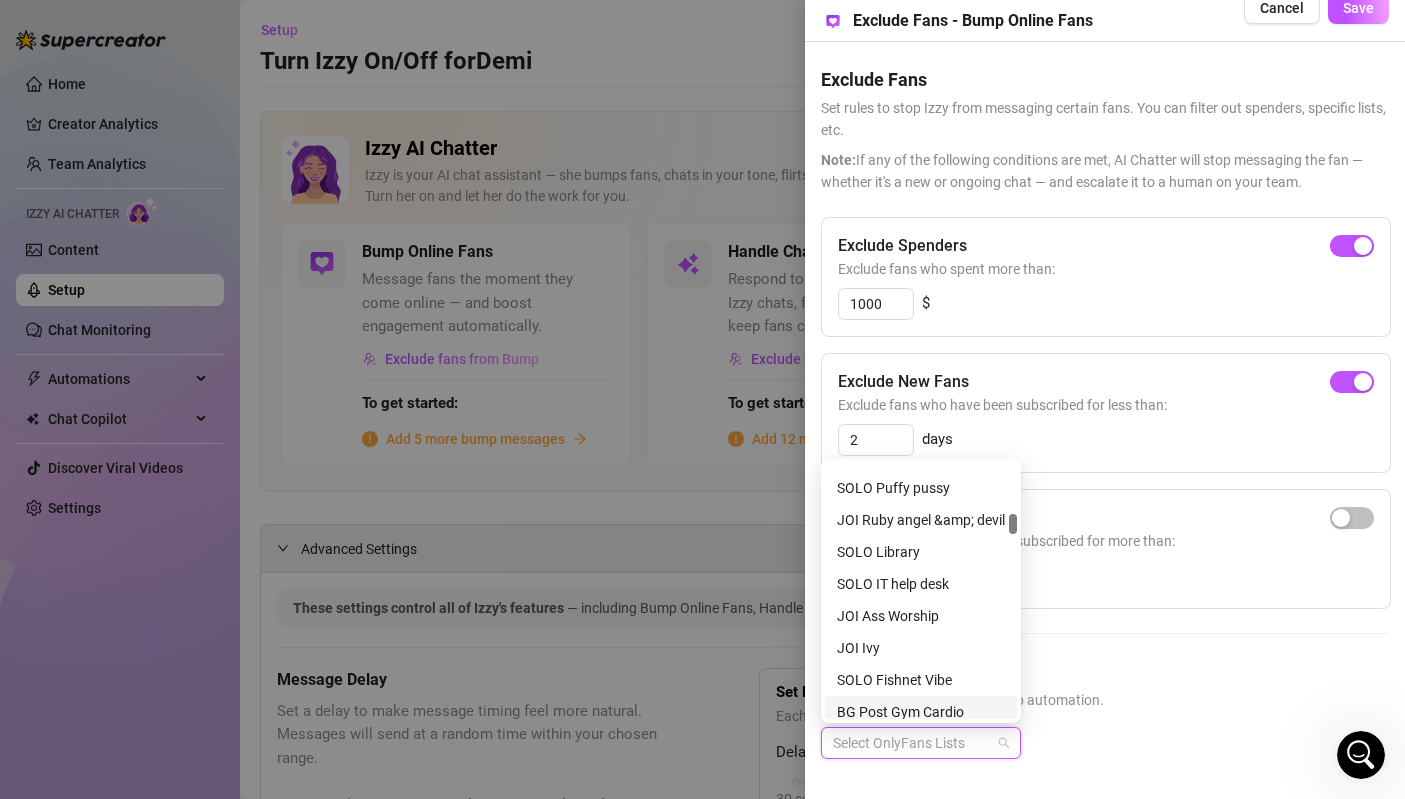 type on "2" 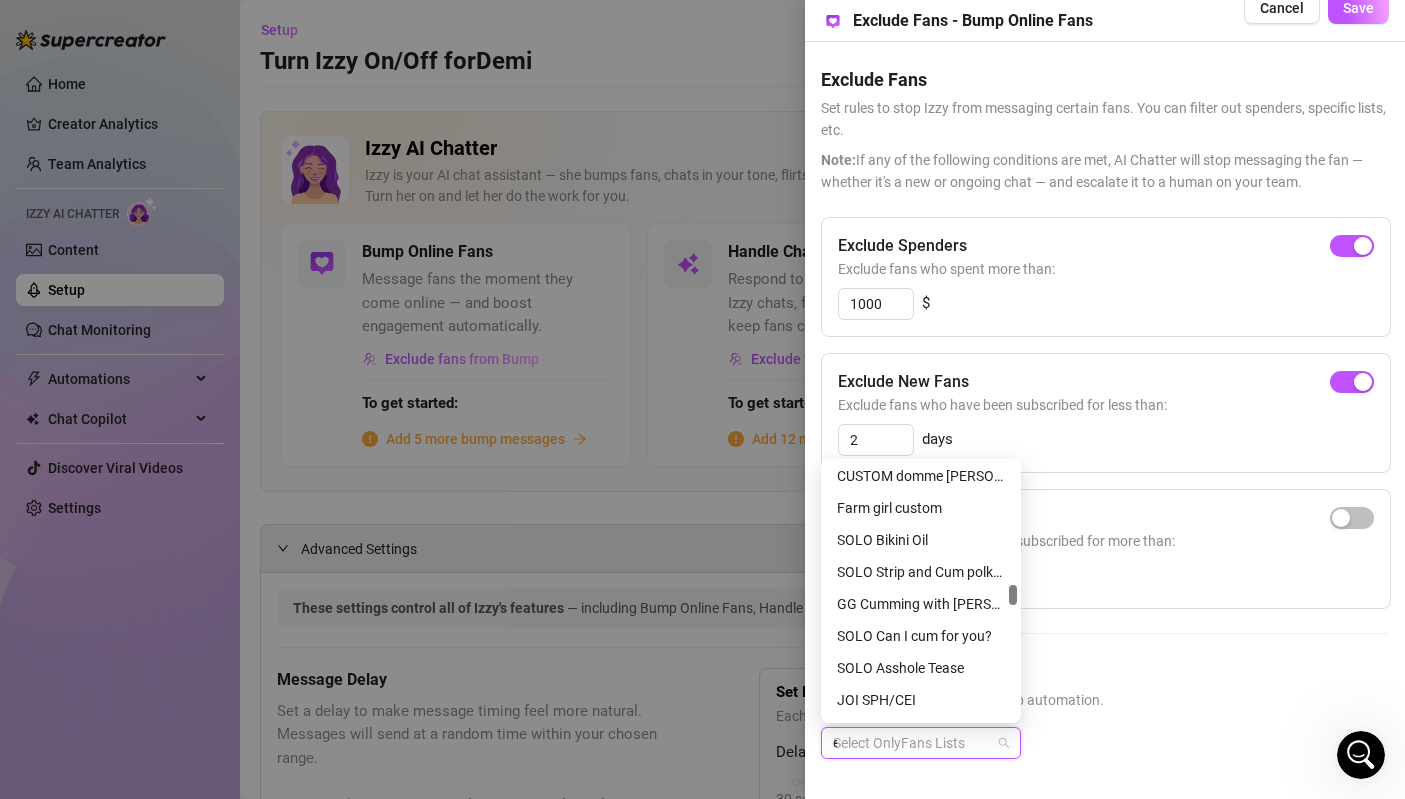 scroll, scrollTop: 0, scrollLeft: 0, axis: both 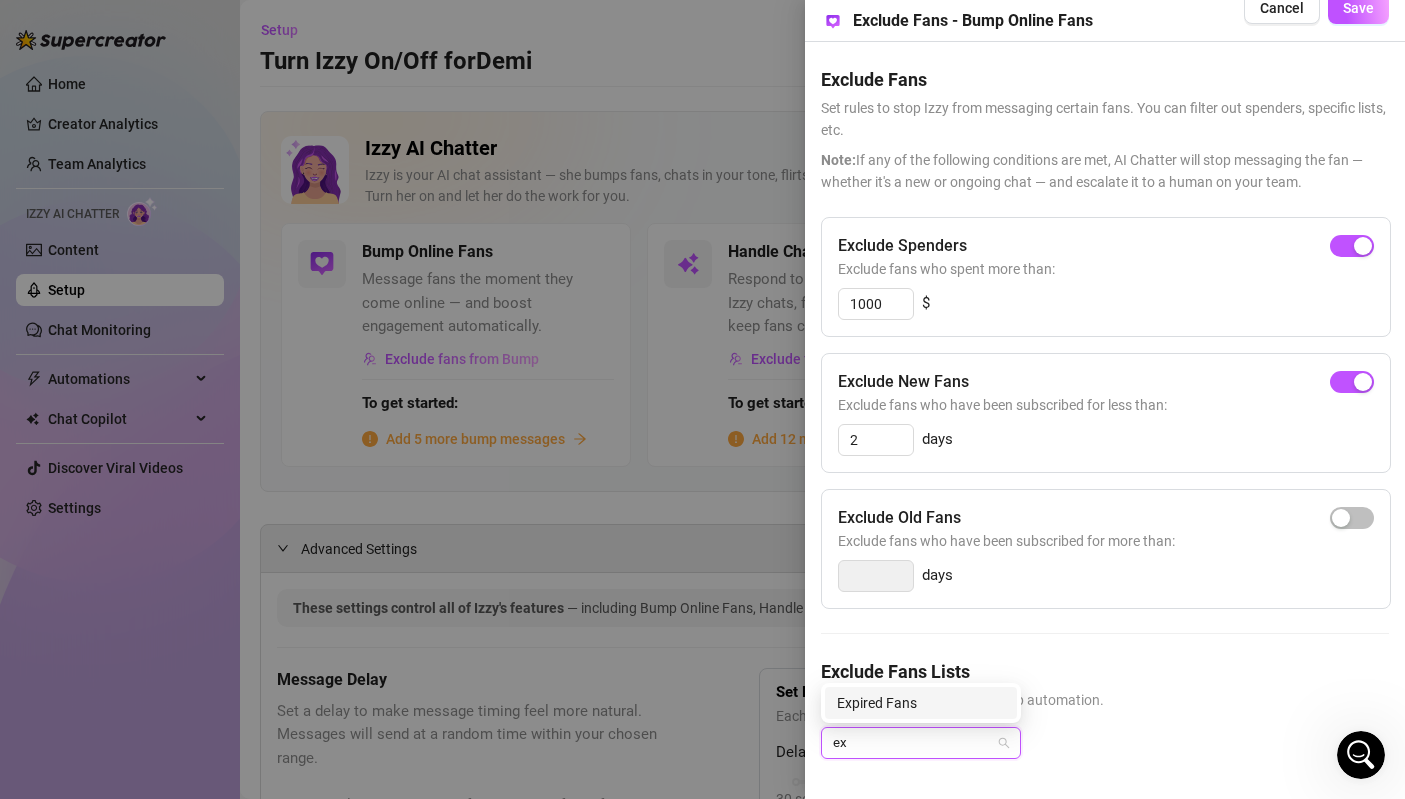 type on "e" 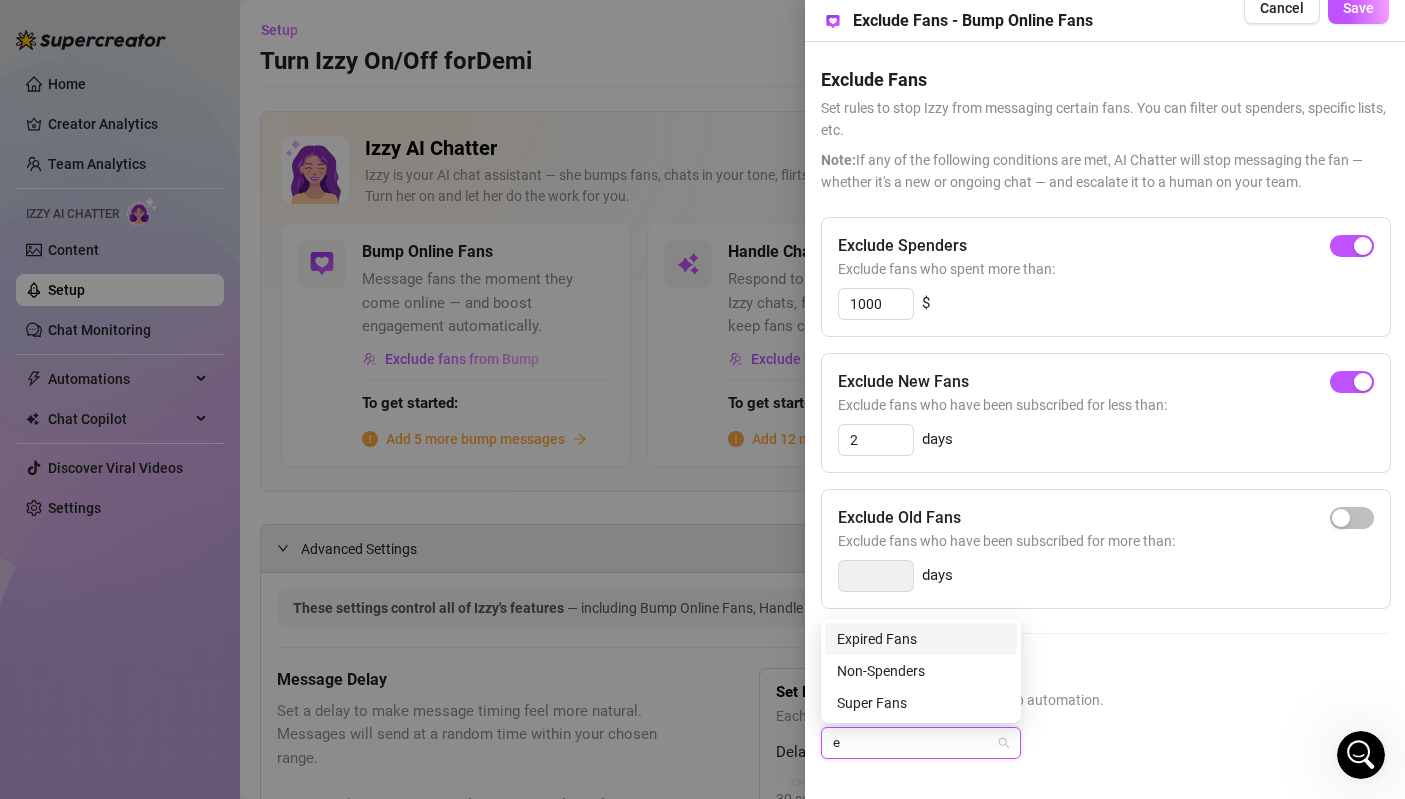 type 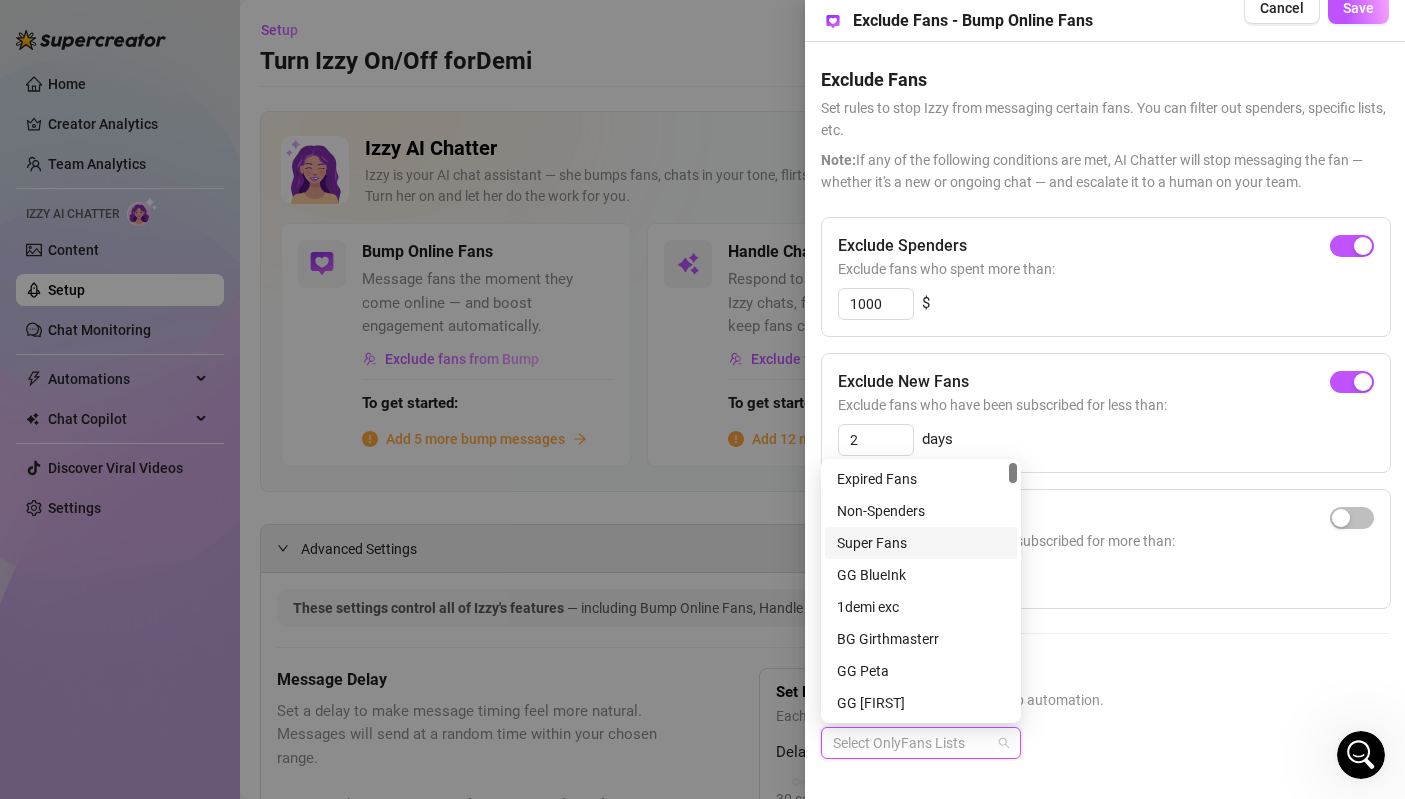 click on "Exclude Spenders Exclude fans who spent more than: 1000 $ Exclude New Fans Exclude fans who have been subscribed for less than: 2 days Exclude Old Fans Exclude fans who have been subscribed for more than: days Exclude Fans Lists Select lists to exclude from bump automation.   Select OnlyFans Lists" at bounding box center (1105, 504) 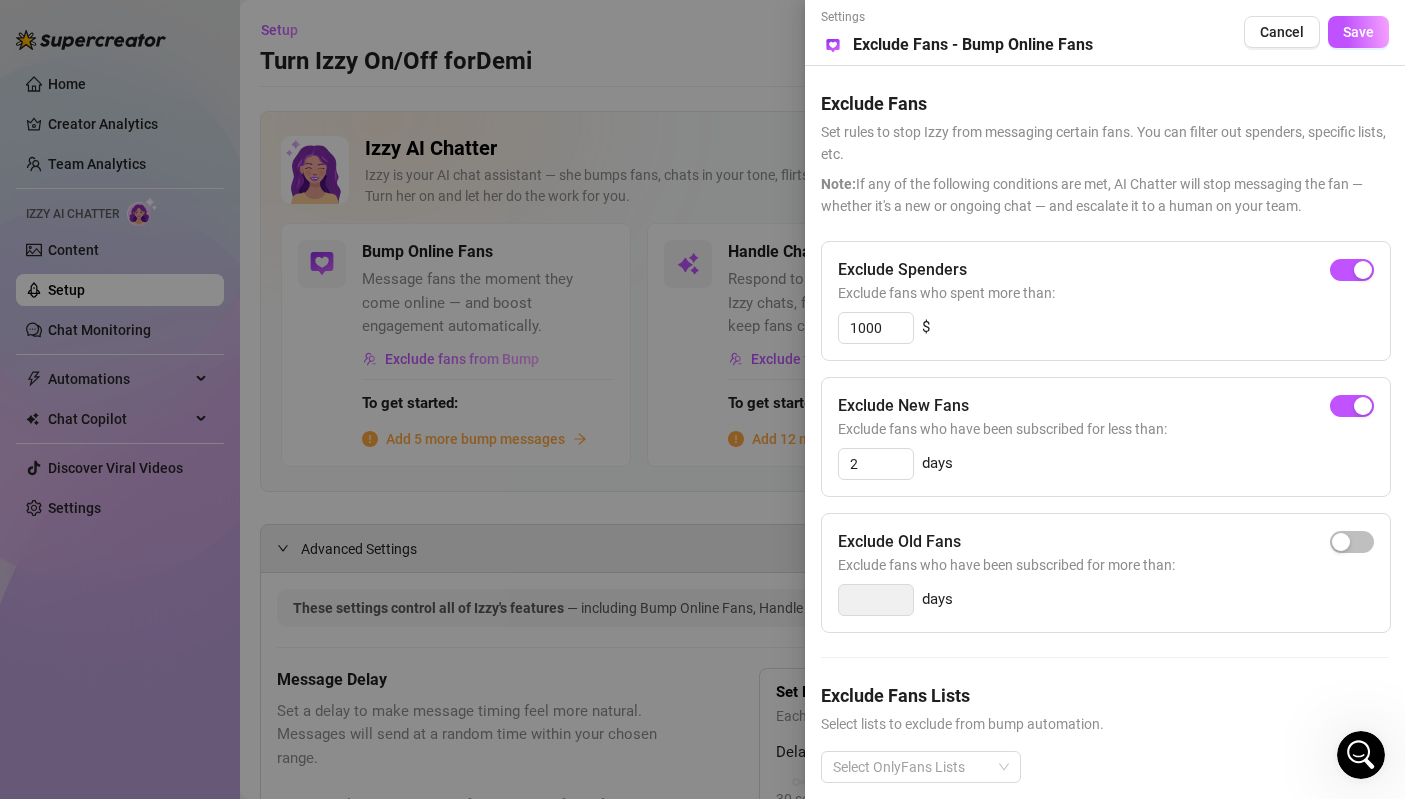 scroll, scrollTop: 24, scrollLeft: 0, axis: vertical 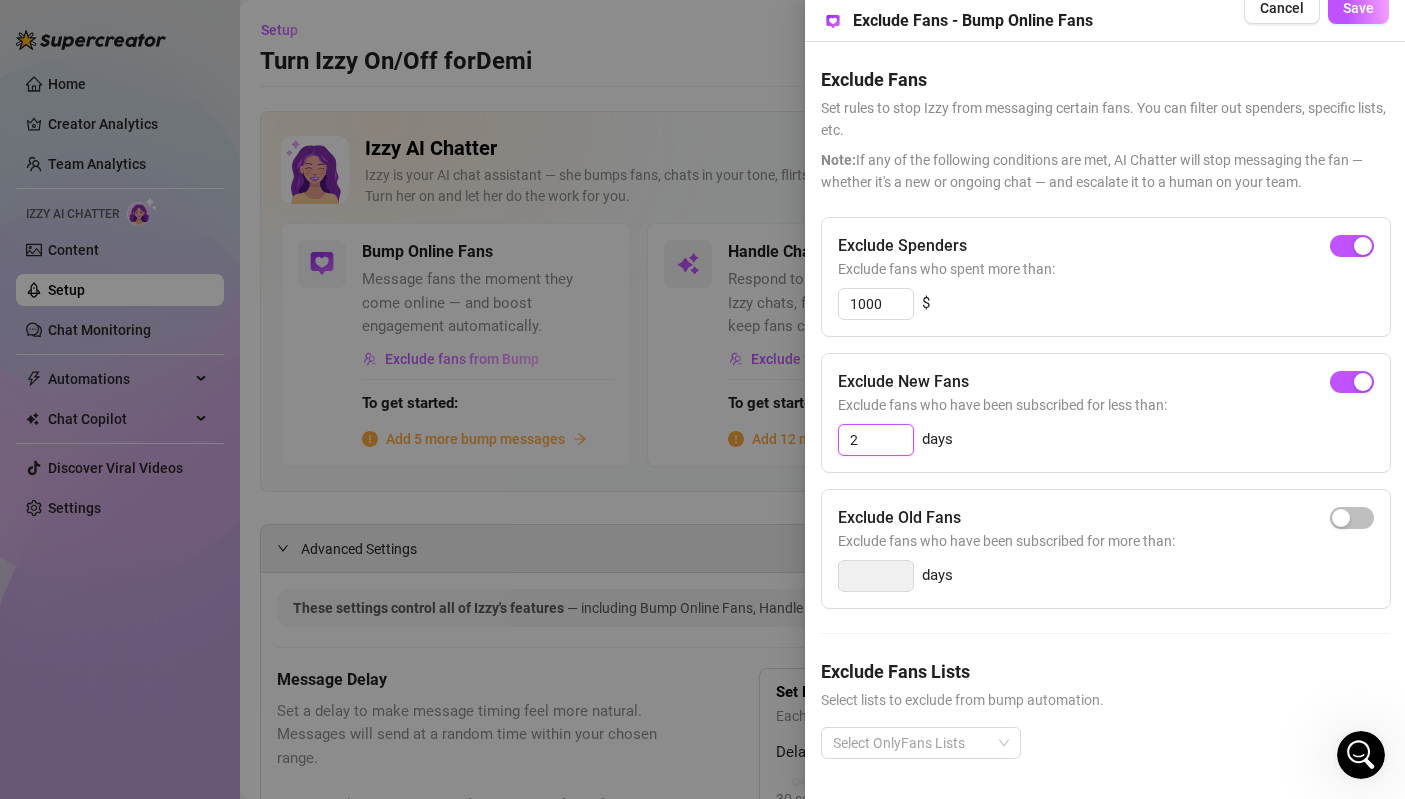 click on "2" at bounding box center [876, 440] 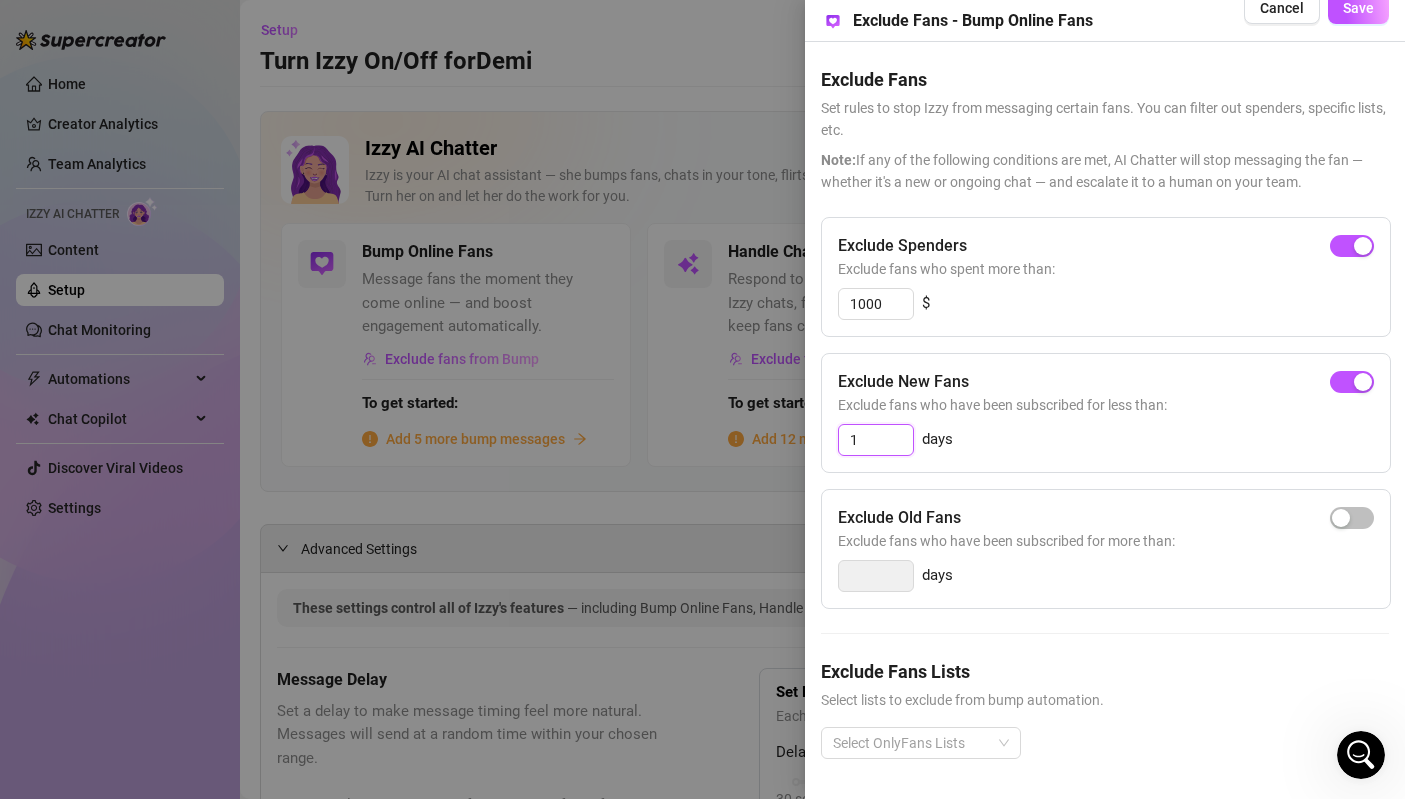 type on "1" 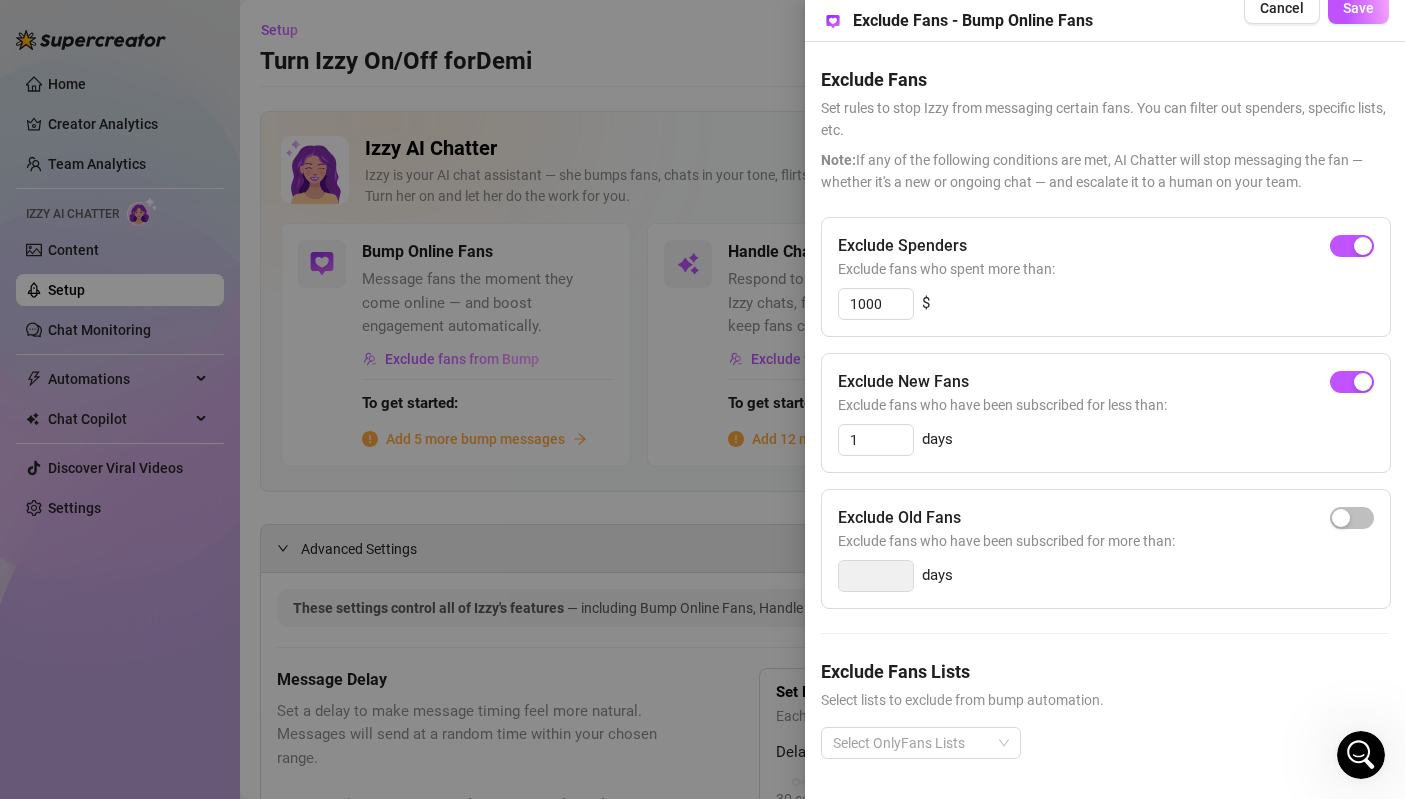 click on "Exclude New Fans Exclude fans who have been subscribed for less than: 1 days" at bounding box center (1106, 413) 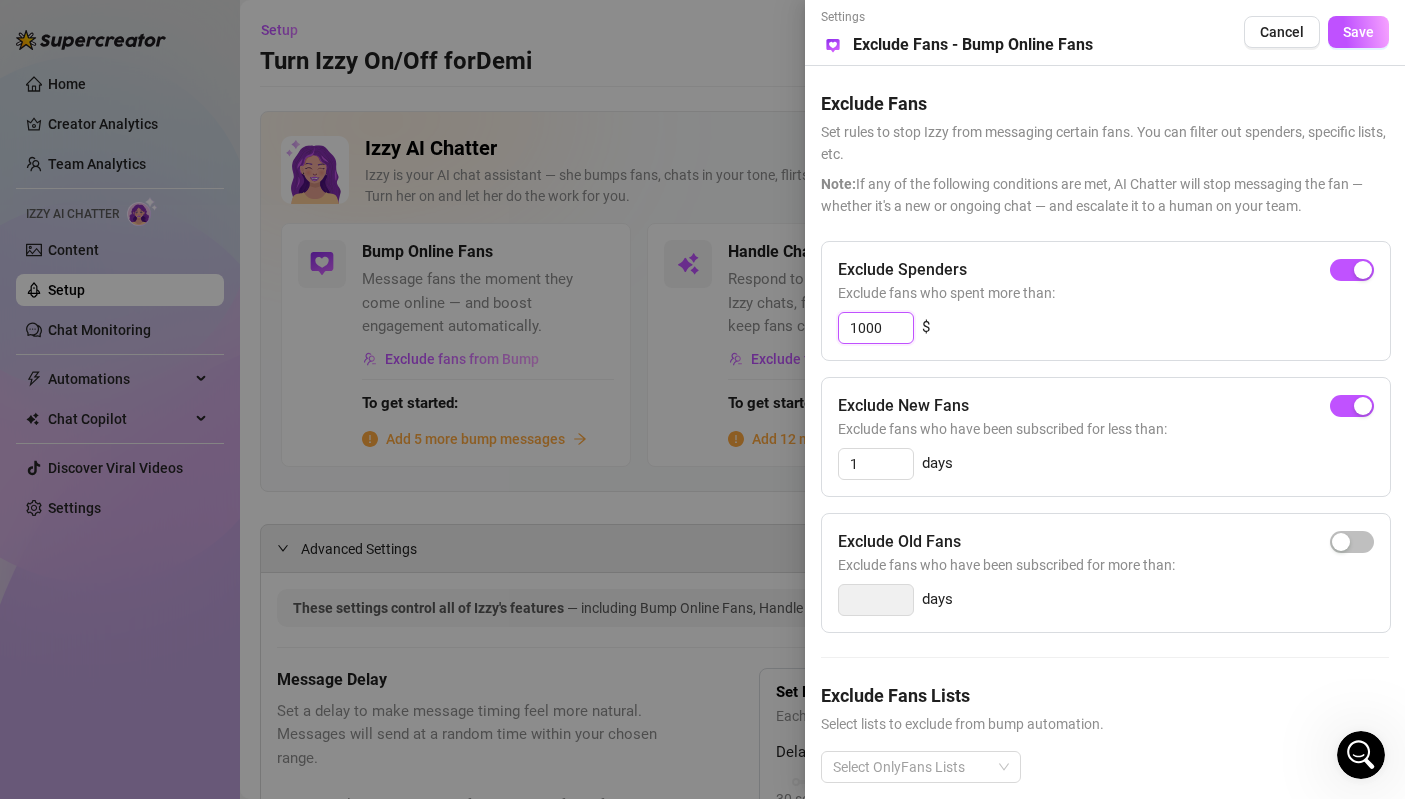 click on "1000" at bounding box center [876, 328] 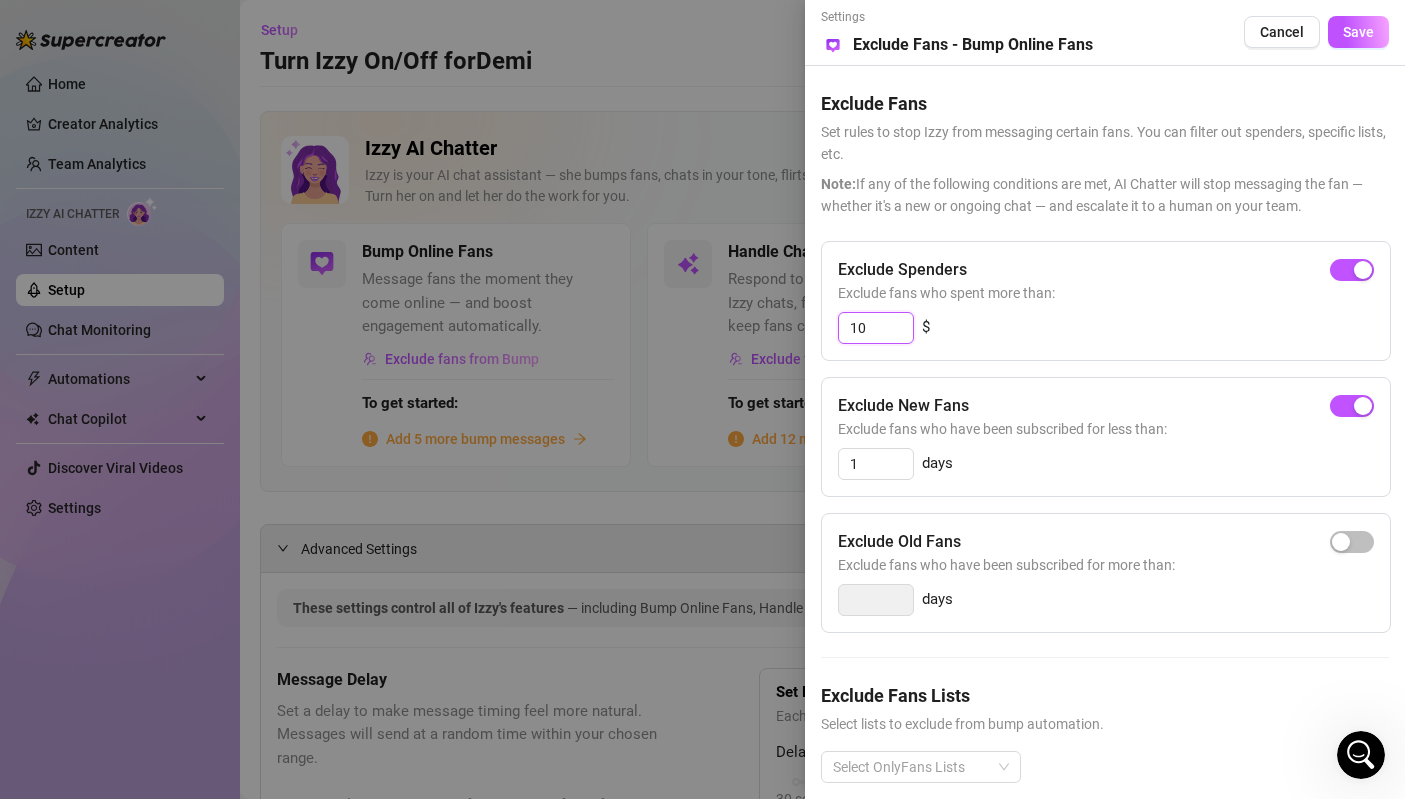 type on "1" 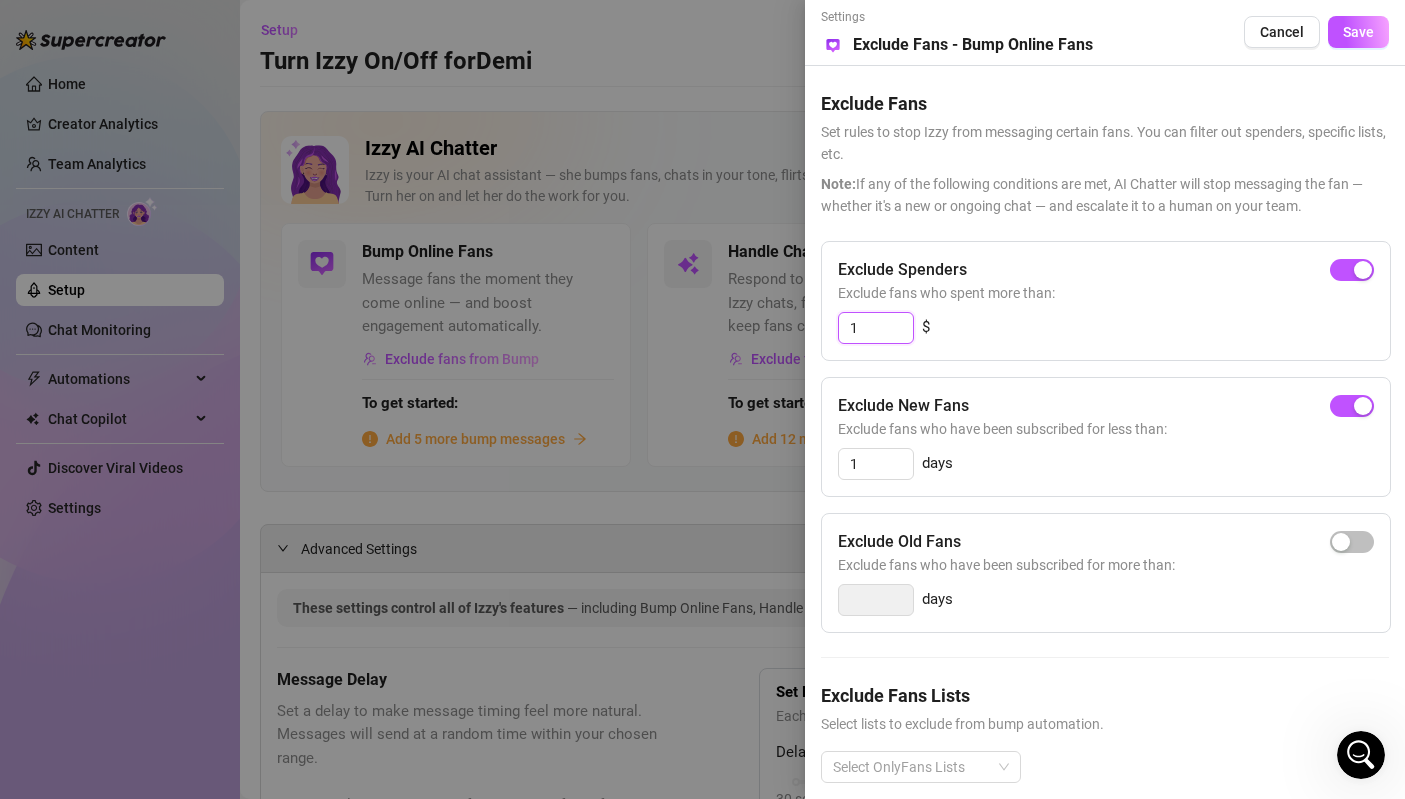 type 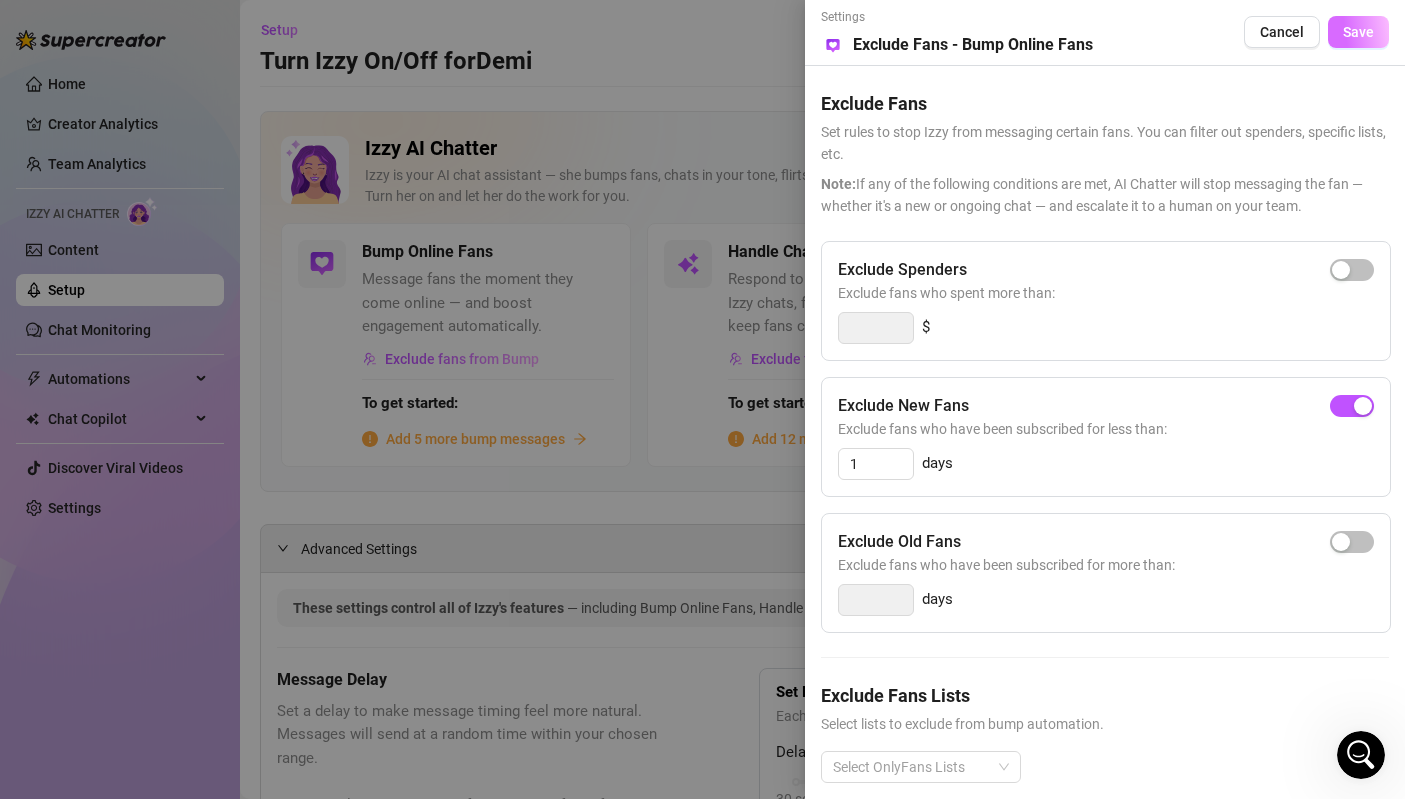 click on "Save" at bounding box center (1358, 32) 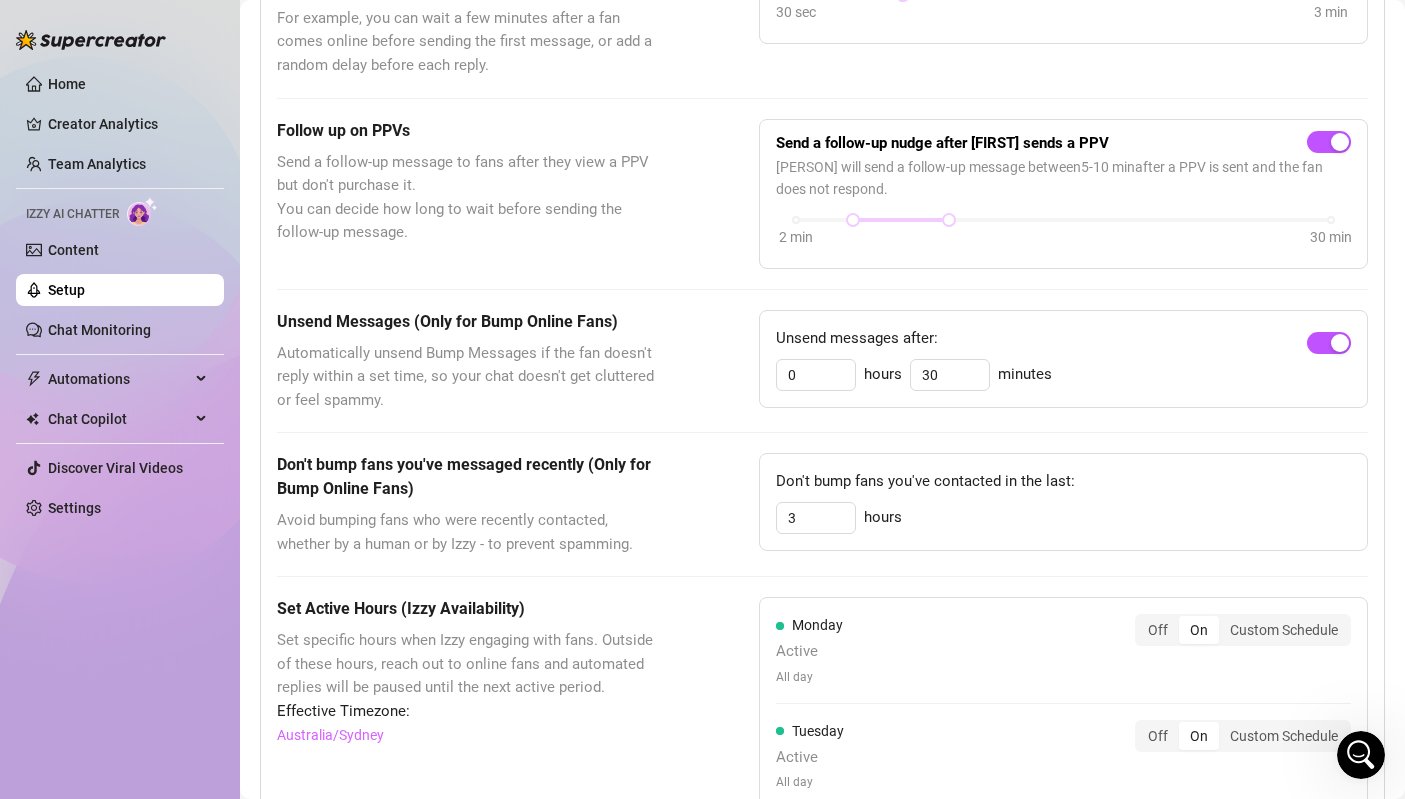 scroll, scrollTop: 864, scrollLeft: 0, axis: vertical 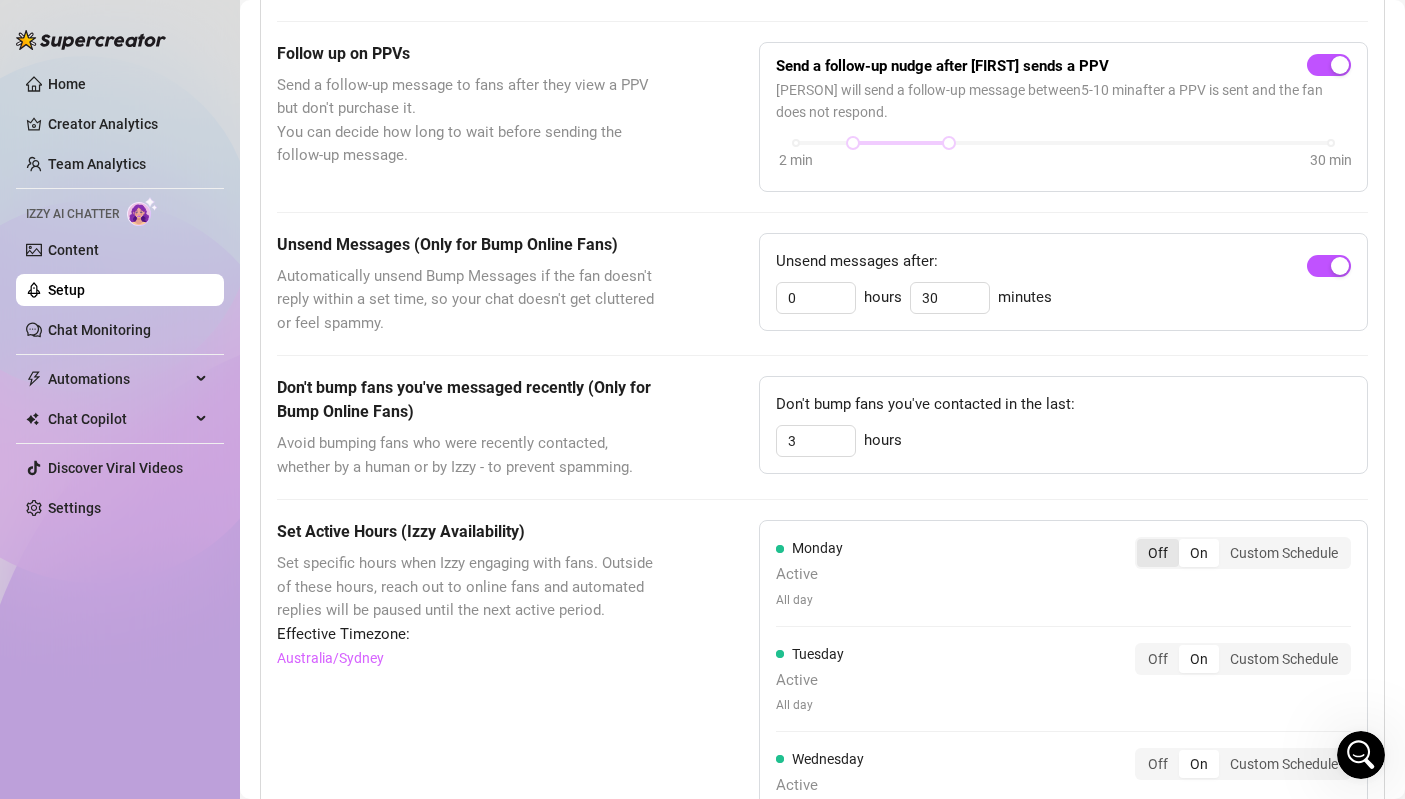 click on "Off" at bounding box center [1158, 553] 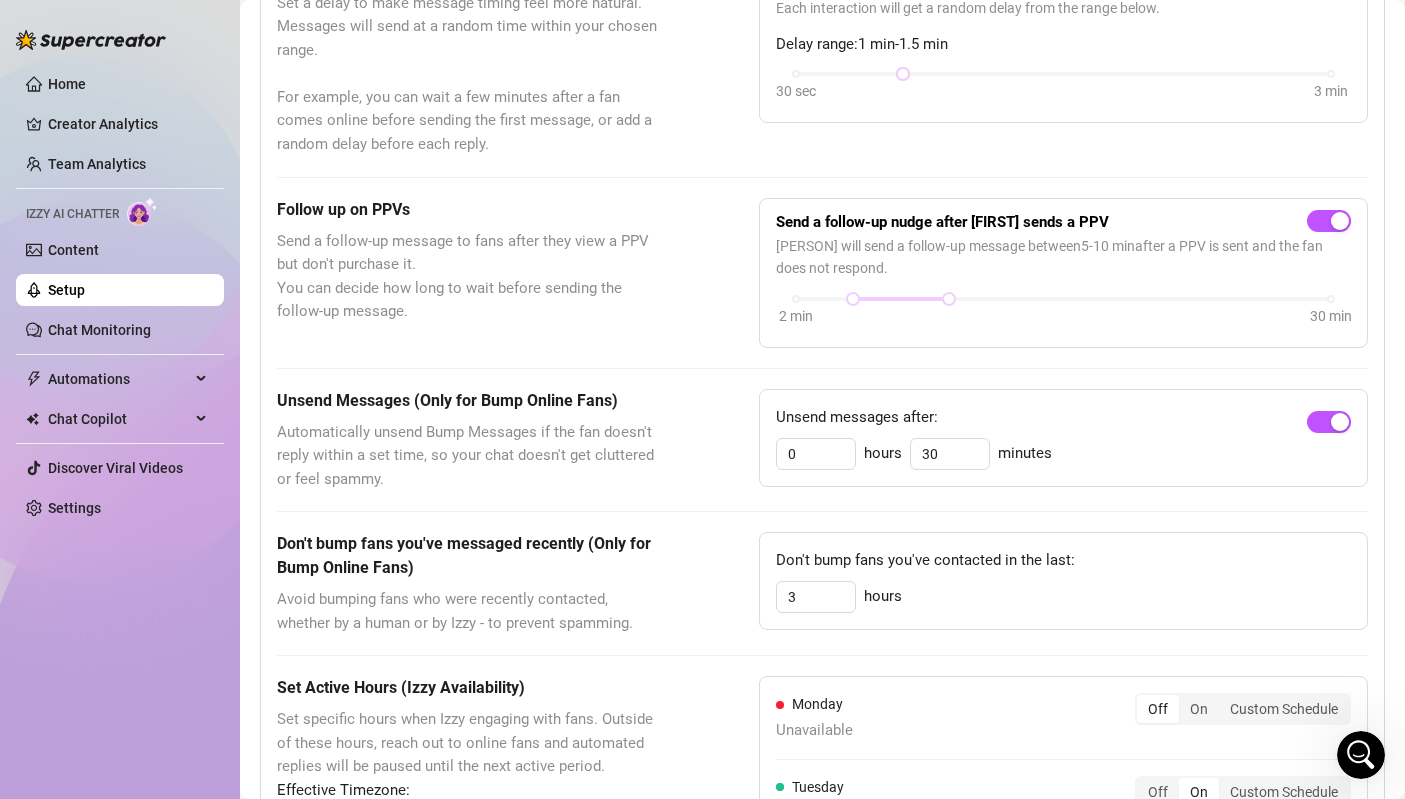 scroll, scrollTop: 669, scrollLeft: 0, axis: vertical 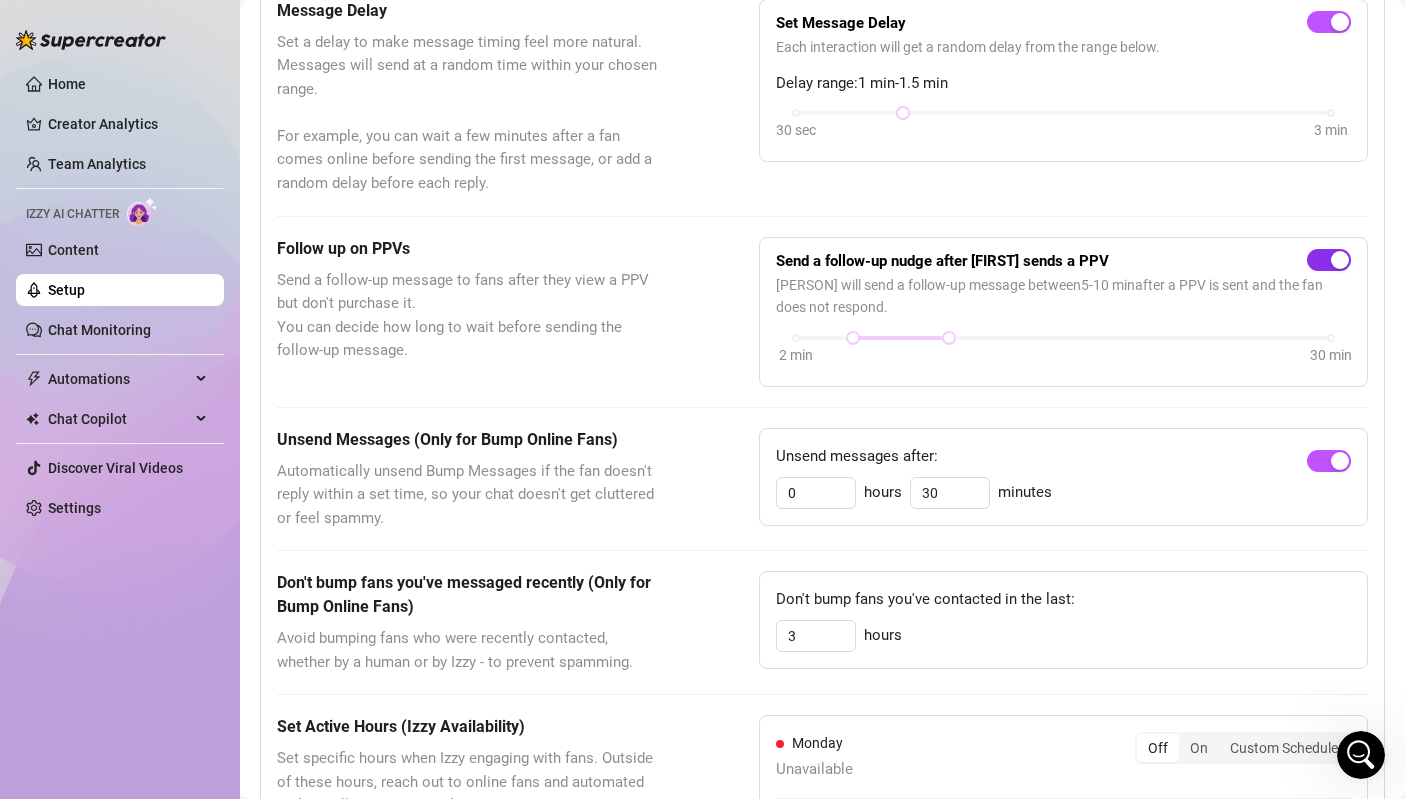 click at bounding box center (1340, 260) 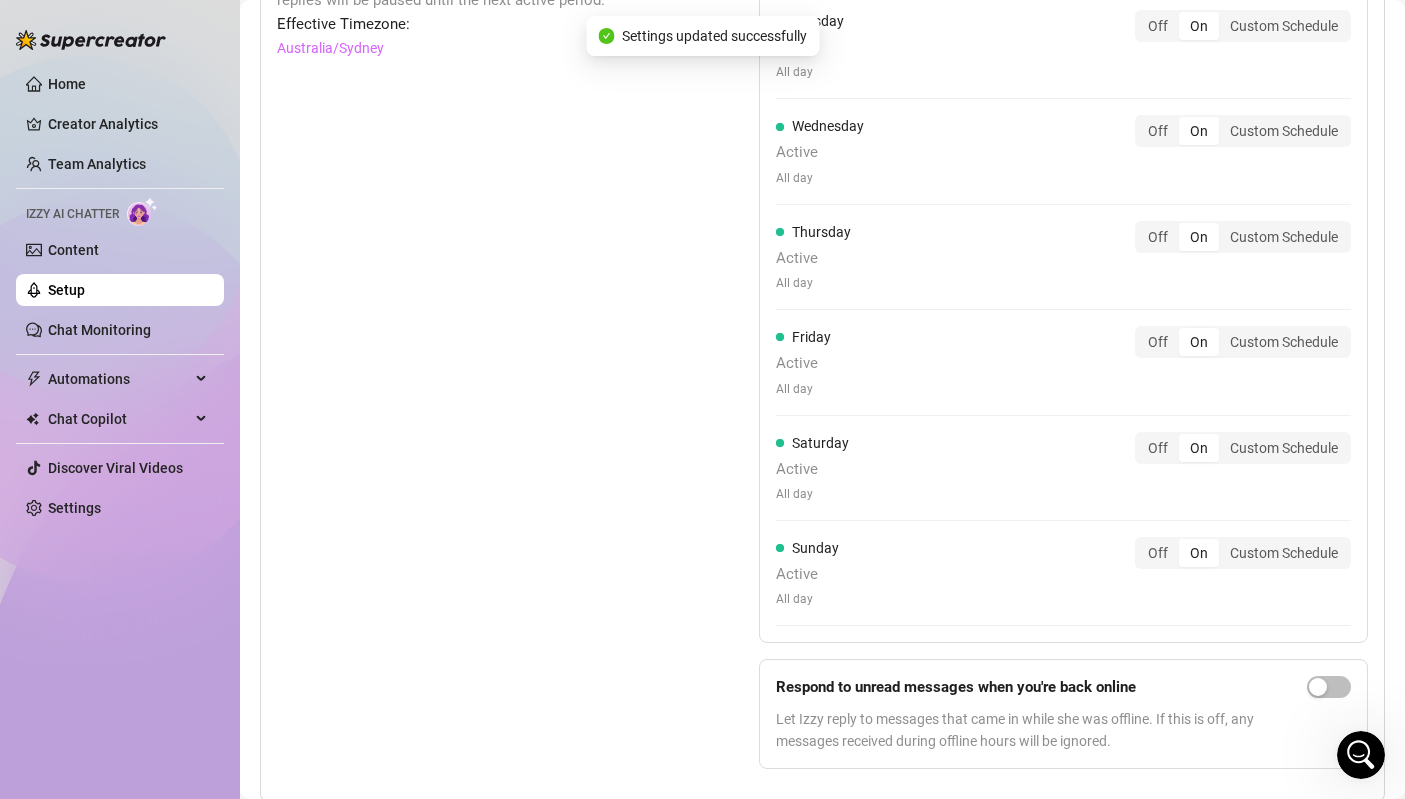 scroll, scrollTop: 1537, scrollLeft: 0, axis: vertical 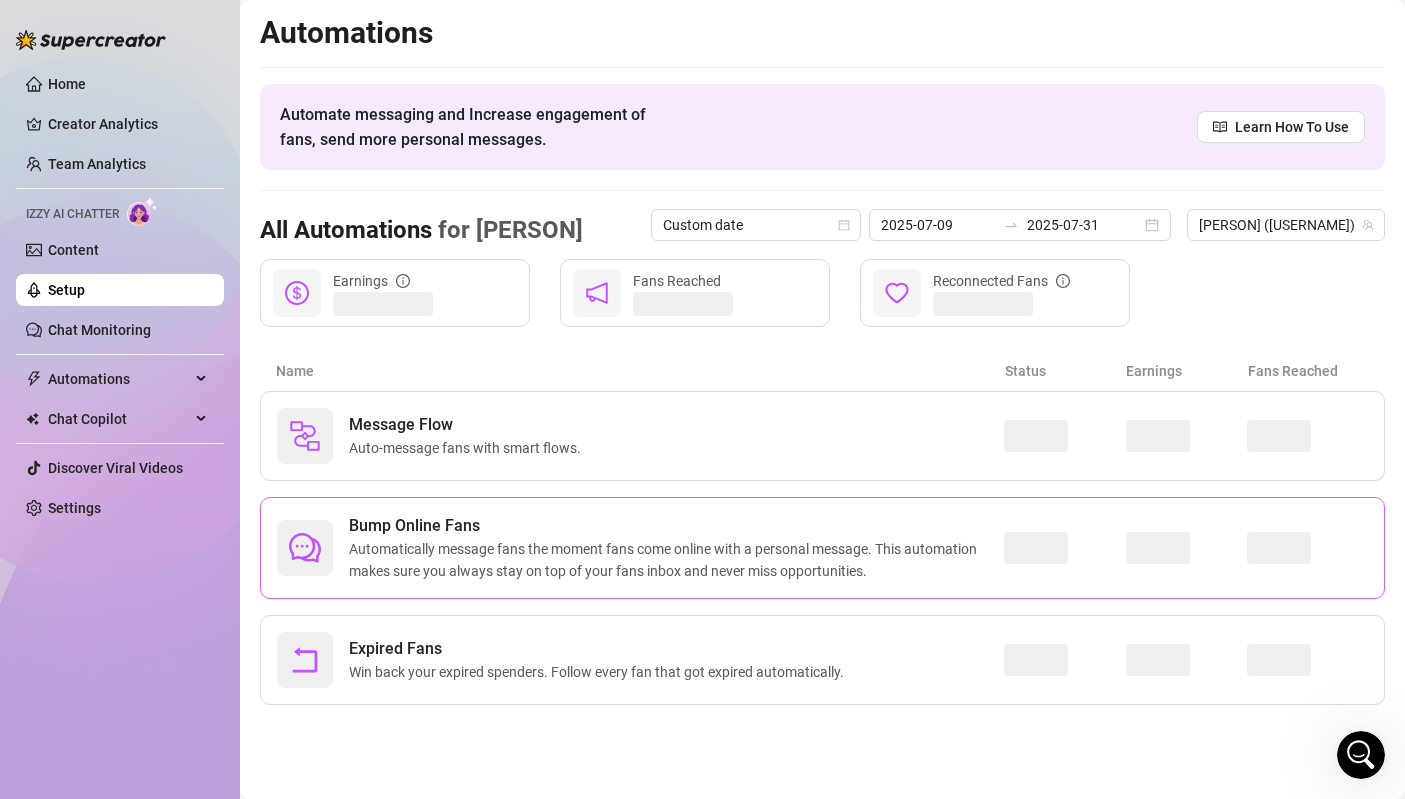 click on "Automatically message fans the moment fans come online with a personal message. This automation makes sure you always stay on top of your fans inbox and never miss opportunities." at bounding box center [676, 560] 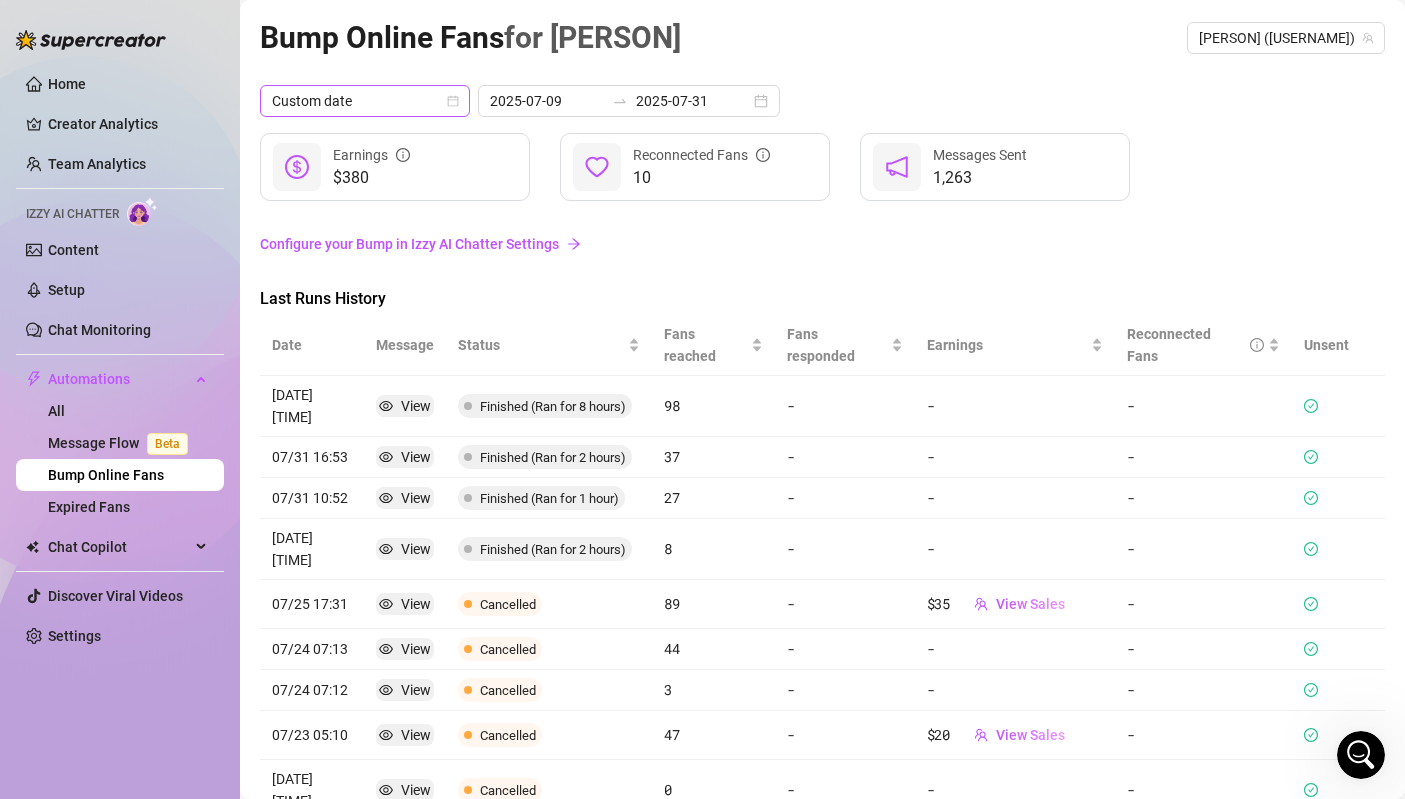 click on "Custom date" at bounding box center (365, 101) 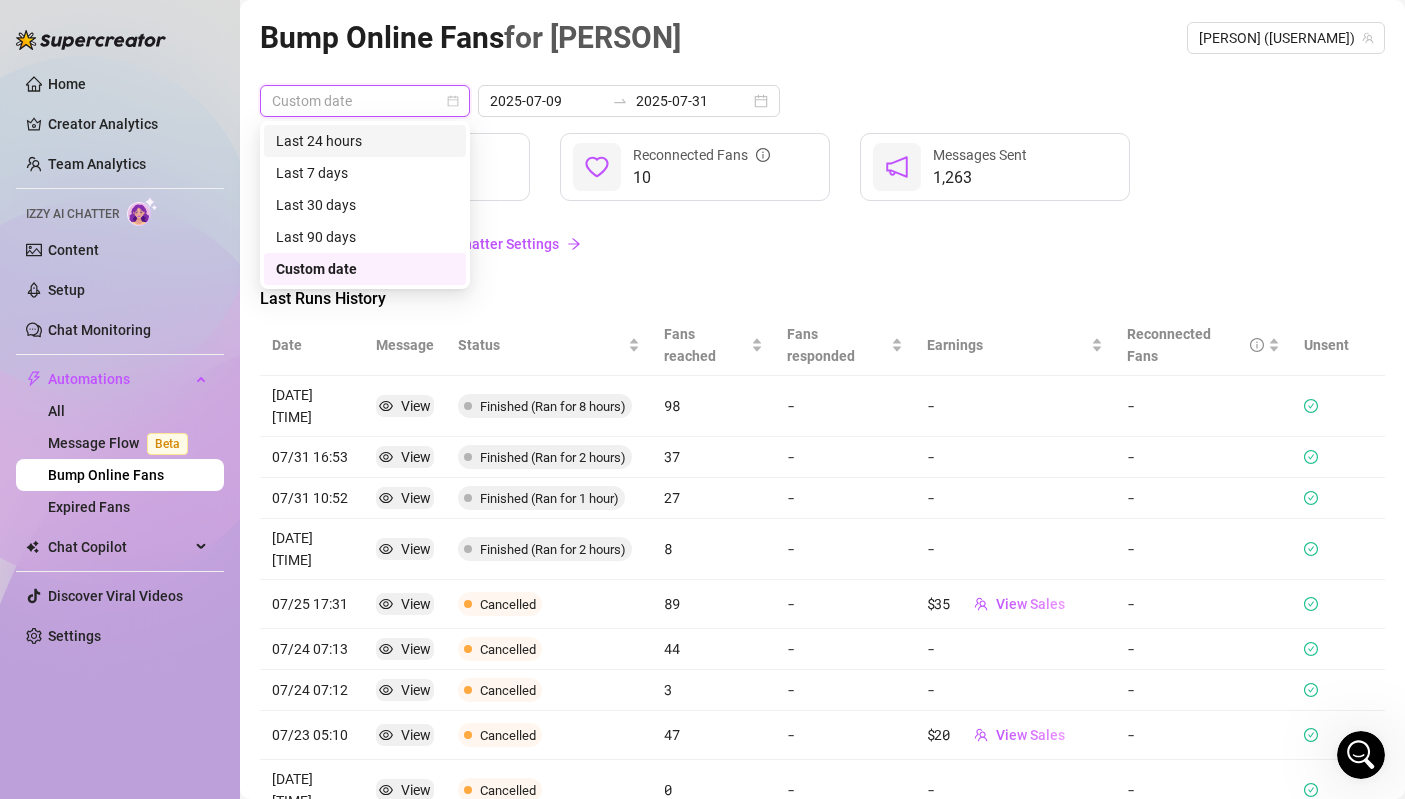 click on "Last 24 hours" at bounding box center (365, 141) 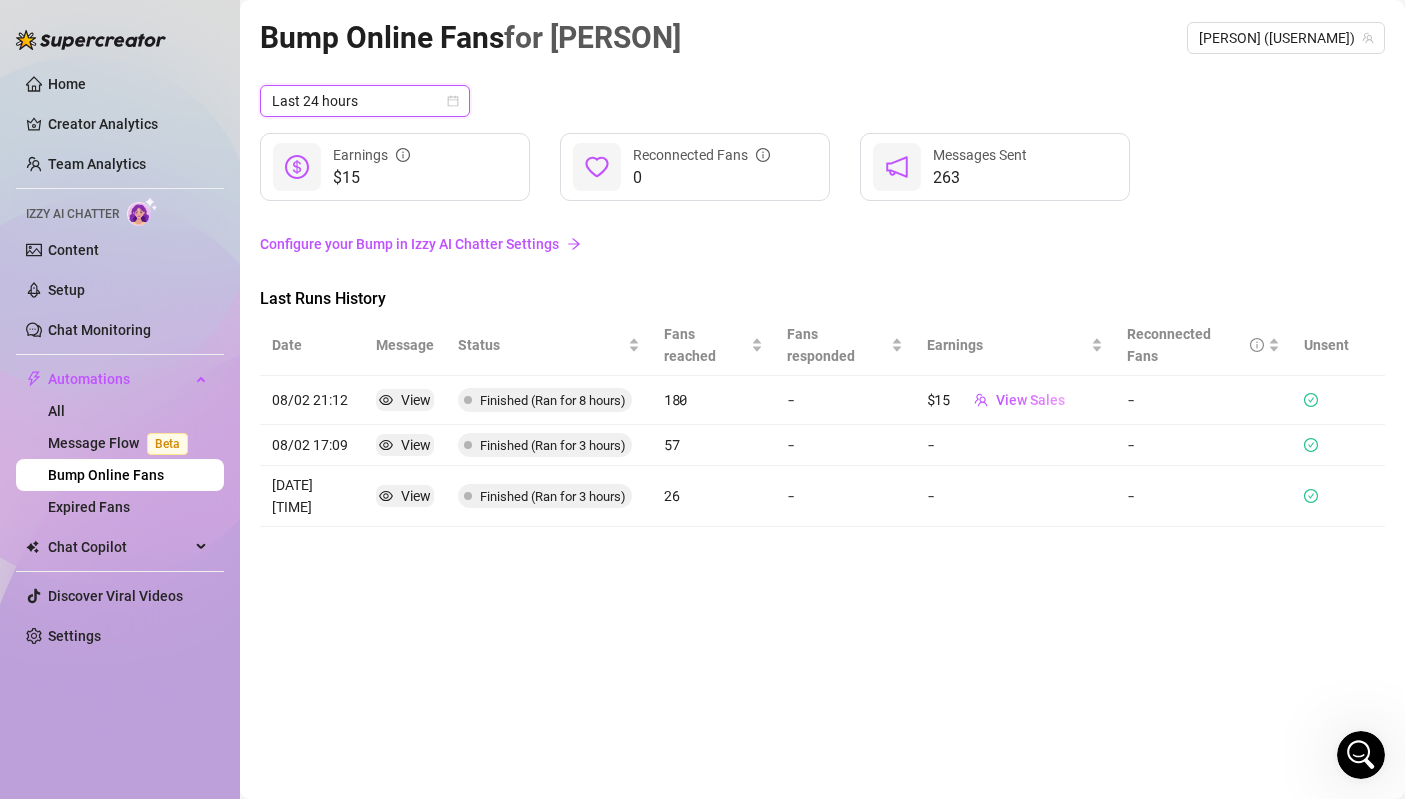 click on "Configure your Bump in Izzy AI Chatter Settings" at bounding box center (822, 244) 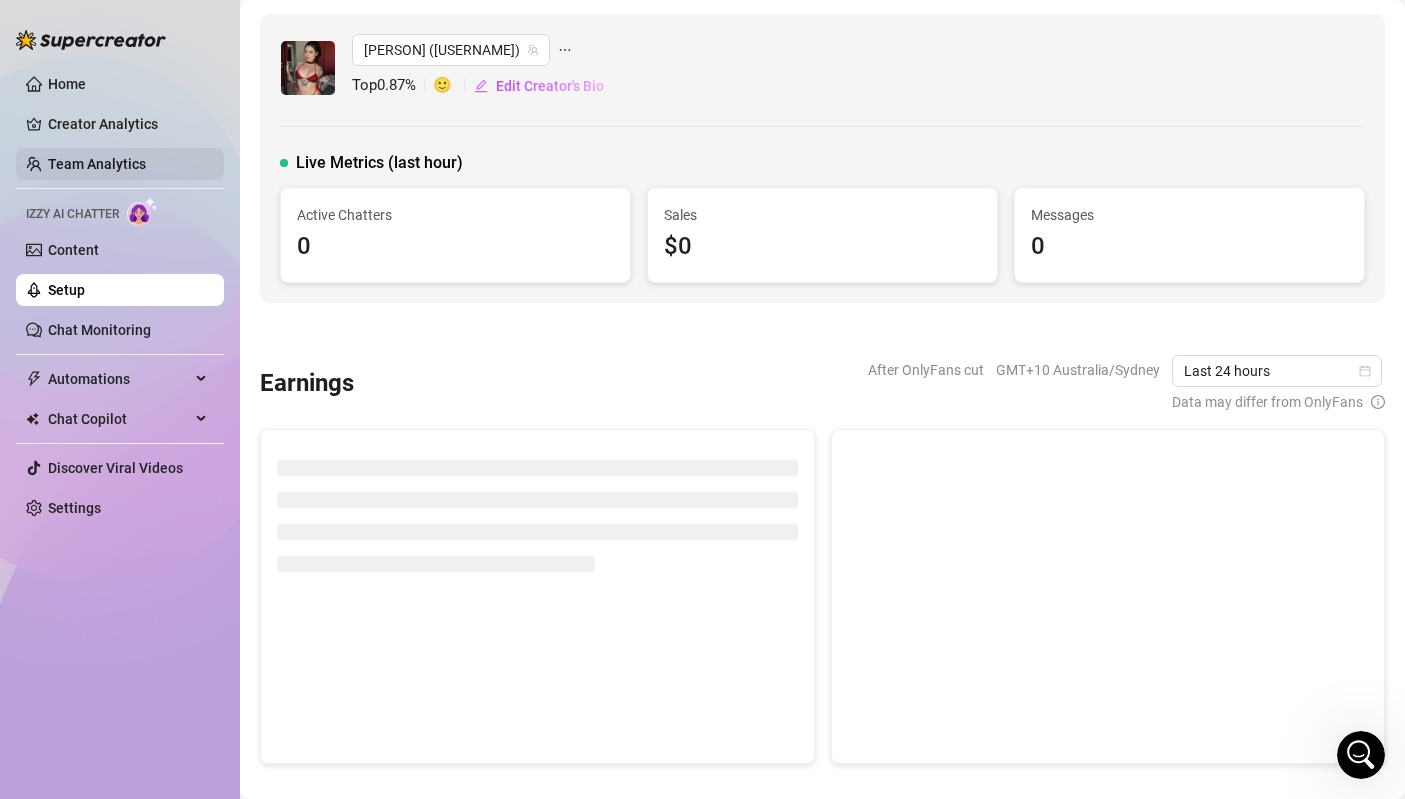 click on "Team Analytics" at bounding box center (97, 164) 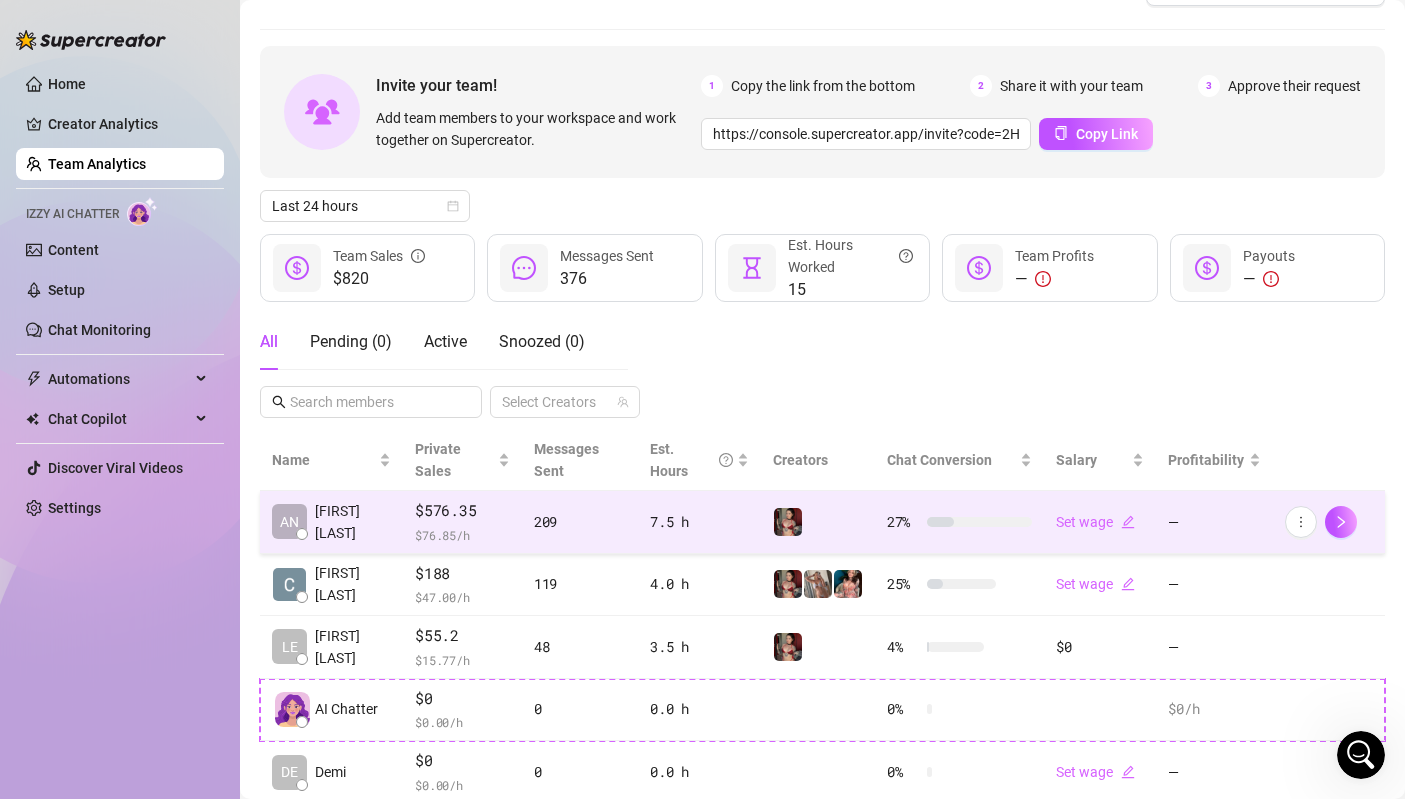 scroll, scrollTop: 74, scrollLeft: 0, axis: vertical 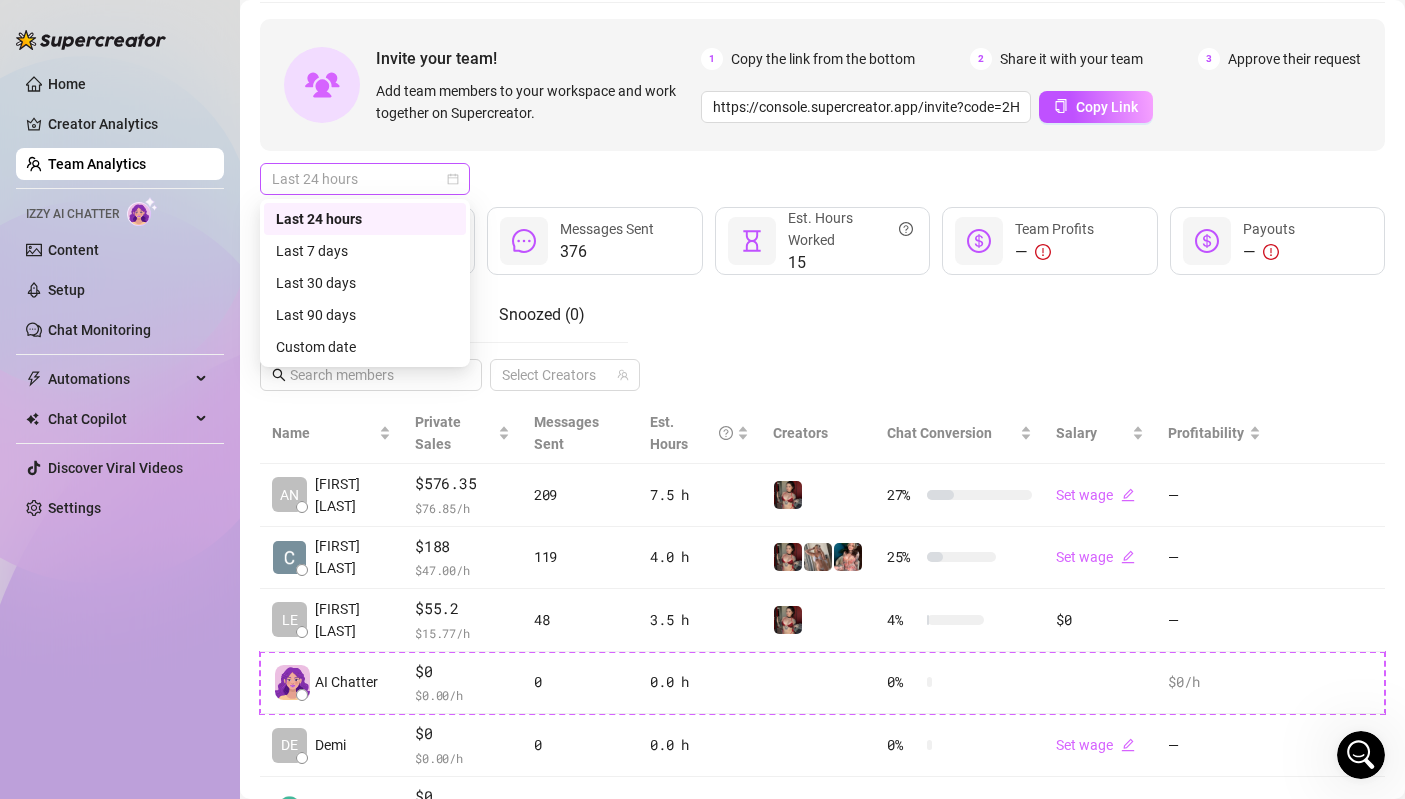 click on "Last 24 hours" at bounding box center (365, 179) 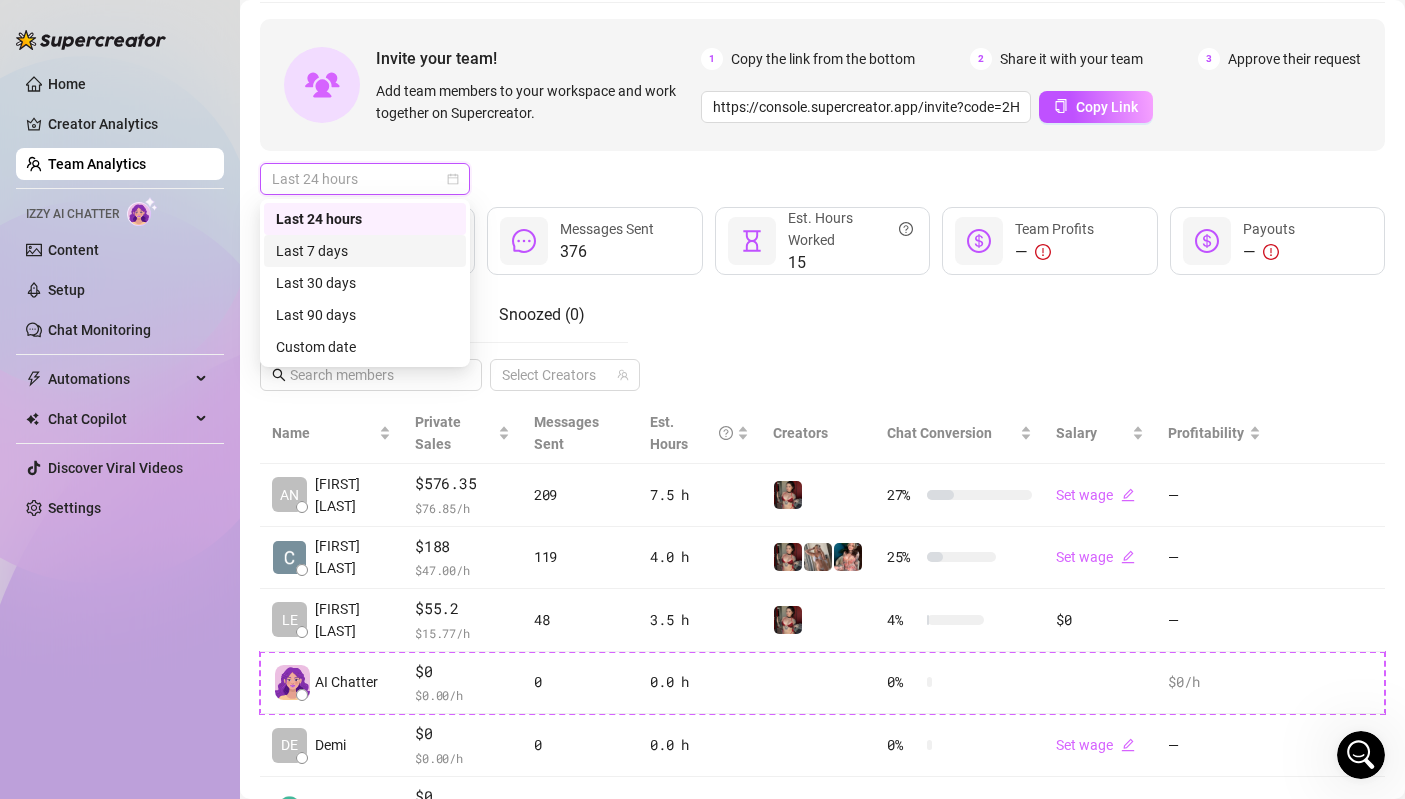click on "Last 7 days" at bounding box center [365, 251] 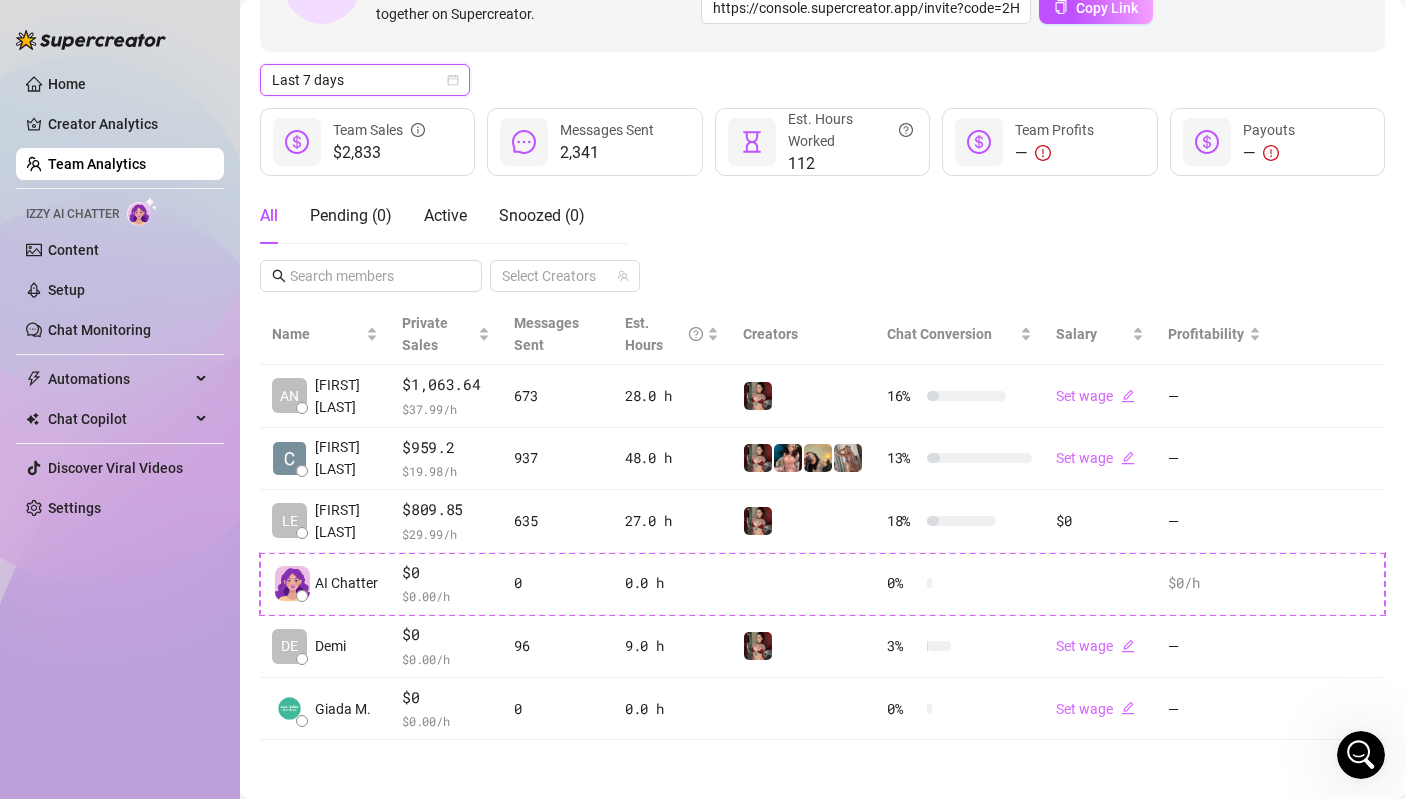 scroll, scrollTop: 174, scrollLeft: 0, axis: vertical 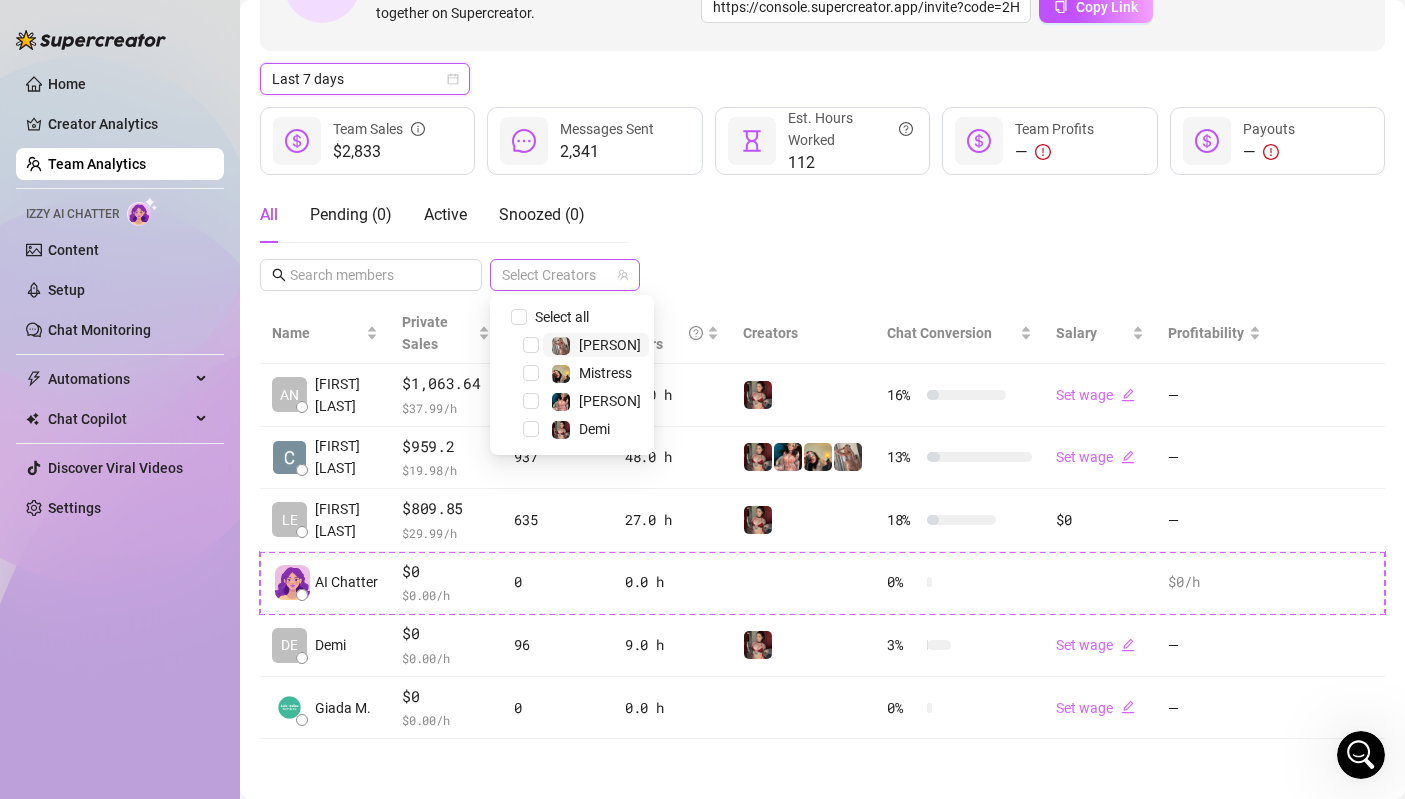 click at bounding box center [554, 275] 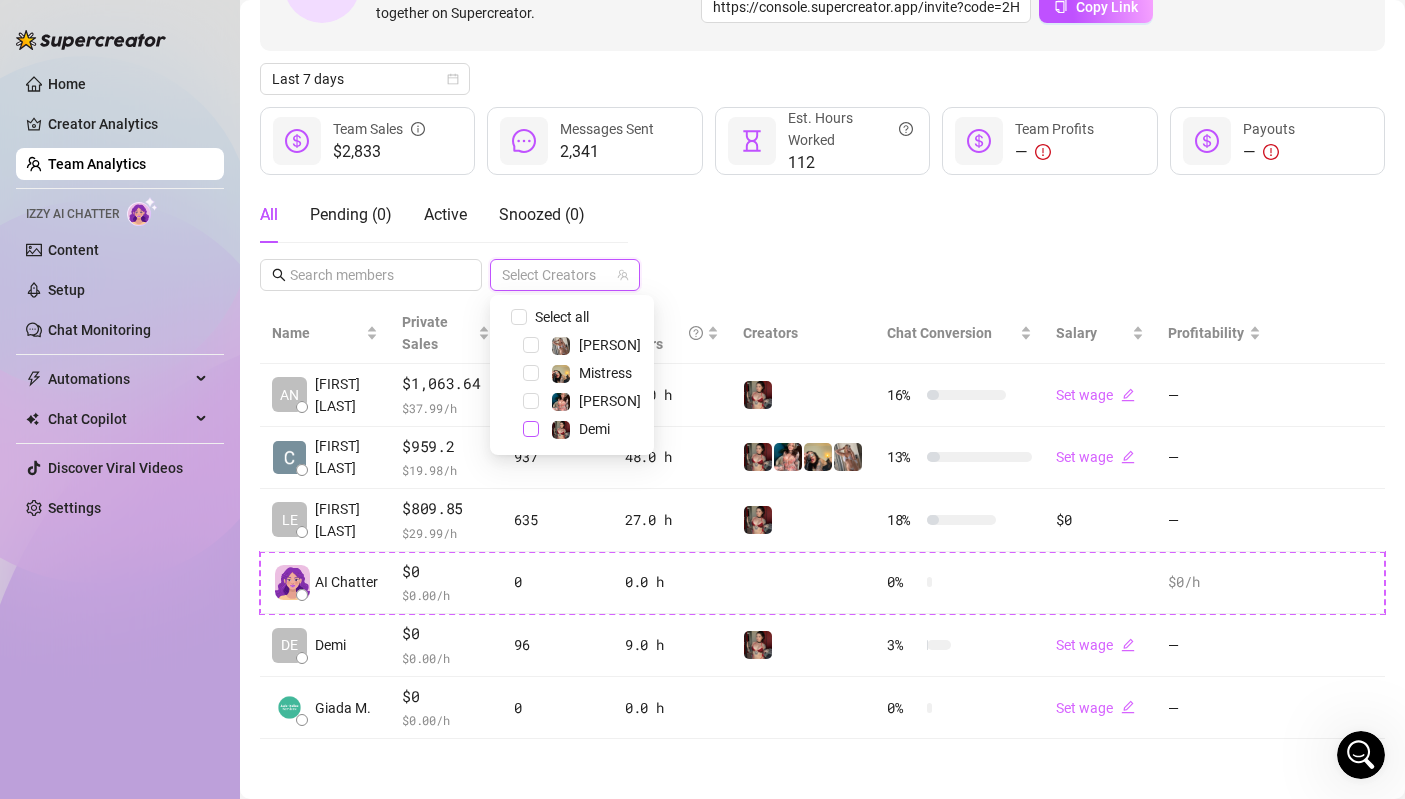 click at bounding box center [531, 429] 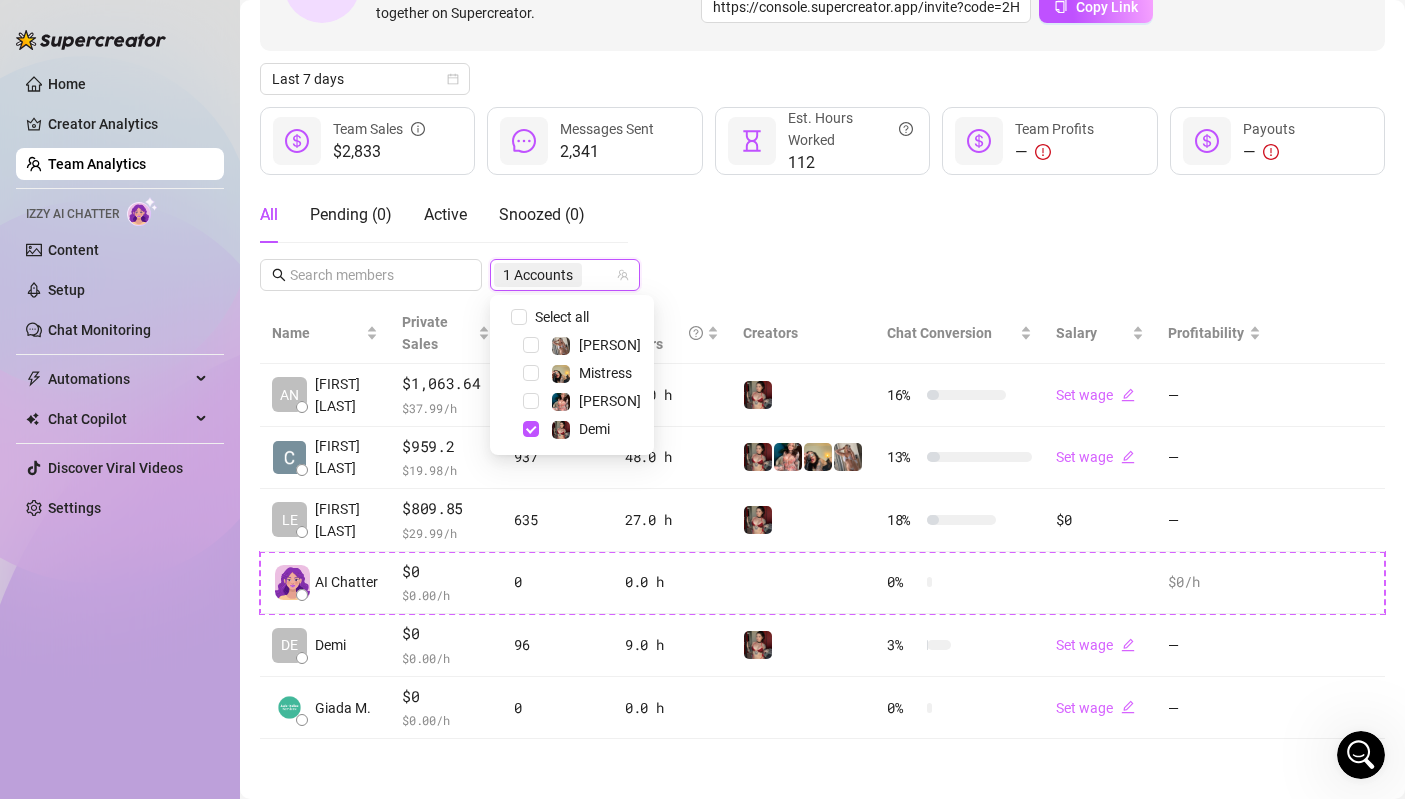 click on "Invite your team! Add team members to your workspace and work together on Supercreator. 1 Copy the link from the bottom 2 Share it with your team 3 Approve their request https://console.supercreator.app/invite?code=2HRTWJRQWlg6a8KWbsOlfbgD4ps2&workspace=[PERSON]%20[PERSON]%20Virtual%20Services Copy Link Last 7 days $2,833 Team Sales 2,341 Messages Sent 112 Est. Hours Worked — Team Profits — Payouts All Pending ( 0 ) Active Snoozed ( 0 ) 1 Accounts   Name Private Sales Messages Sent Est. Hours  Creators Chat Conversion Salary Profitability AN [PERSON] D. $1,063.64 $ 37.99 /h 673 28.0 h 16 % Set wage — [PERSON] E. $959.2 $ 19.98 /h 937 48.0 h 13 % Set wage — LE [PERSON] R. $809.85 $ 29.99 /h 635 27.0 h 18 % $0 — AI Chatter $0 $ 0.00 /h 0 0.0 h 0 % $0 /h DE [PERSON] $0 $ 0.00 /h 96 9.0 h 3 % Set wage — Giada M. $0 $ 0.00 /h 0 0.0 h 0 % Set wage —" at bounding box center (822, 329) 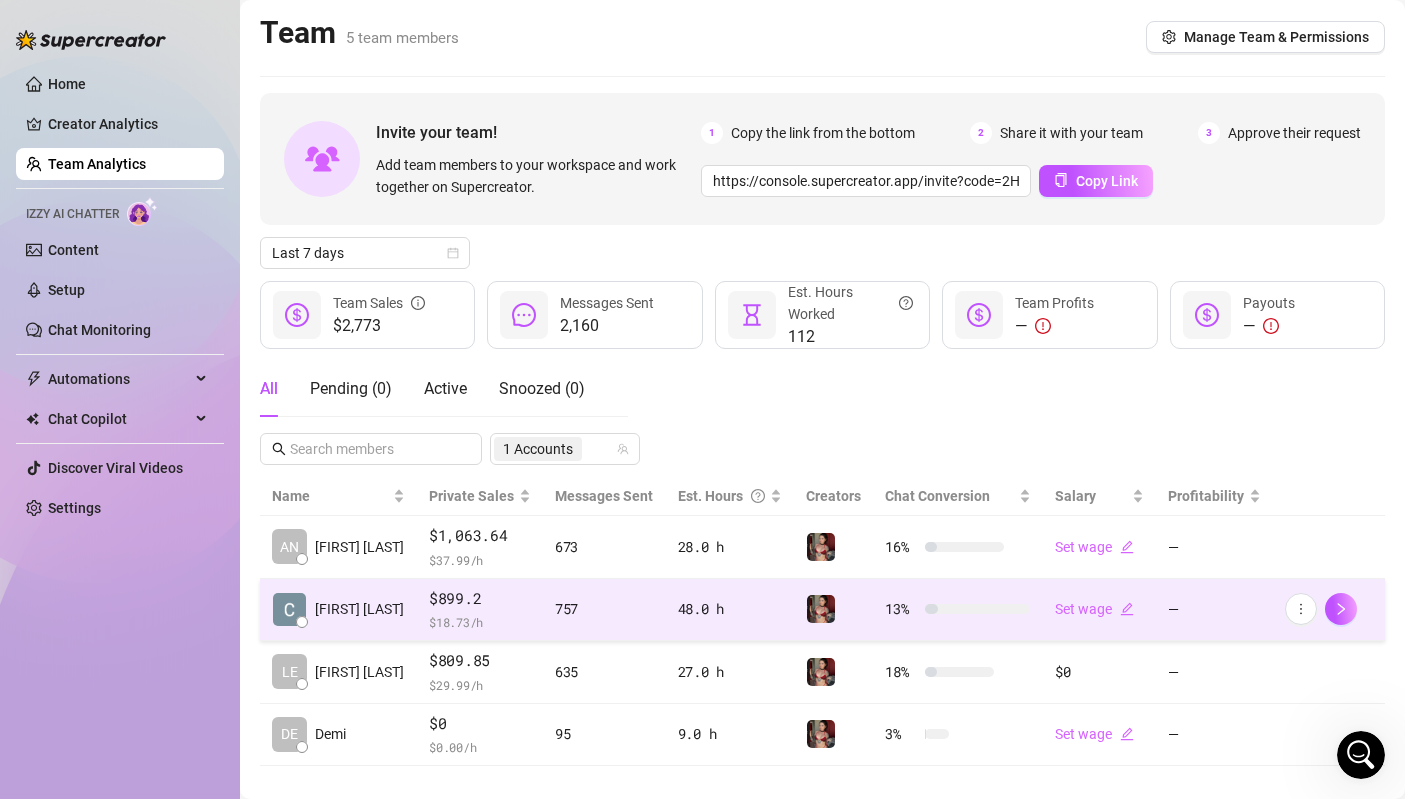 scroll, scrollTop: 27, scrollLeft: 0, axis: vertical 